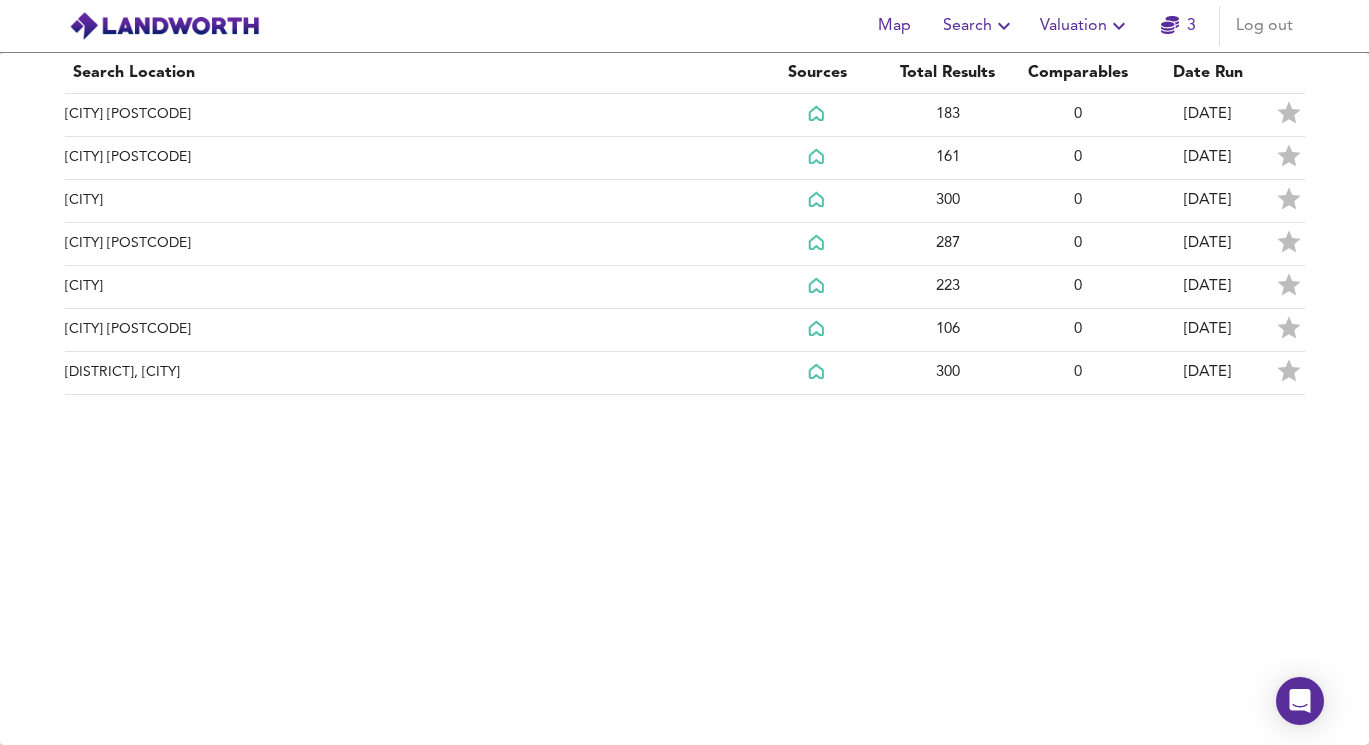 scroll, scrollTop: 0, scrollLeft: 0, axis: both 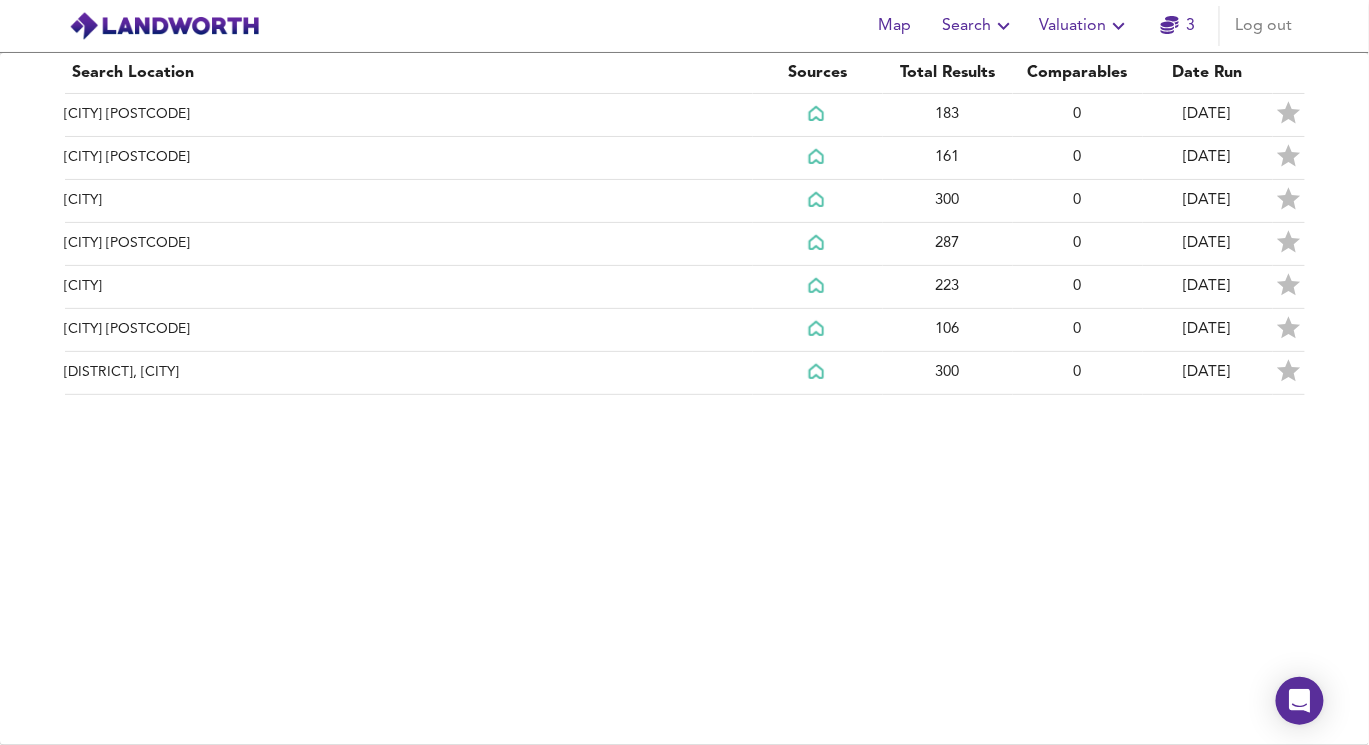 click on "Search" at bounding box center [979, 26] 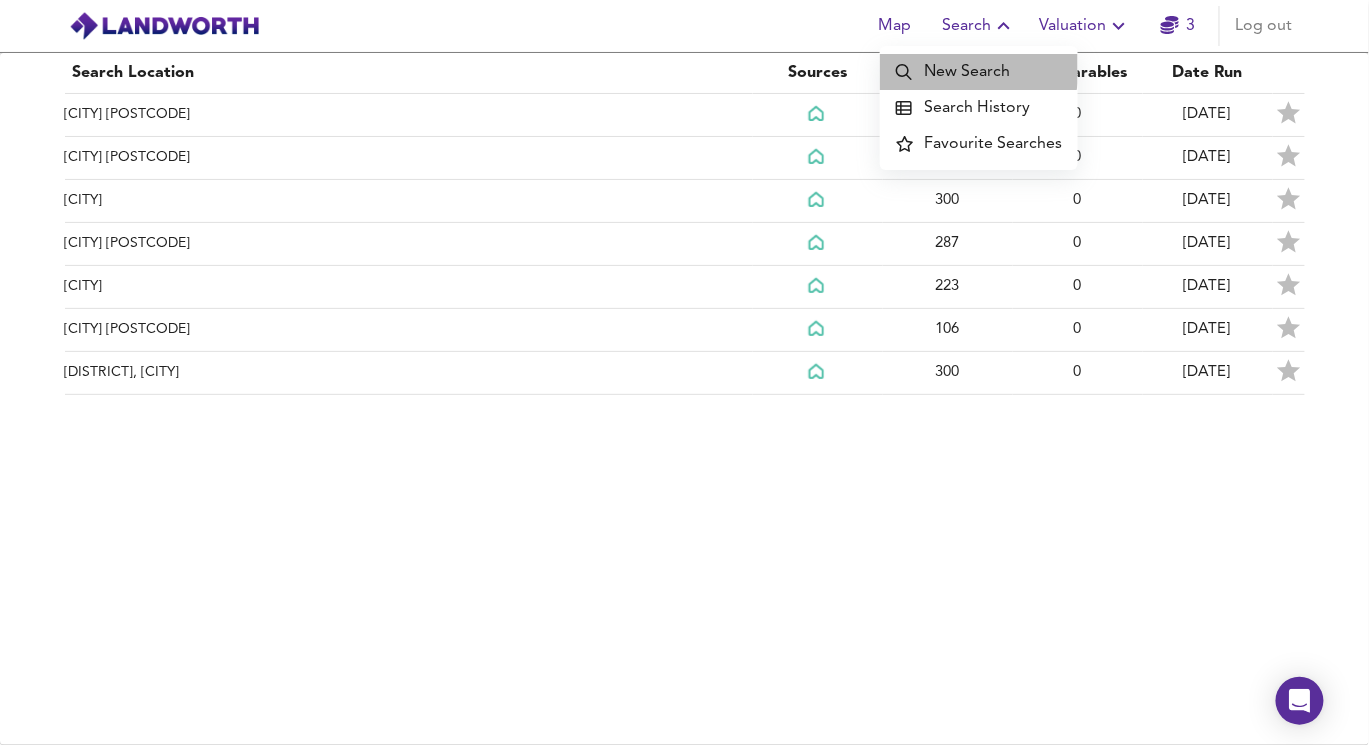 click on "New Search" at bounding box center [979, 72] 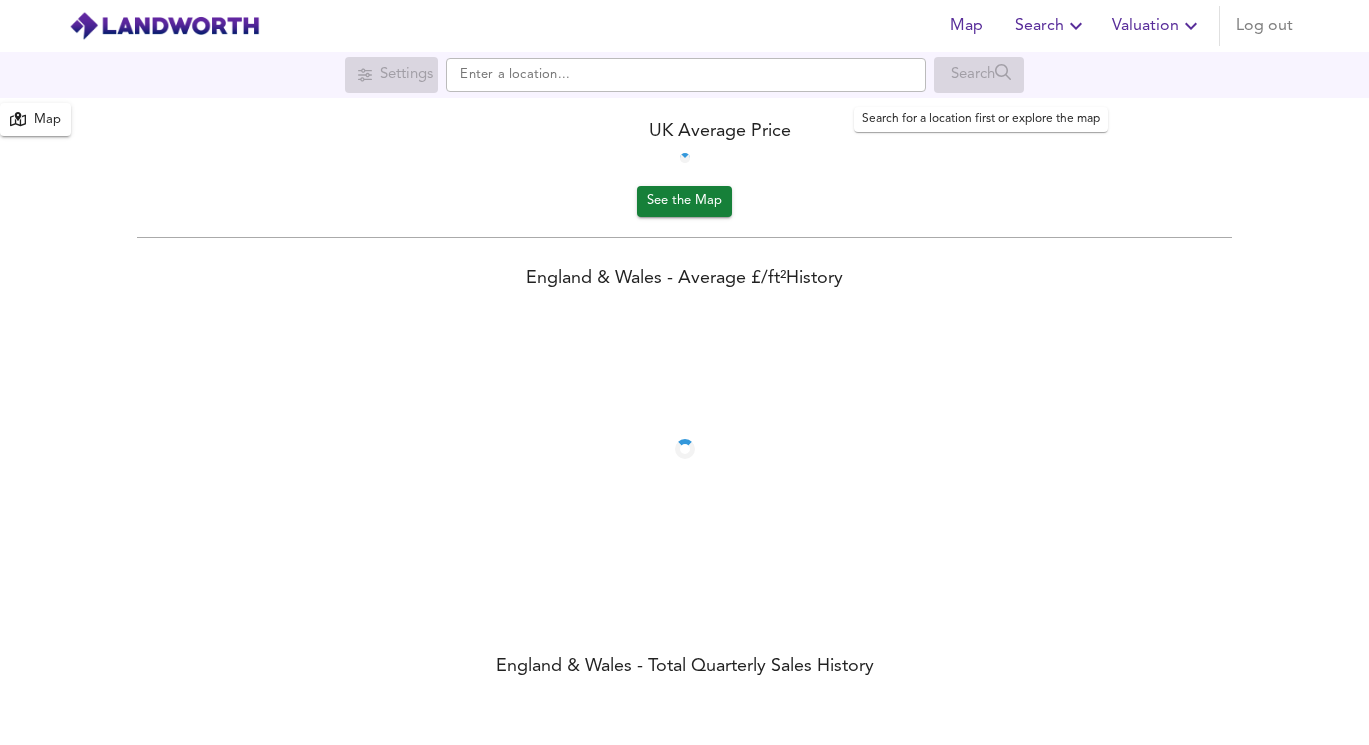 scroll, scrollTop: 0, scrollLeft: 0, axis: both 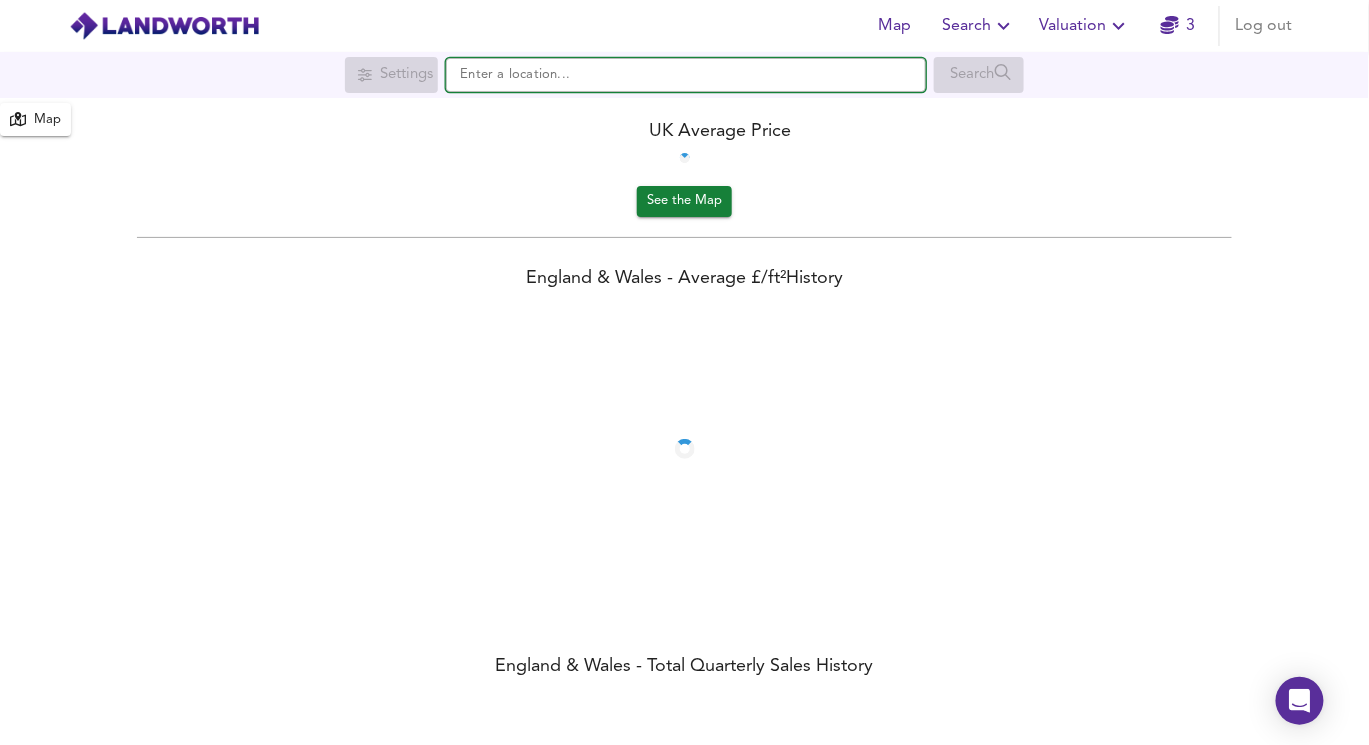 click at bounding box center (686, 75) 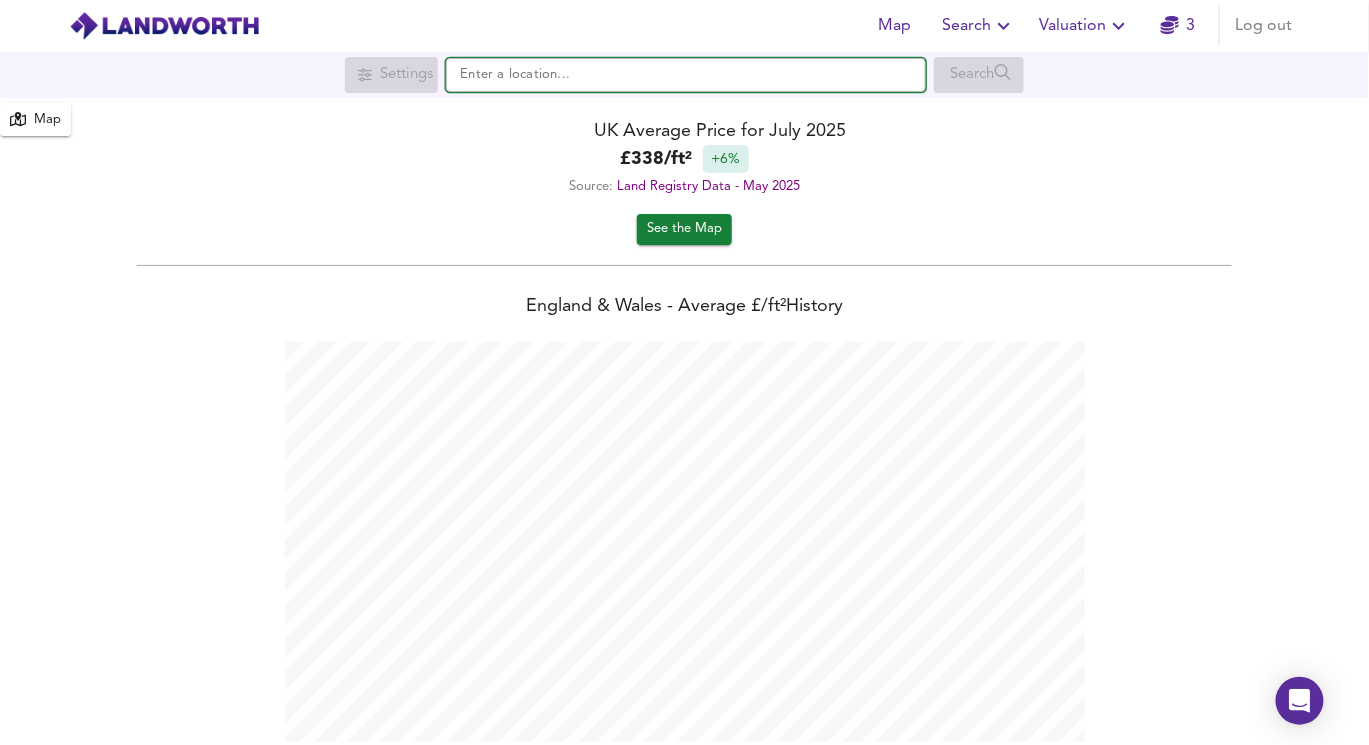 scroll, scrollTop: 999255, scrollLeft: 998630, axis: both 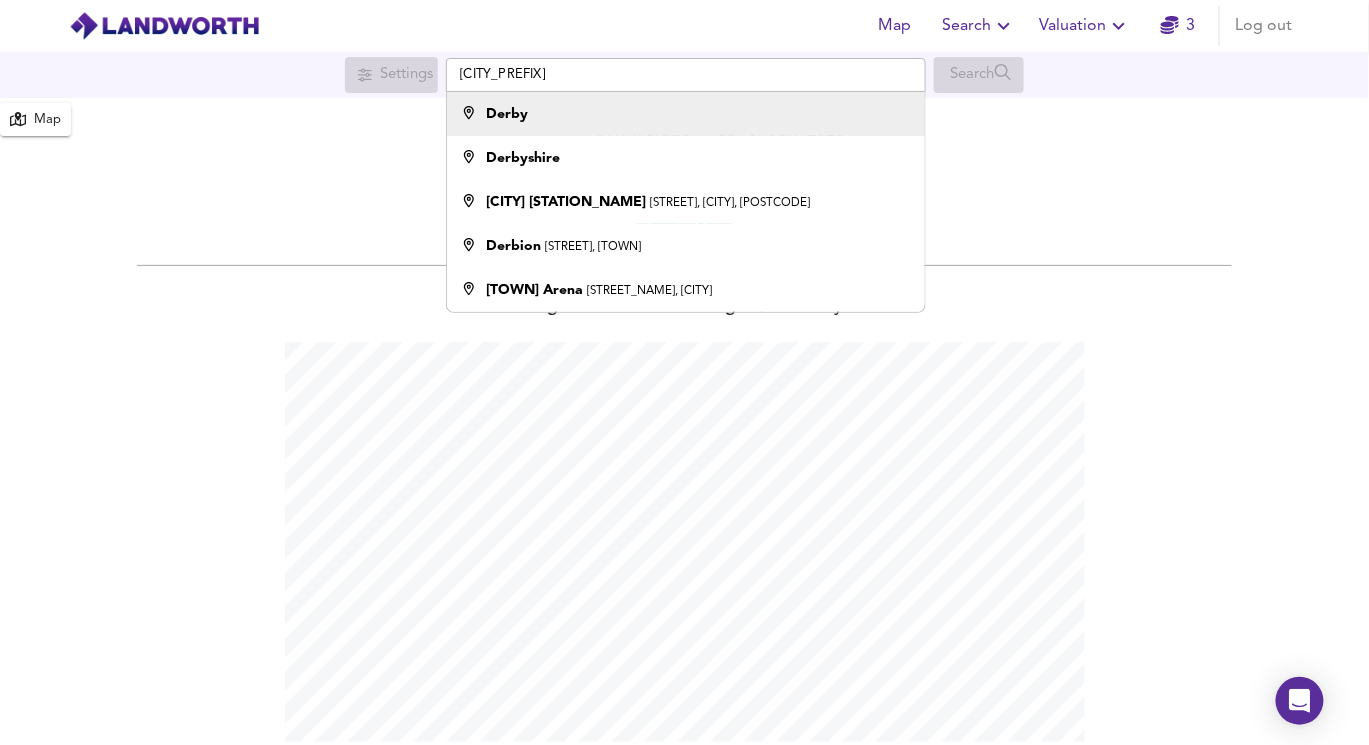 click on "Derby" at bounding box center [508, 114] 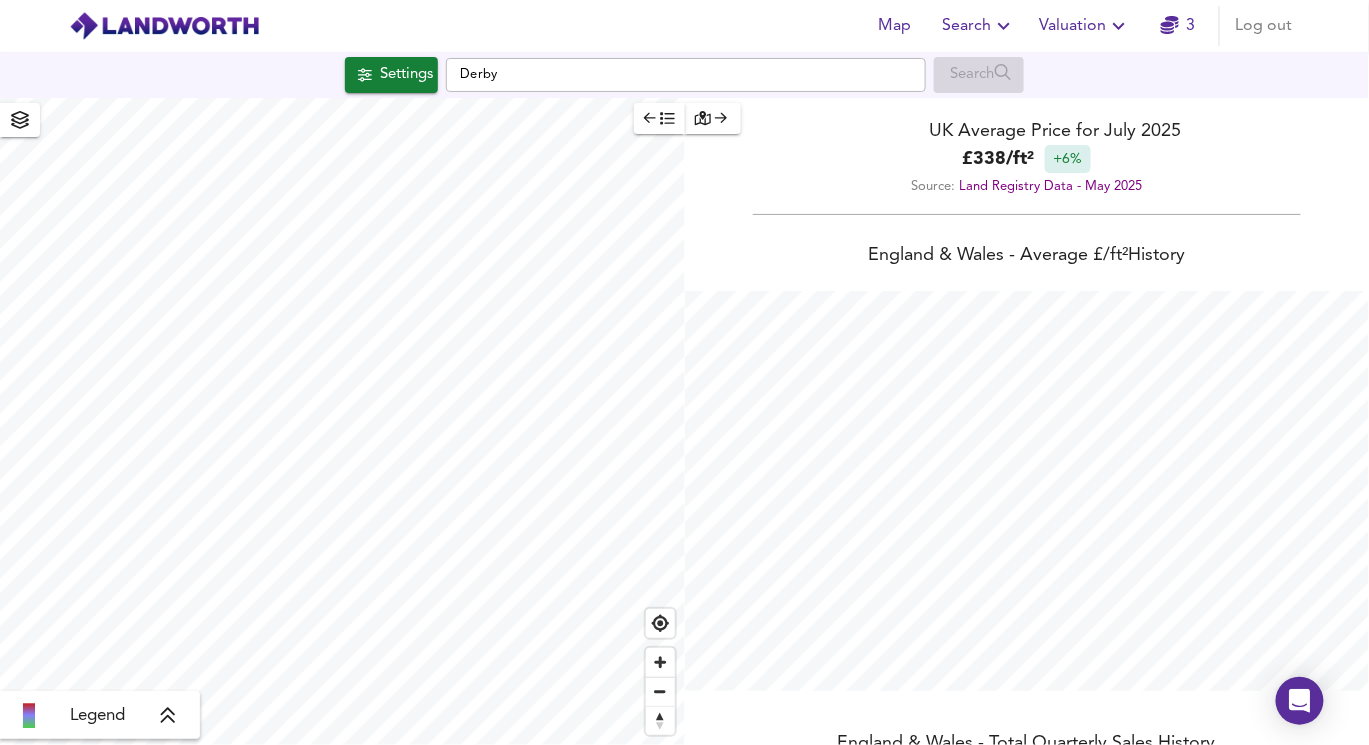 checkbox on "false" 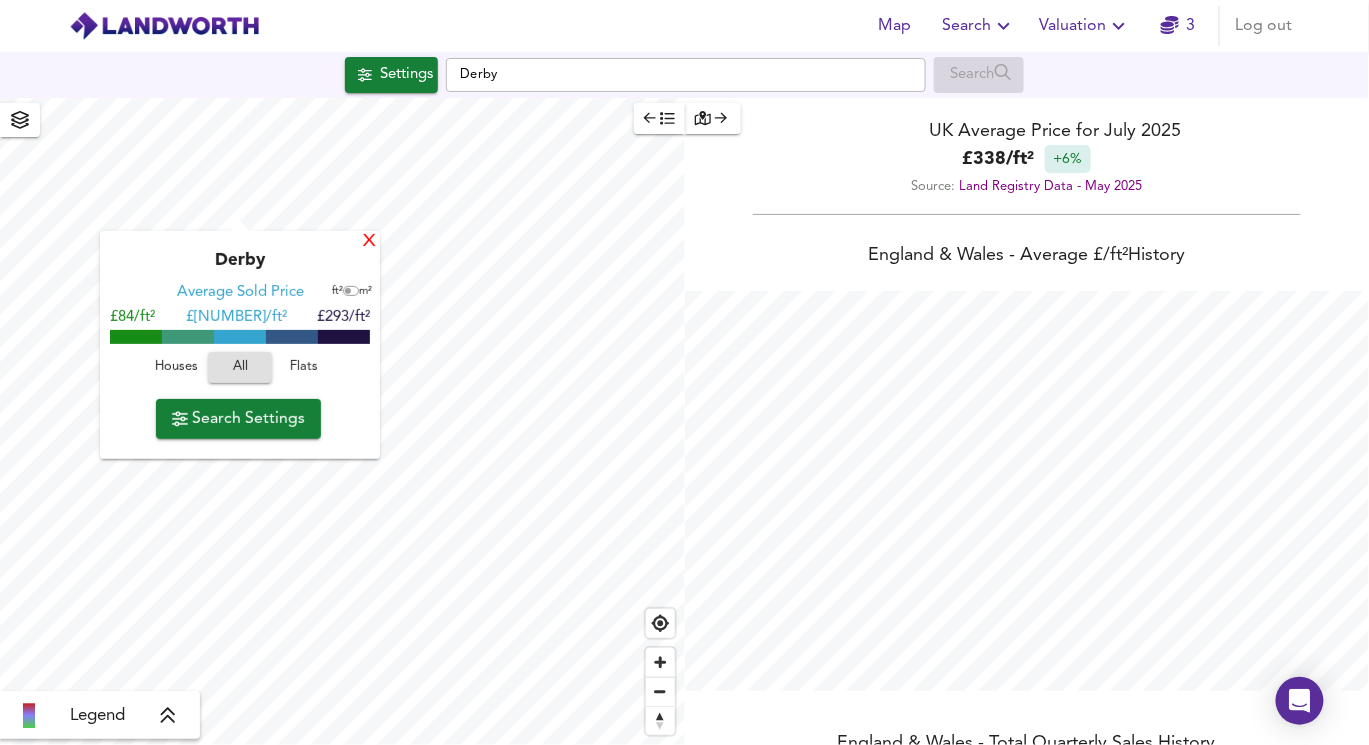 click on "X" at bounding box center (369, 242) 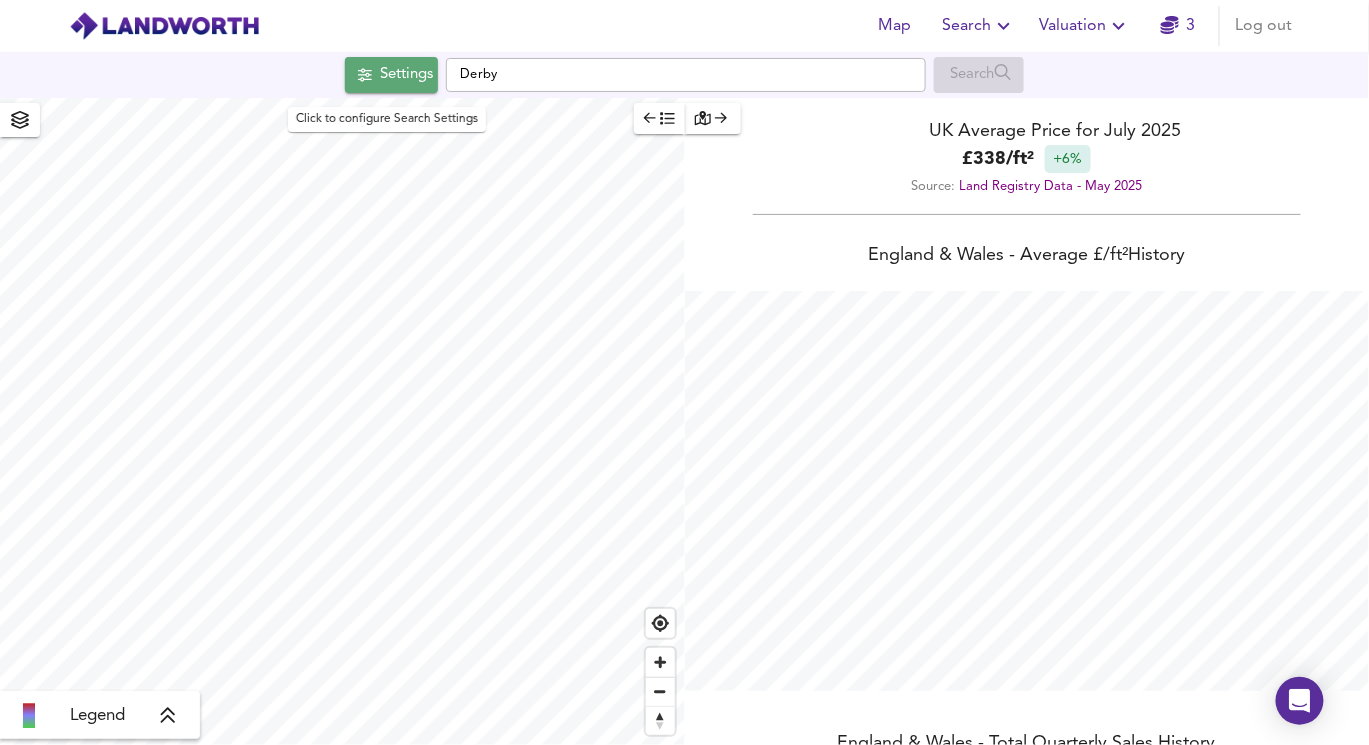 click 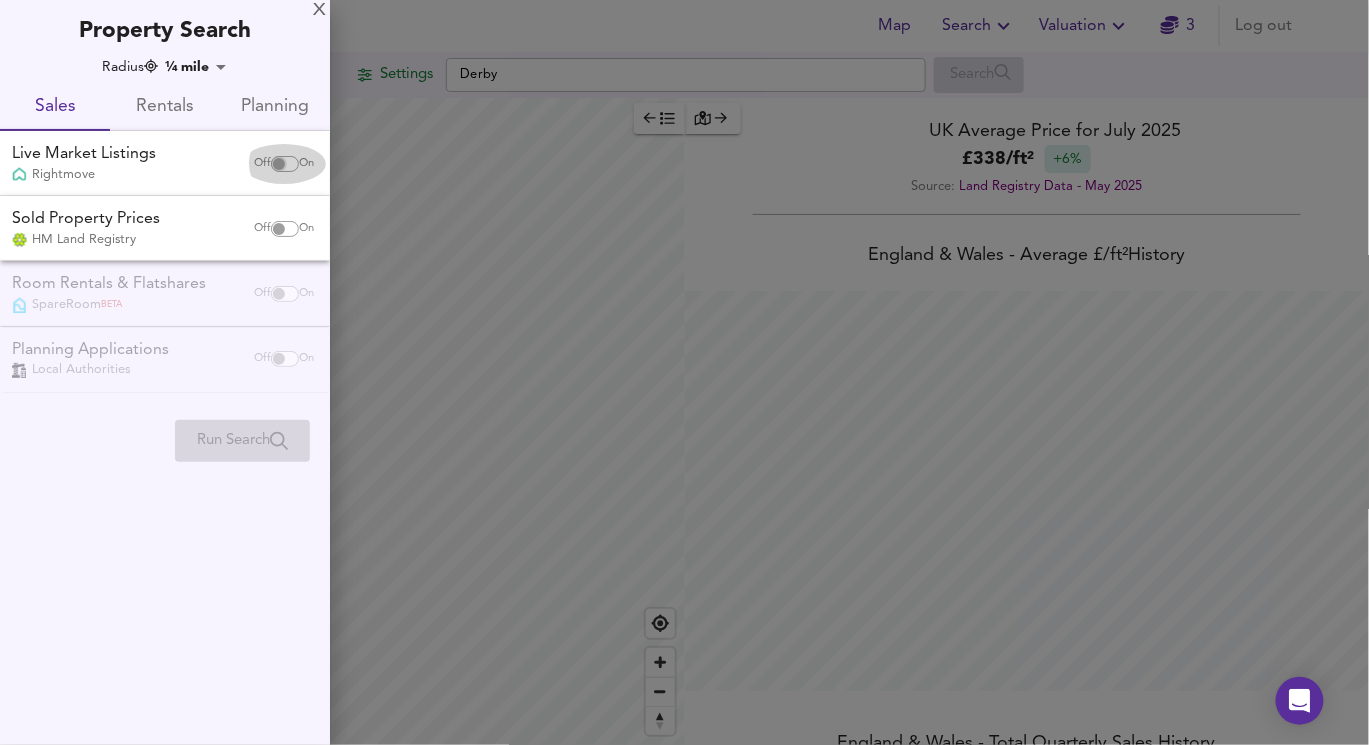 click at bounding box center [279, 164] 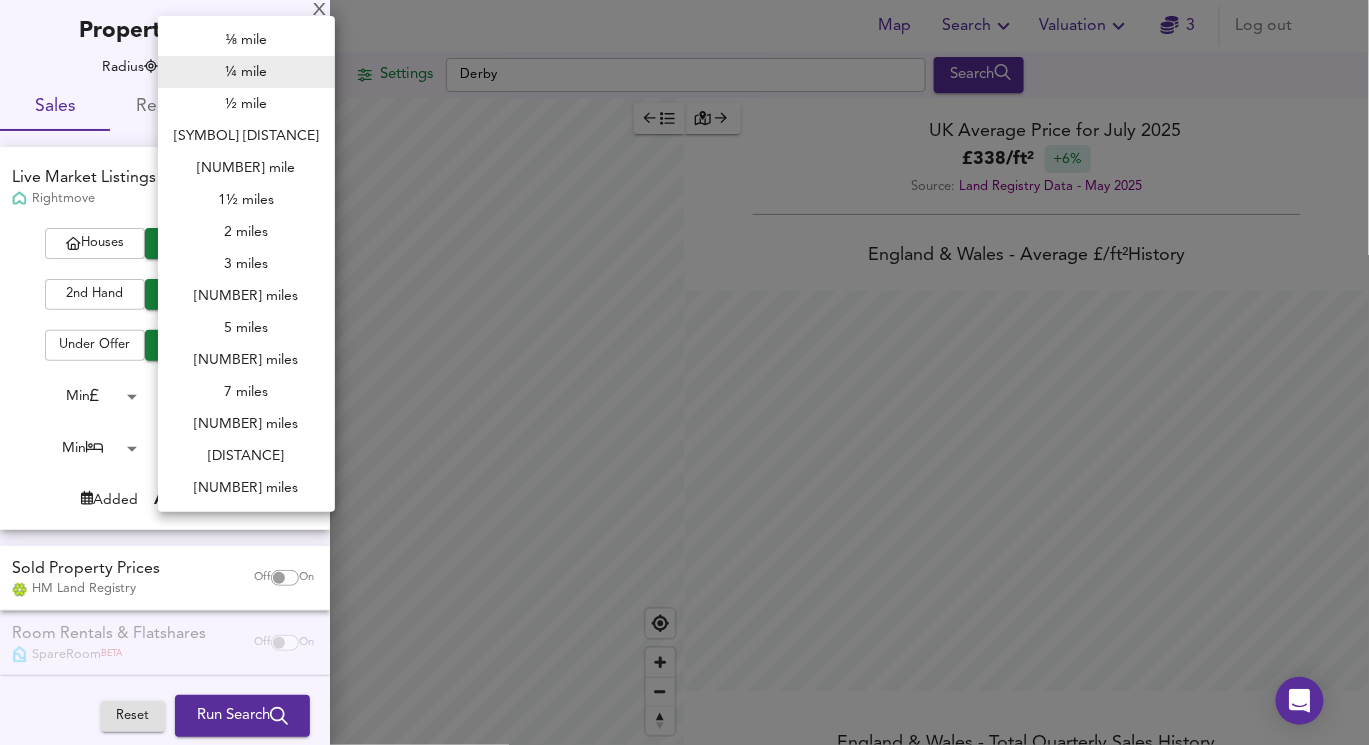 click on "[POSTCODE]" at bounding box center (684, 372) 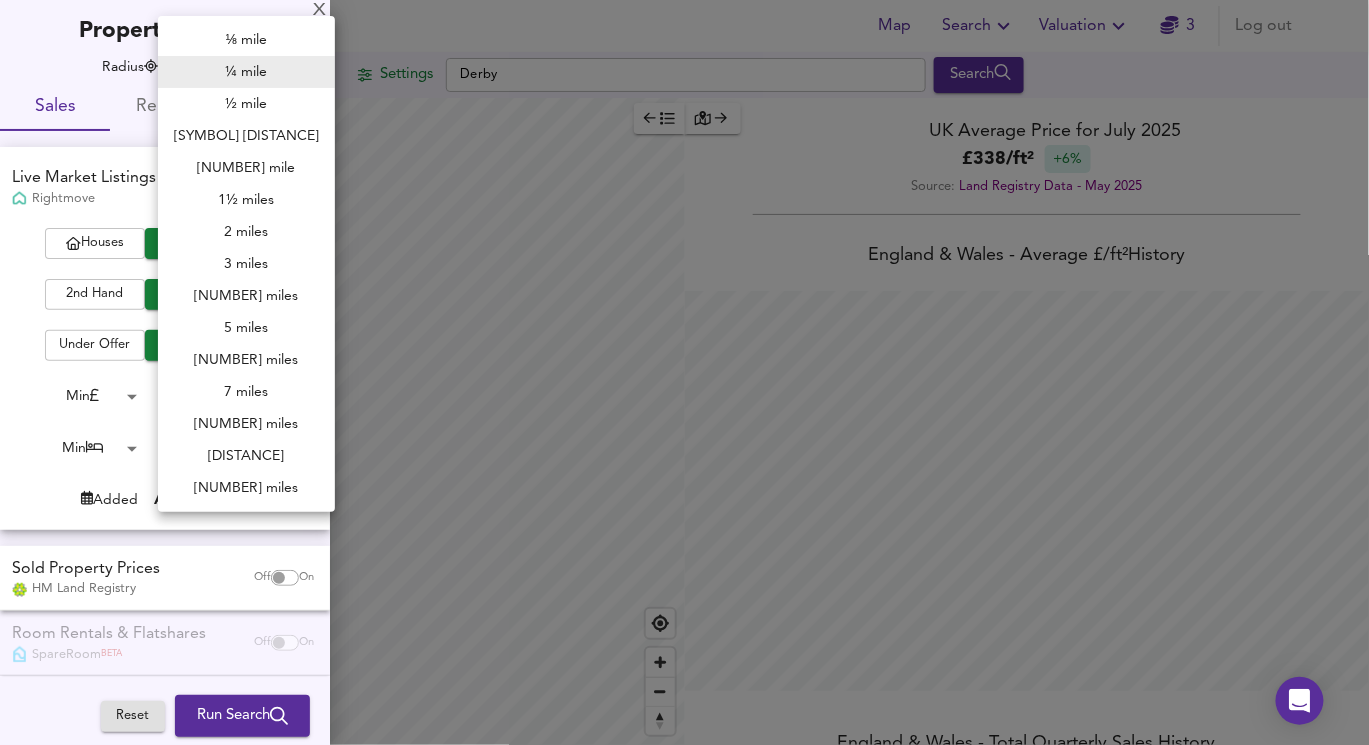 click on "[NUMBER] miles" at bounding box center (246, 488) 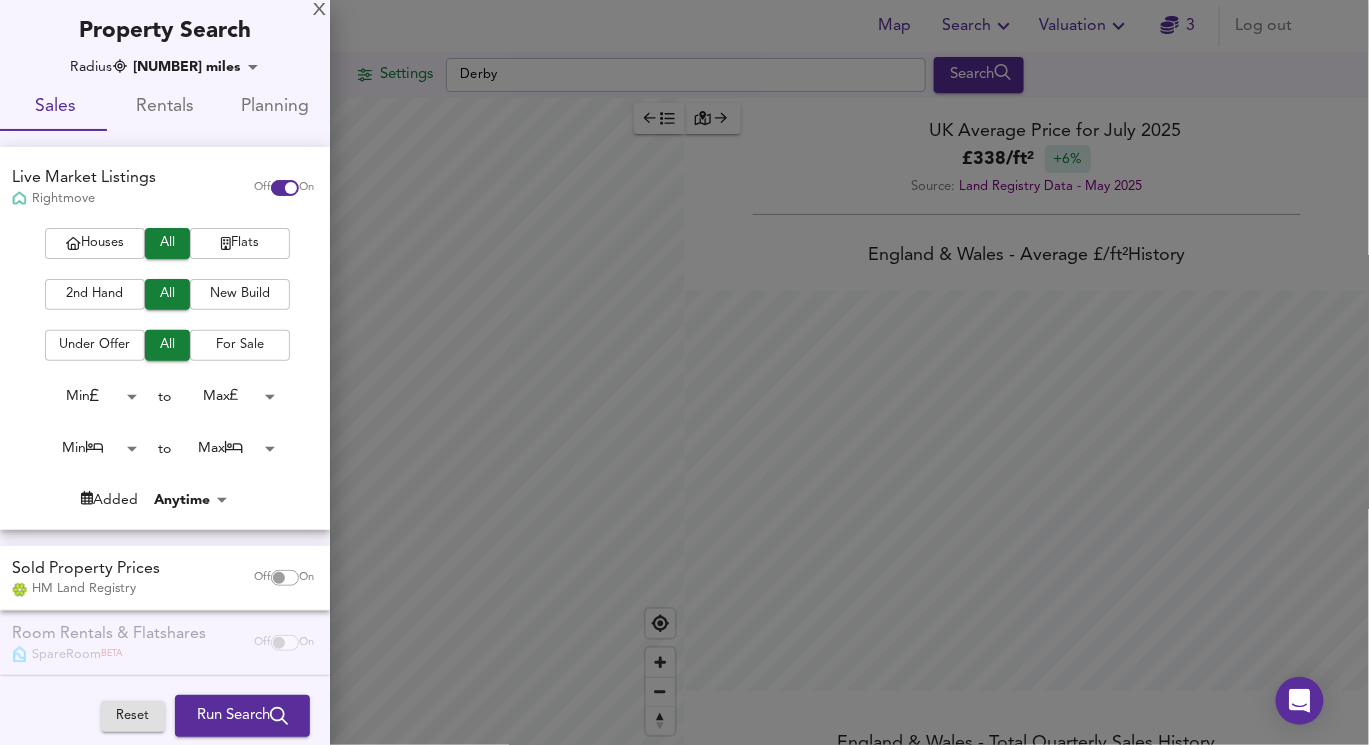 click on "Map Search Valuation    [NUMBER] Log out        Settings     [CITY]        Search           Legend       UK Average Price   for [DATE] £ [PRICE] / ft²      +[PERCENTAGE]% Source:   Land Registry Data - [DATE] England & Wales - Average £/ ft²  History England & Wales - Total Quarterly Sales History X Map Settings Basemap          Default hybrid Heatmap          Average Price landworth 2D   View Dynamic Heatmap   On Show Postcodes Show Boroughs 2D 3D Find Me X Property Search Radius   [DISTANCE] Sales Rentals Planning    Live Market Listings   Rightmove Off   On    Houses All   Flats 2nd Hand All New Build Under Offer All For Sale Min   [PRICE] to Max   [PRICE]     Added Anytime -1    Sold Property Prices   HM Land Registry Off   On     Room Rentals & Flatshares   SpareRoom   BETA Off   On     Planning Applications Local Authorities Off   On  Reset Run Search   Please enable at least one data source to run a search" at bounding box center [684, 372] 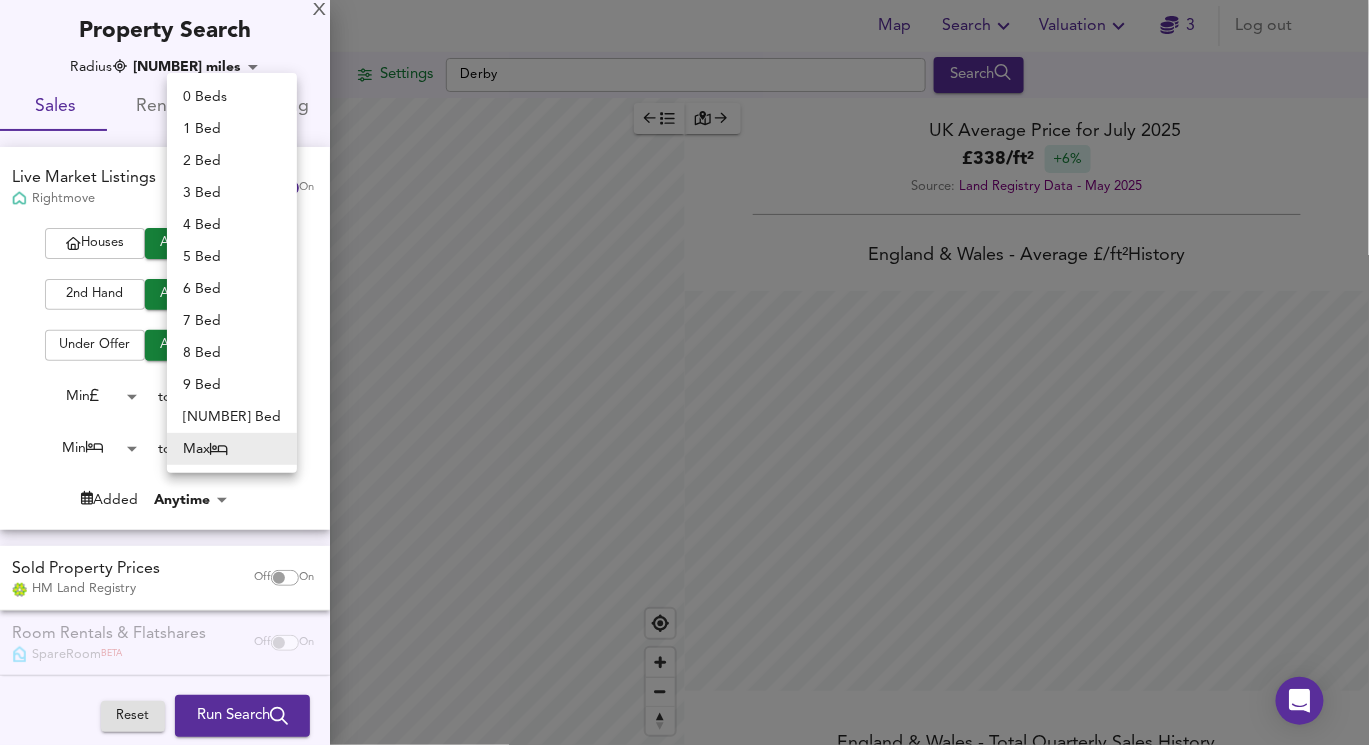 click on "1 Bed" at bounding box center [232, 129] 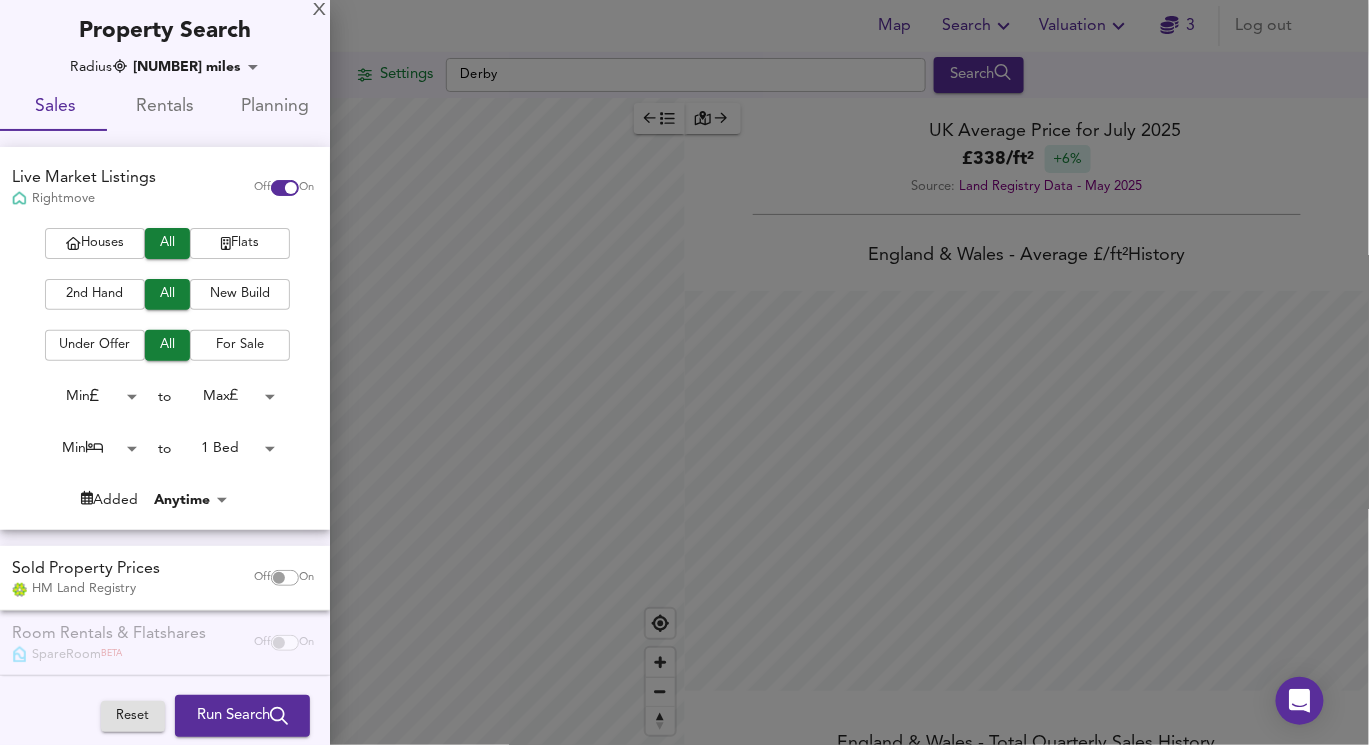 click on "Map Search Valuation    3 Log out        Settings     [CITY]        Search            Legend       UK Average Price   for [MONTH] [YEAR] £ 338 / ft²      +6% Source:   Land Registry Data - [MONTH] [YEAR] England & Wales - Average £/ ft²  History England & Wales - Total Quarterly Sales History X Map Settings Basemap          Default hybrid Heatmap          Average Price landworth 2D   View Dynamic Heatmap   On Show Postcodes Show Boroughs 2D 3D Find Me X Property Search Radius   10 miles 16090 Sales Rentals Planning    Live Market Listings   Rightmove Off   On    Houses All   Flats 2nd Hand All New Build Under Offer All For Sale Min   0 to Max   200000000   Min   0 to 1 Bed 1   Added Anytime -1    Sold Property Prices   HM Land Registry Off   On     Room Rentals & Flatshares   SpareRoom  BETA Off   On     Planning Applications Local Authorities Off   On  Reset Run Search   Please enable at least one data source to run a search" at bounding box center [684, 372] 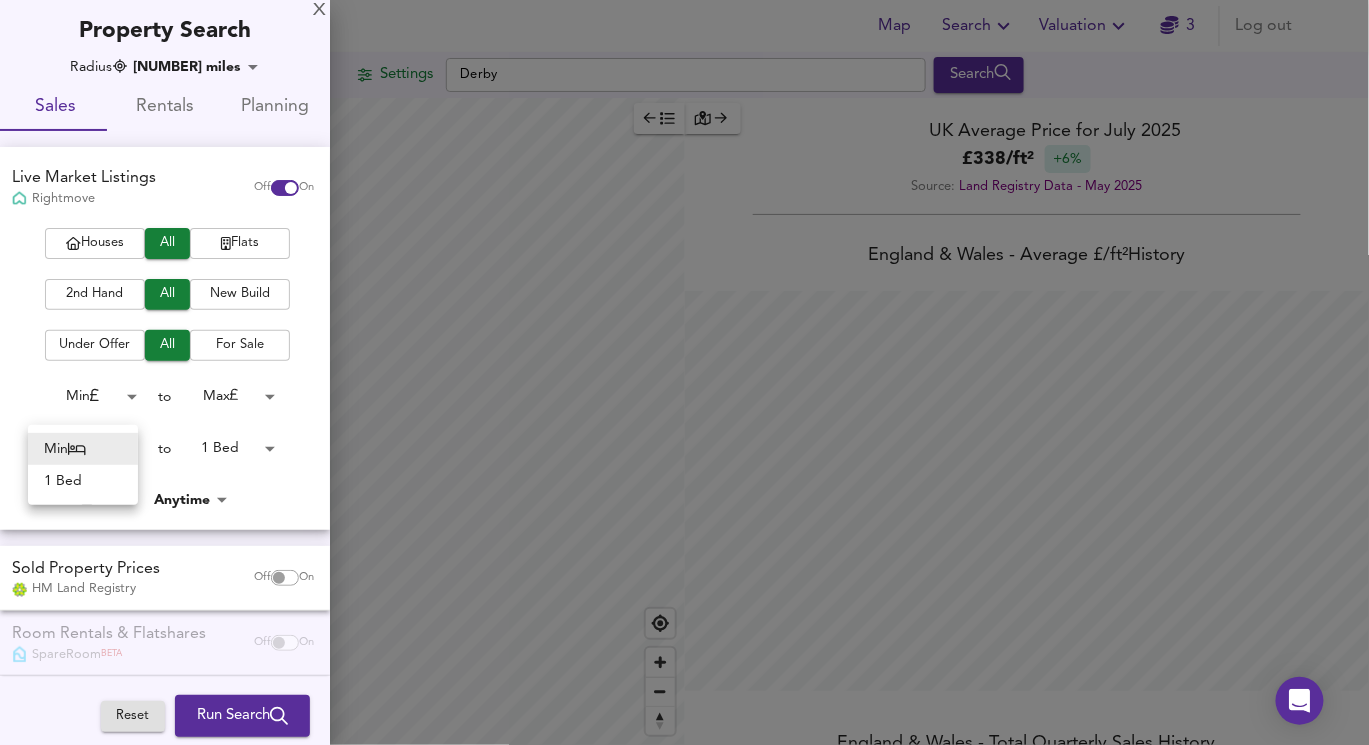 click on "1 Bed" at bounding box center (83, 481) 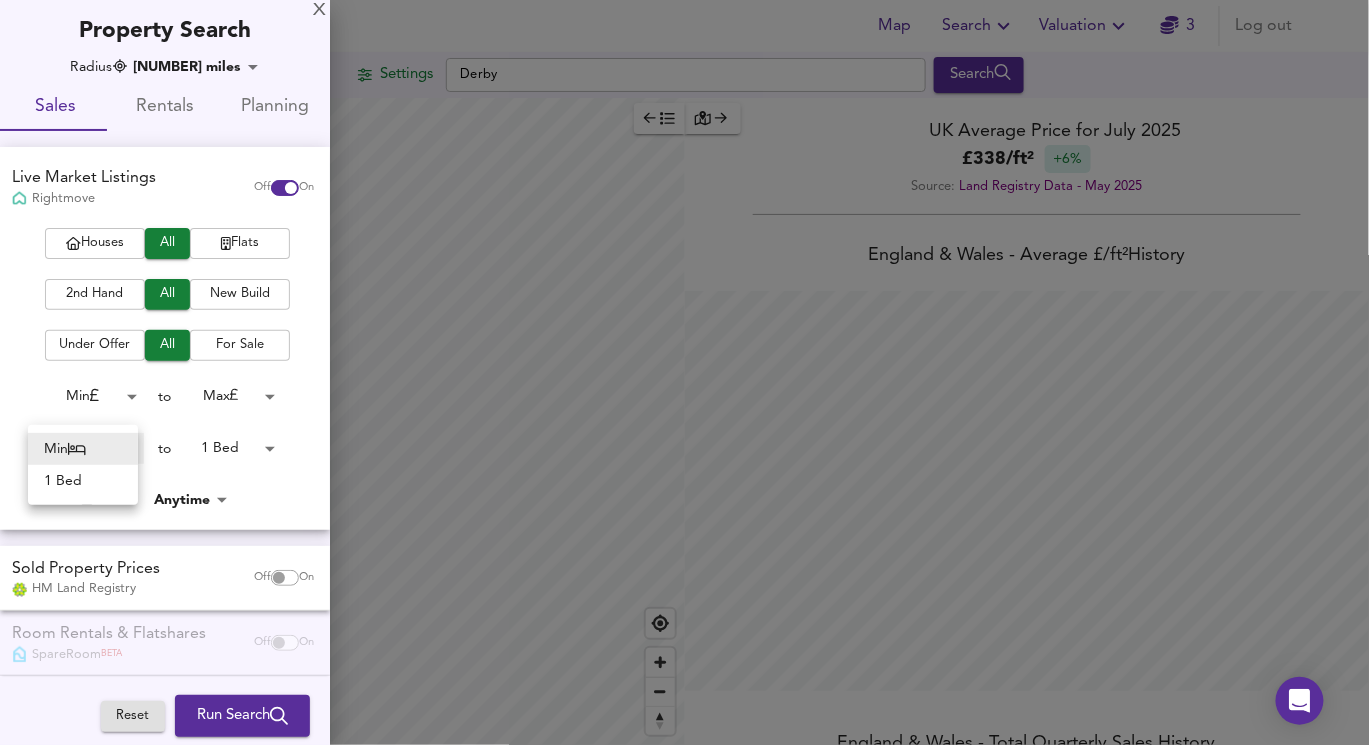 type on "1" 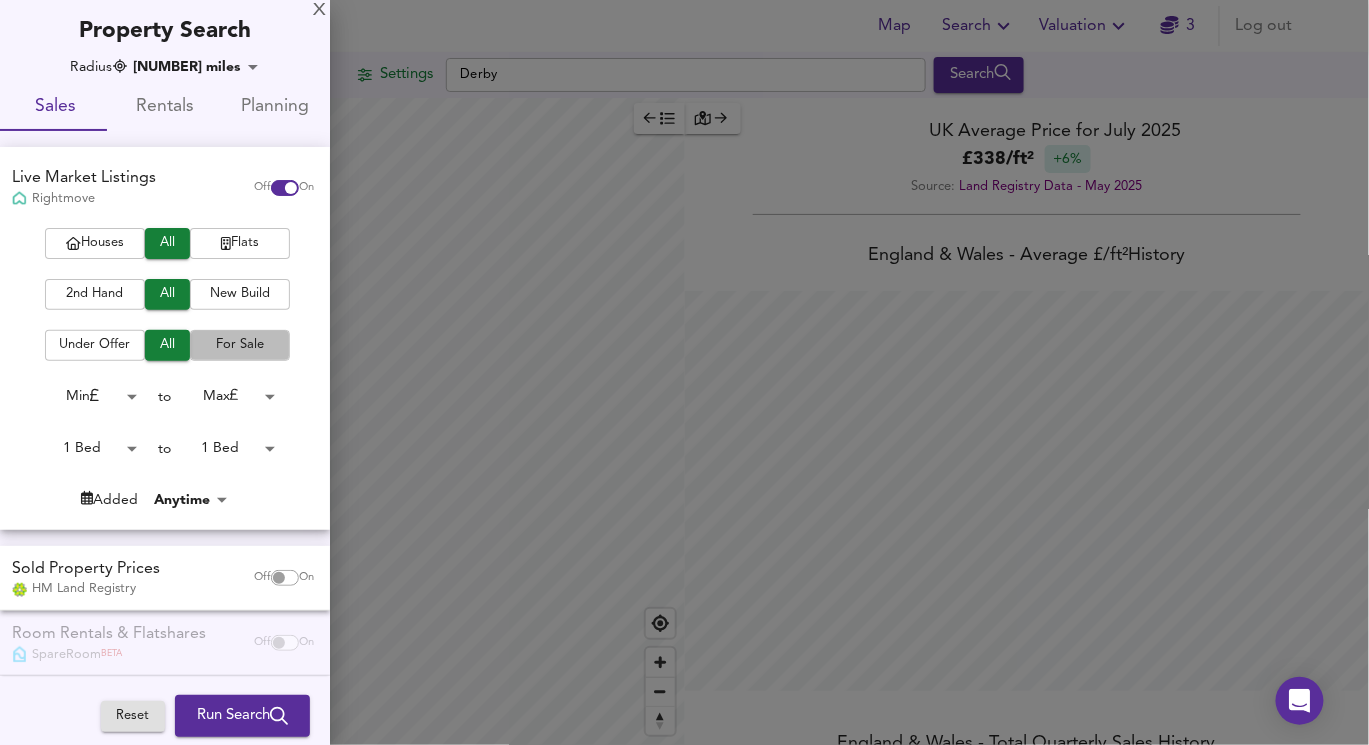 click on "For Sale" at bounding box center (240, 345) 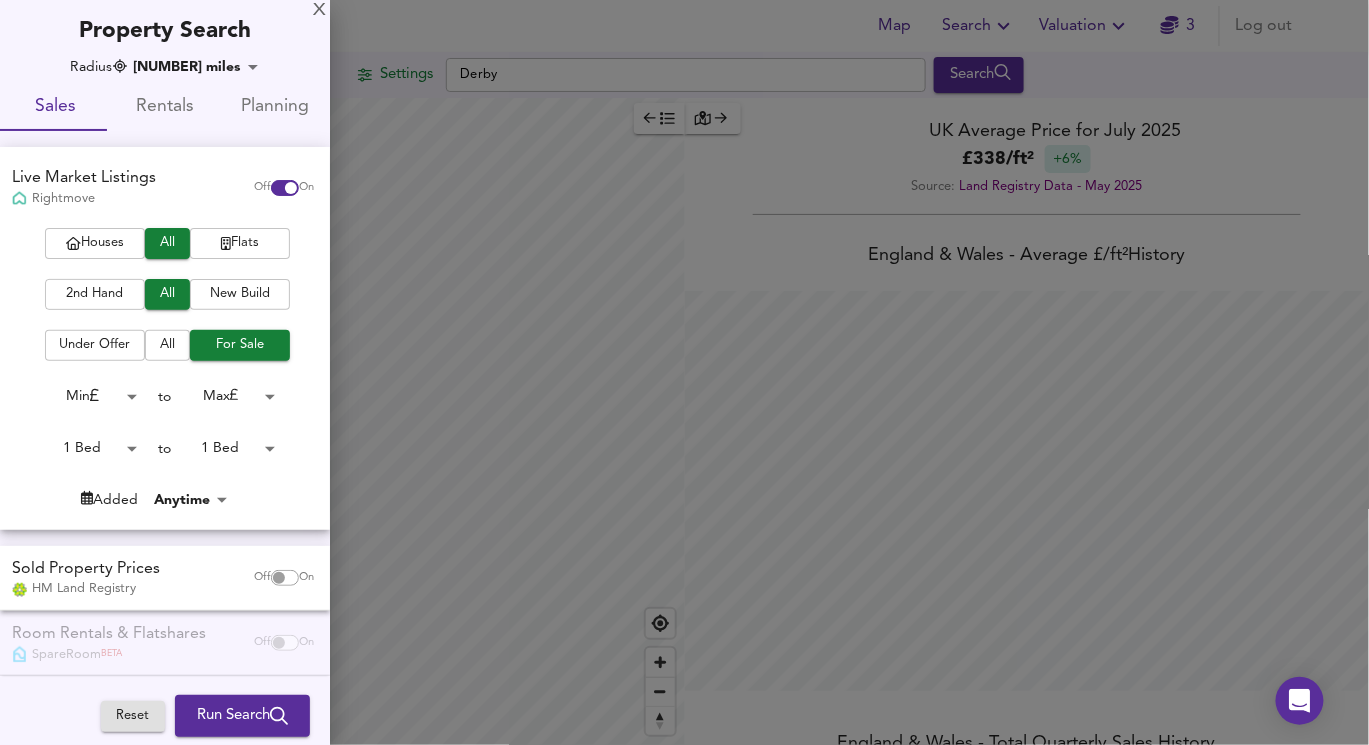 click on "2nd Hand" at bounding box center (95, 294) 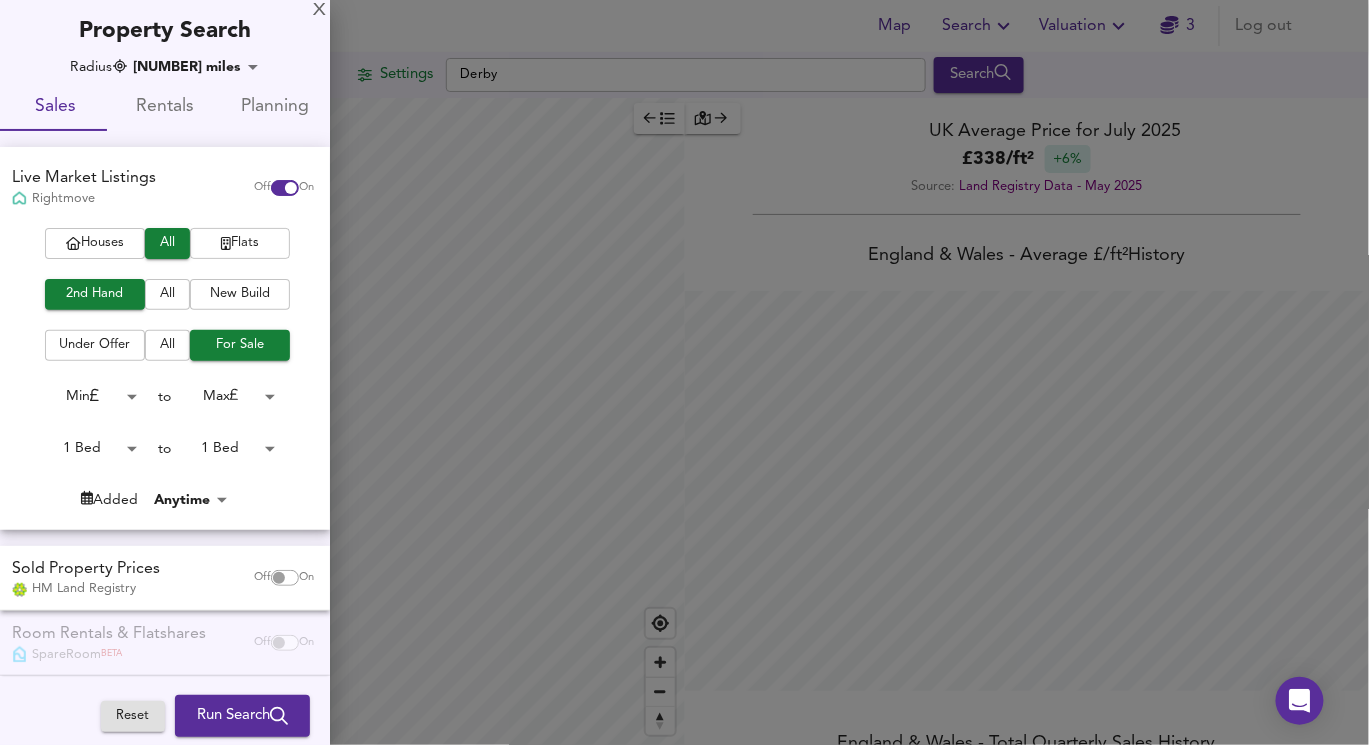 click on "Flats" at bounding box center (240, 243) 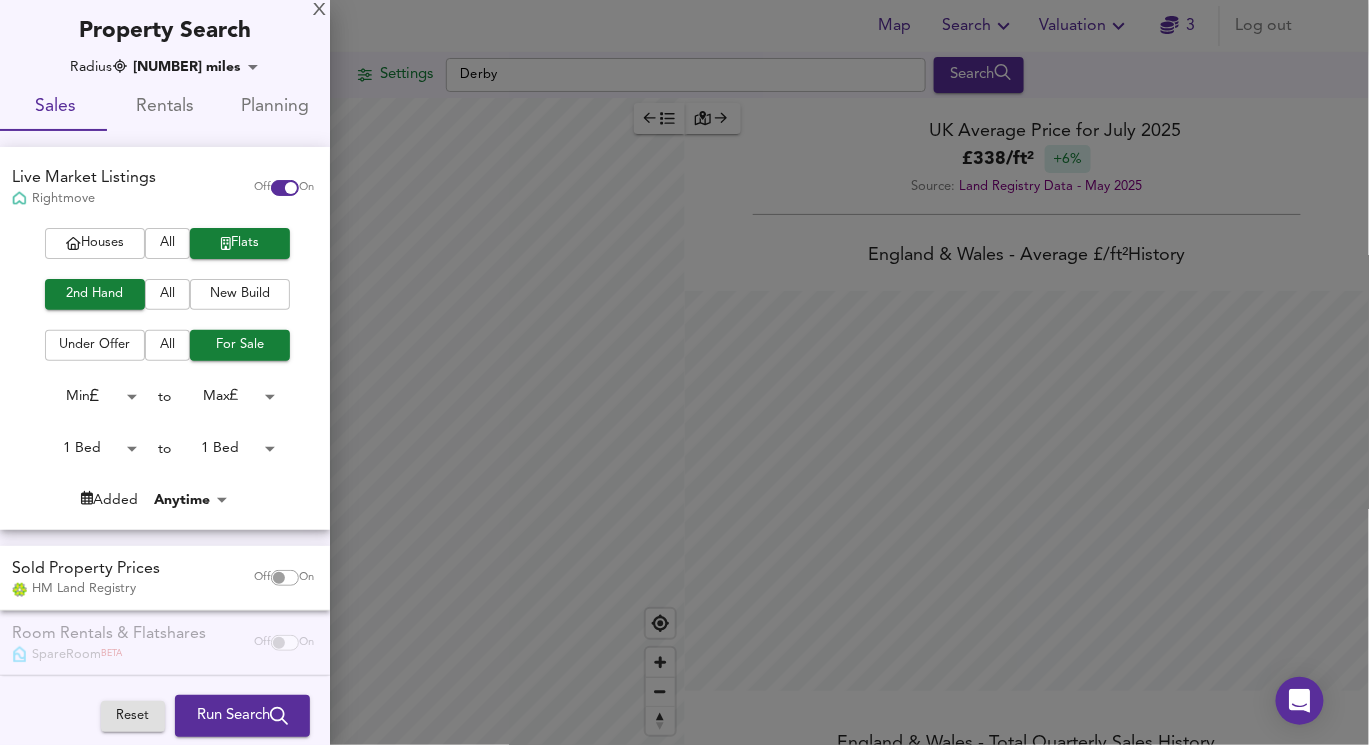 scroll, scrollTop: 74, scrollLeft: 0, axis: vertical 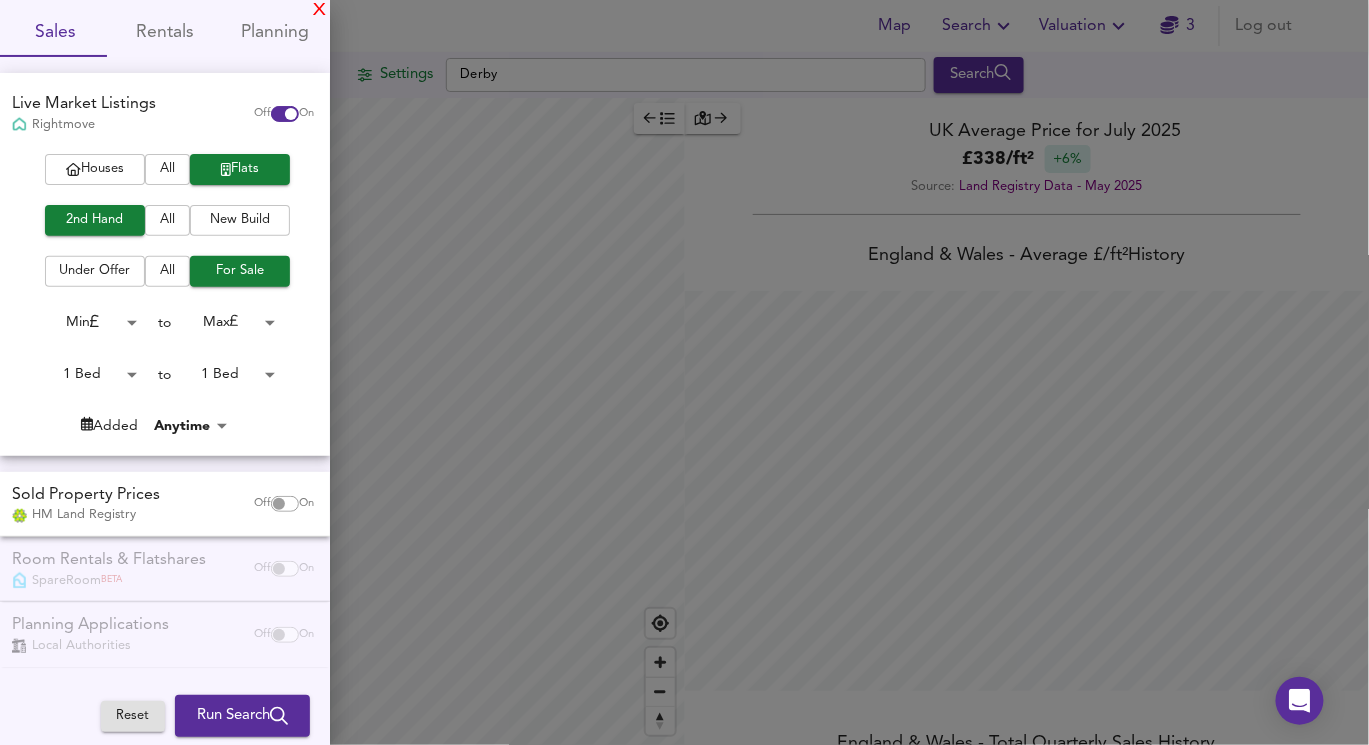 click on "X" at bounding box center (319, 11) 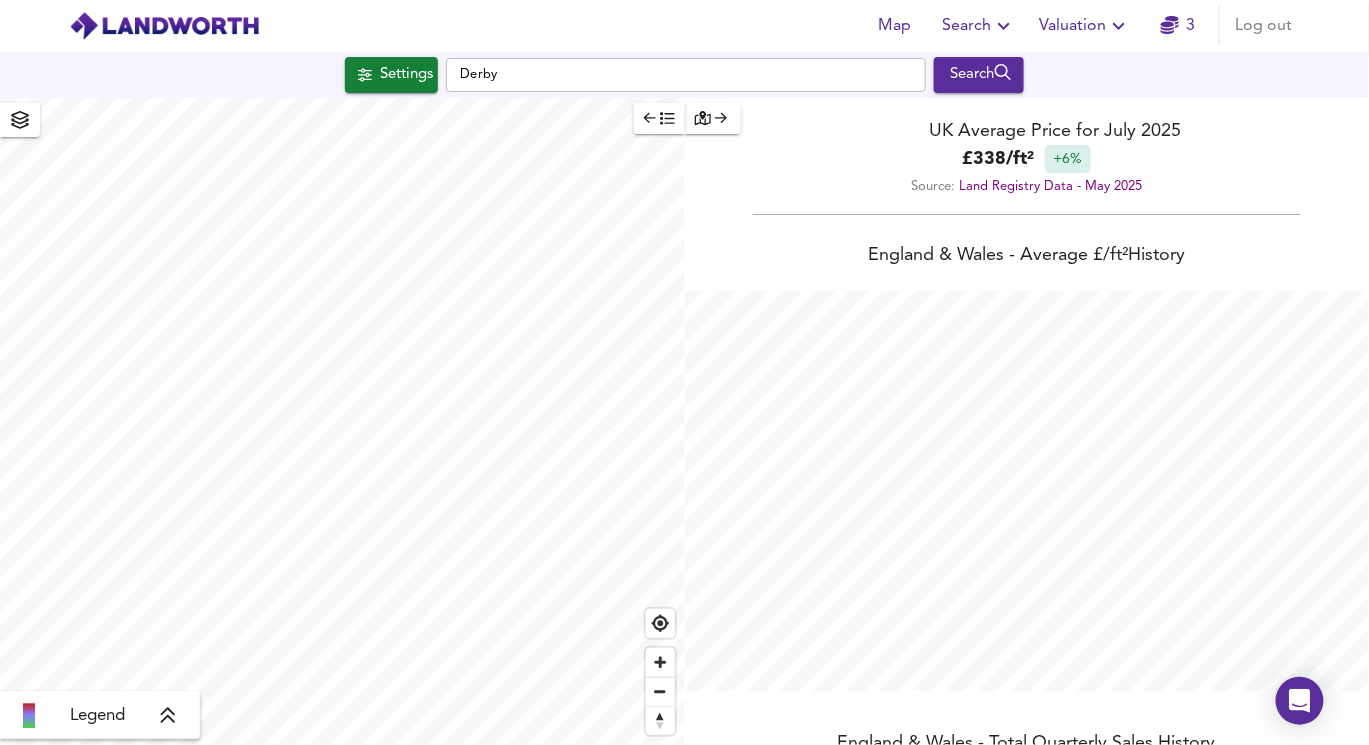 click 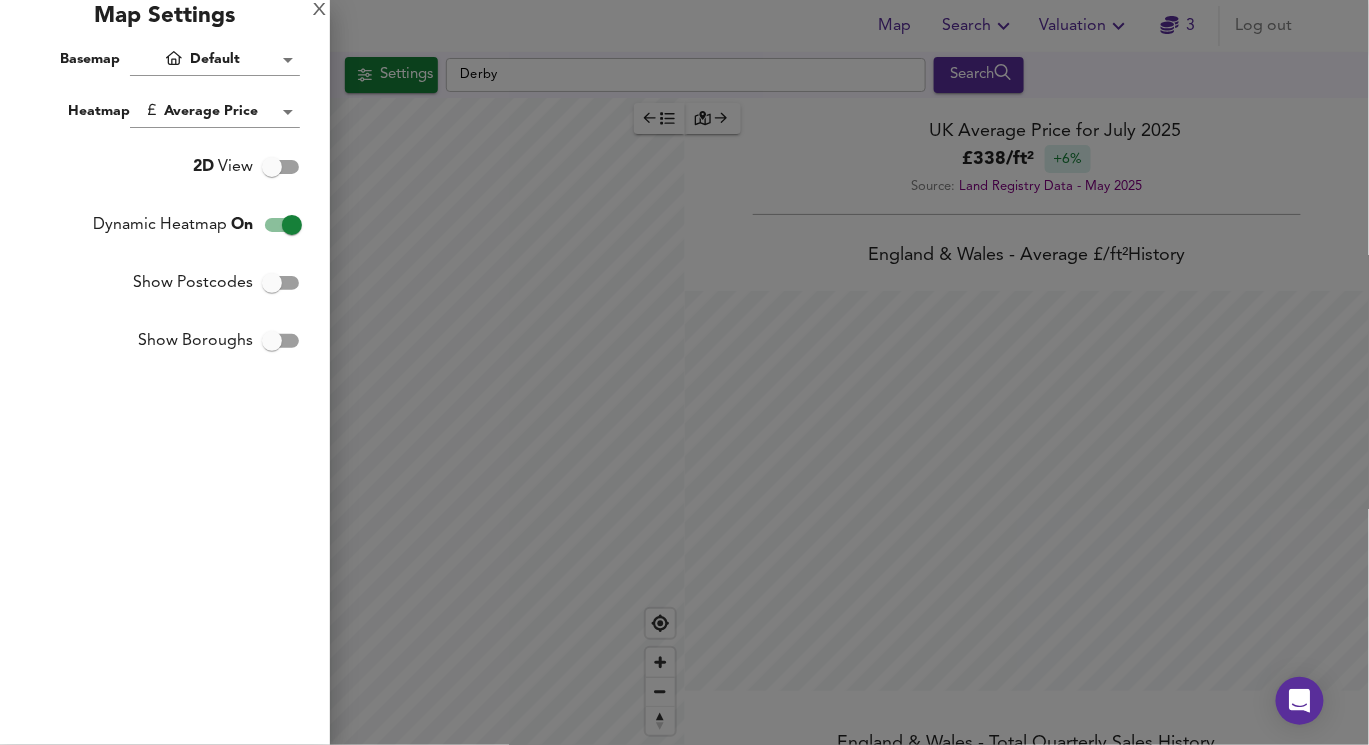 drag, startPoint x: 281, startPoint y: 176, endPoint x: 271, endPoint y: 270, distance: 94.53042 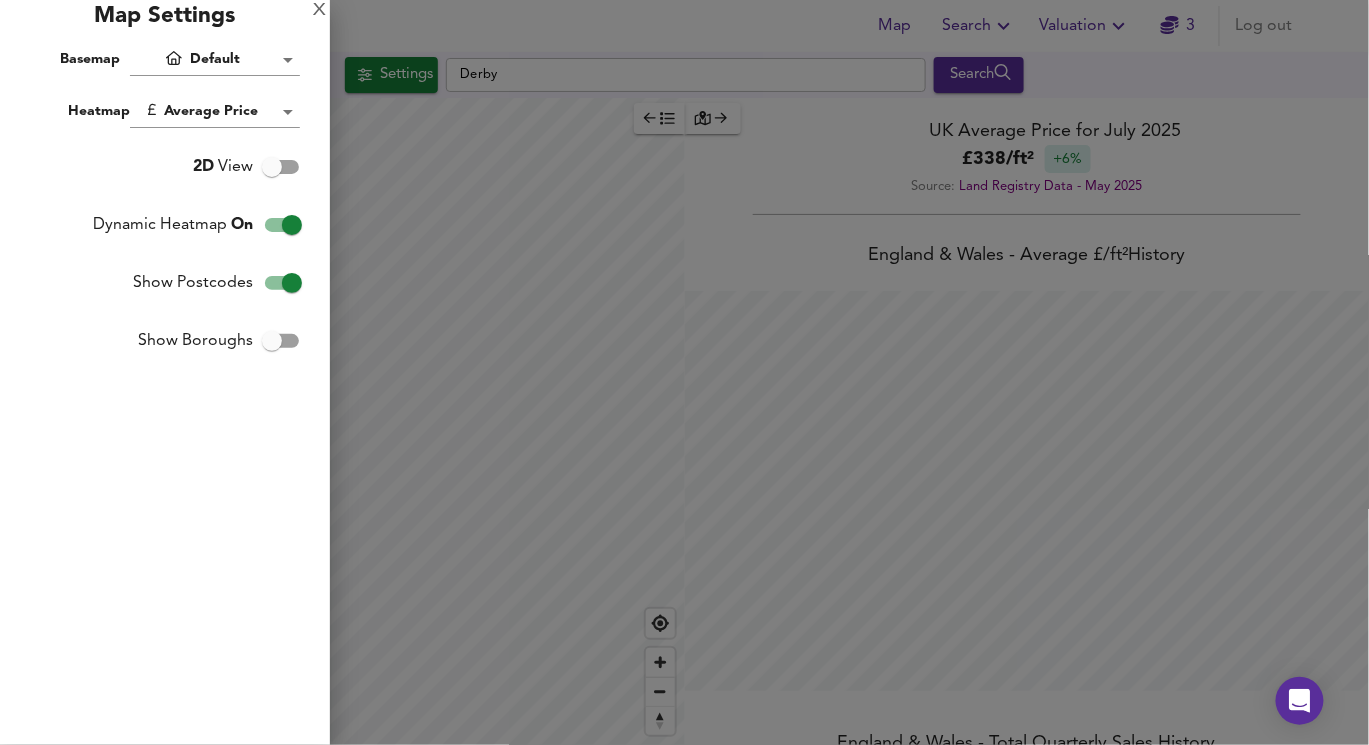 click at bounding box center [684, 372] 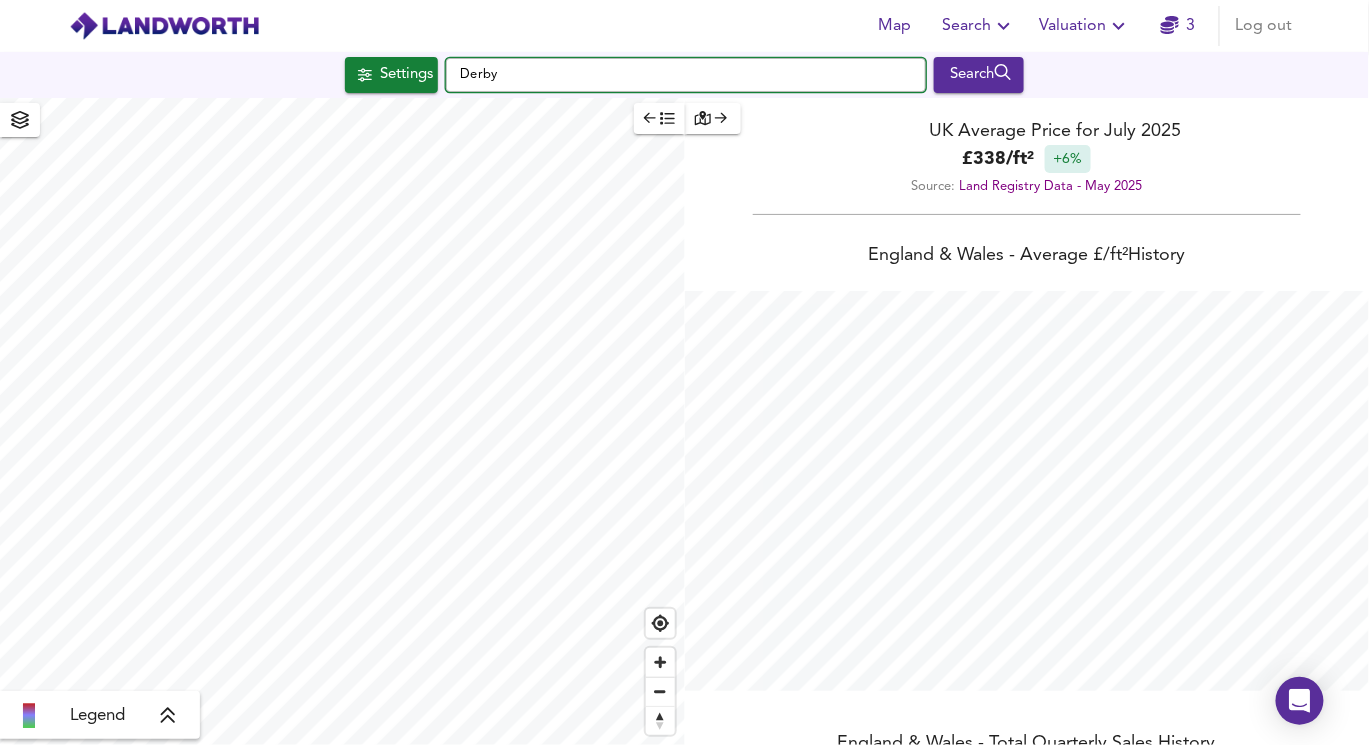click on "Derby" at bounding box center (686, 75) 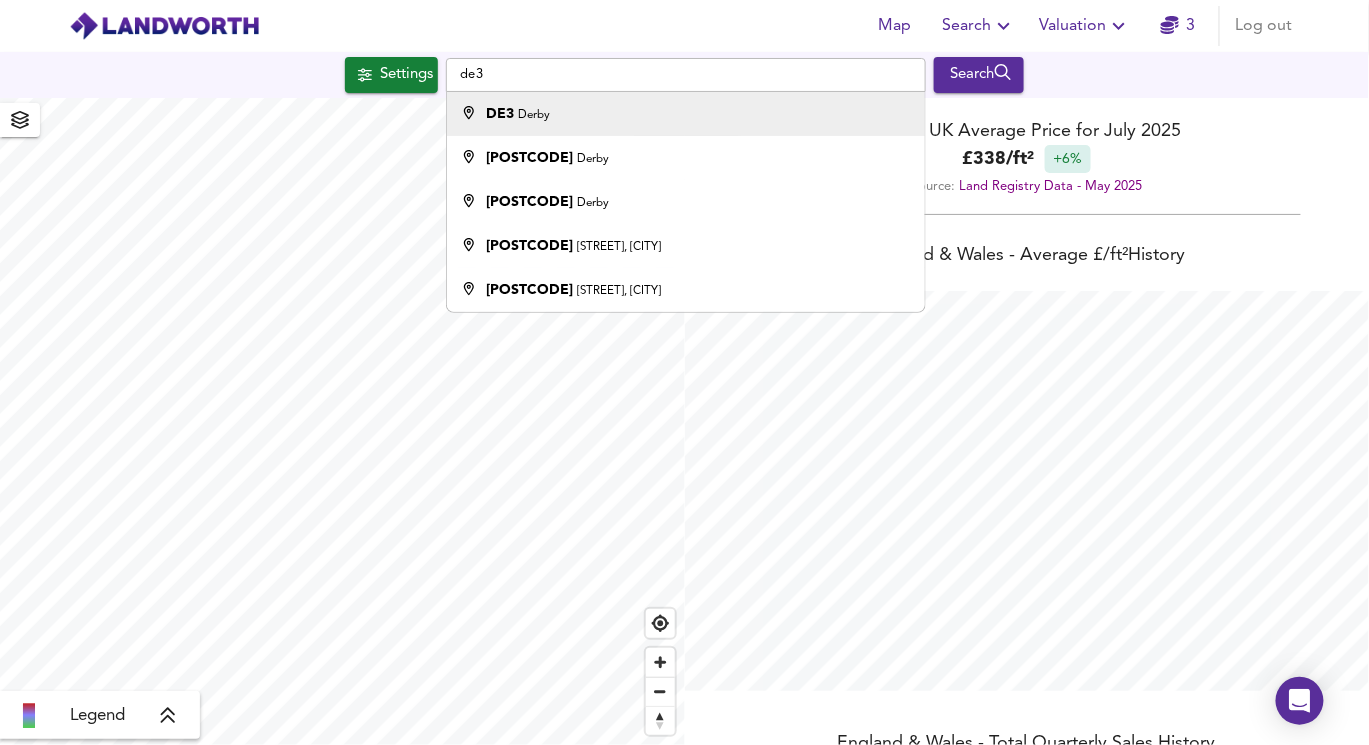 click on "[POSTCODE] [CITY]" at bounding box center (686, 114) 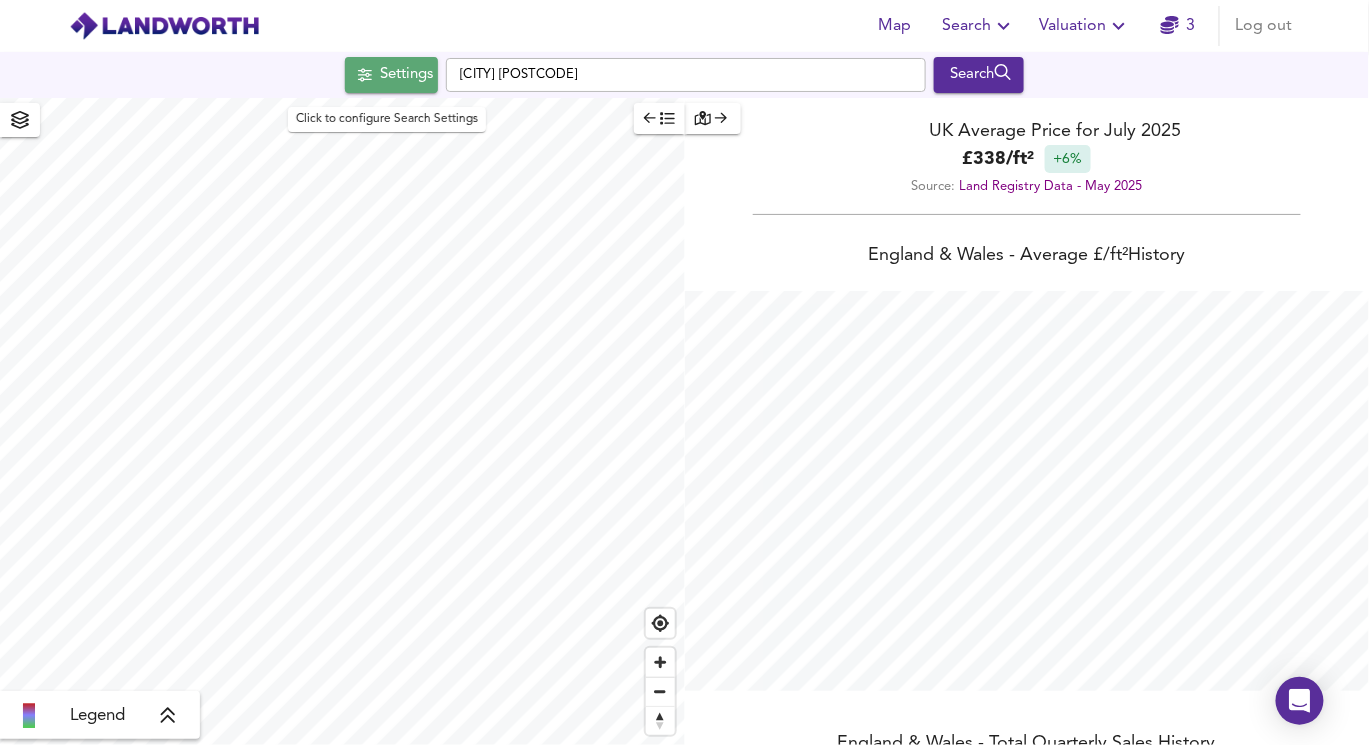click on "Settings" at bounding box center (406, 75) 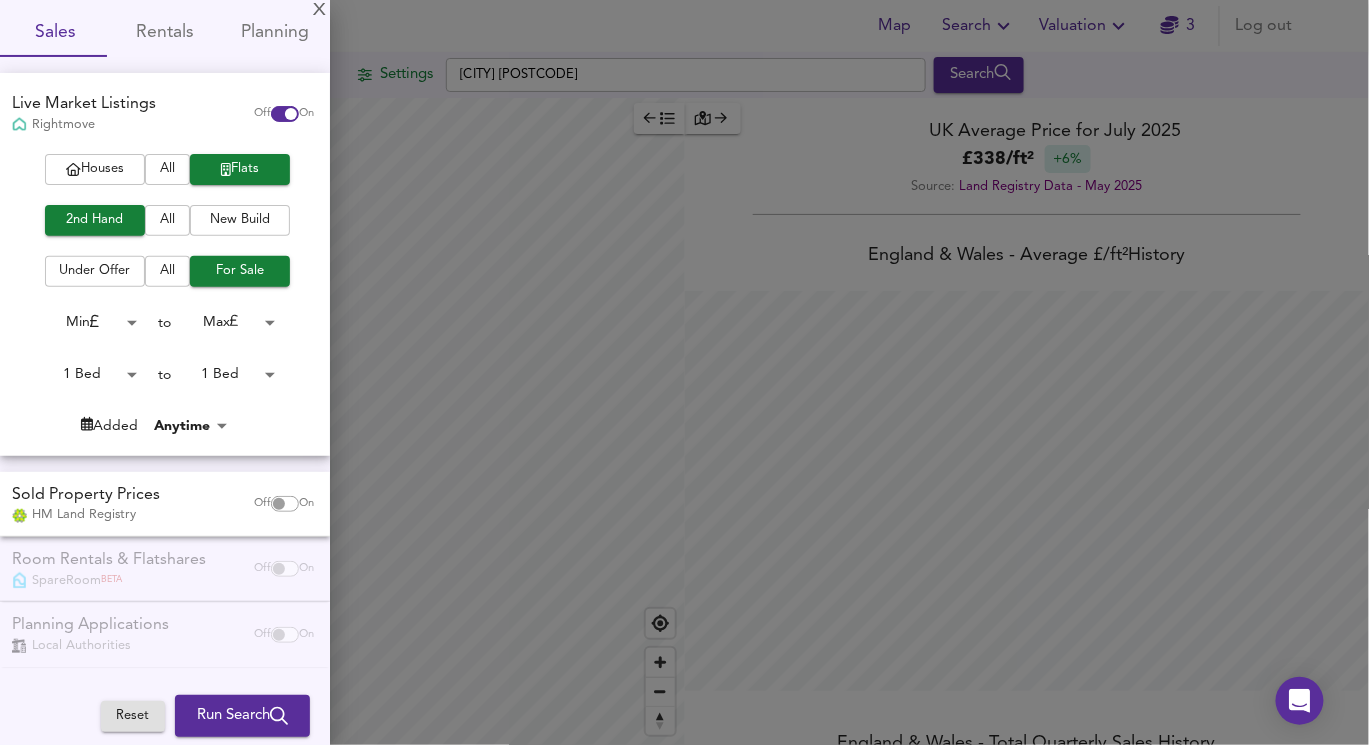 scroll, scrollTop: 0, scrollLeft: 0, axis: both 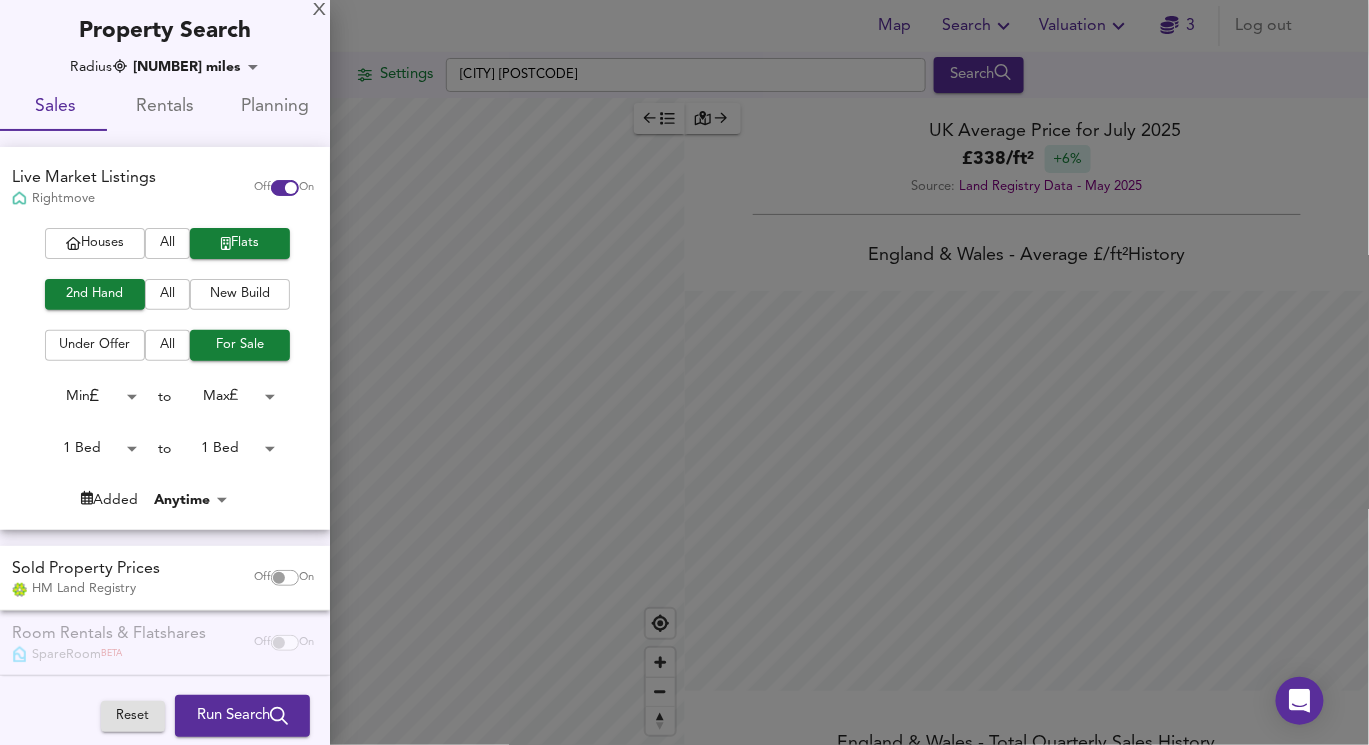 click on "X Property Search Radius   10 miles 16090 Sales Rentals Planning    Live Market Listings   Rightmove Off   On    Houses All   Flats 2nd Hand All New Build Under Offer All For Sale Min   0 to Max   200000000   1 Bed 1 to 1 Bed 1   Added Anytime -1    Sold Property Prices   HM Land Registry Off   On     Room Rentals & Flatshares   SpareRoom   BETA Off   On     Planning Applications Local Authorities Off   On  Reset Run Search   Please enable at least one data source to run a search" at bounding box center (165, 409) 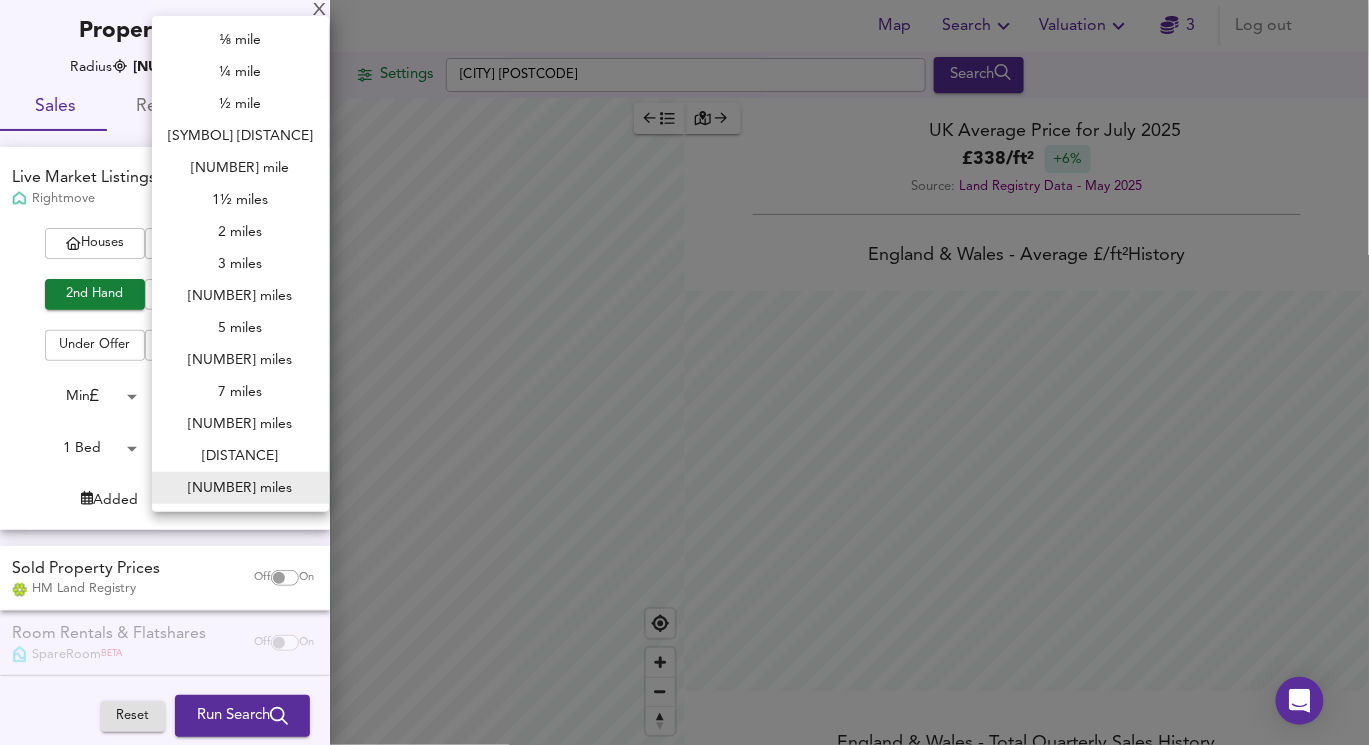click on "Map Search Valuation    3 Log out        Settings     [CITY] [POSTCODE]        Search            Legend       UK Average Price   for [MONTH] [YEAR] £ 338 / ft²      +6% Source:   Land Registry Data - [MONTH] [YEAR] England & Wales - Average £/ ft²  History England & Wales - Total Quarterly Sales History X Map Settings Basemap          Default hybrid Heatmap          Average Price landworth 2D   View Dynamic Heatmap   On Show Postcodes Show Boroughs 2D 3D Find Me X Property Search Radius   10 miles 16090 Sales Rentals Planning    Live Market Listings   Rightmove Off   On    Houses All   Flats 2nd Hand All New Build Under Offer All For Sale Min   0 to Max   200000000   1 Bed 1 to 1 Bed 1   Added Anytime -1    Sold Property Prices   HM Land Registry Off   On    Room Rentals & Flatshares   SpareRoom  BETA Off   On     Planning Applications Local Authorities Off   On  Reset Run Search   Please enable at least one data source to run a search" at bounding box center (684, 372) 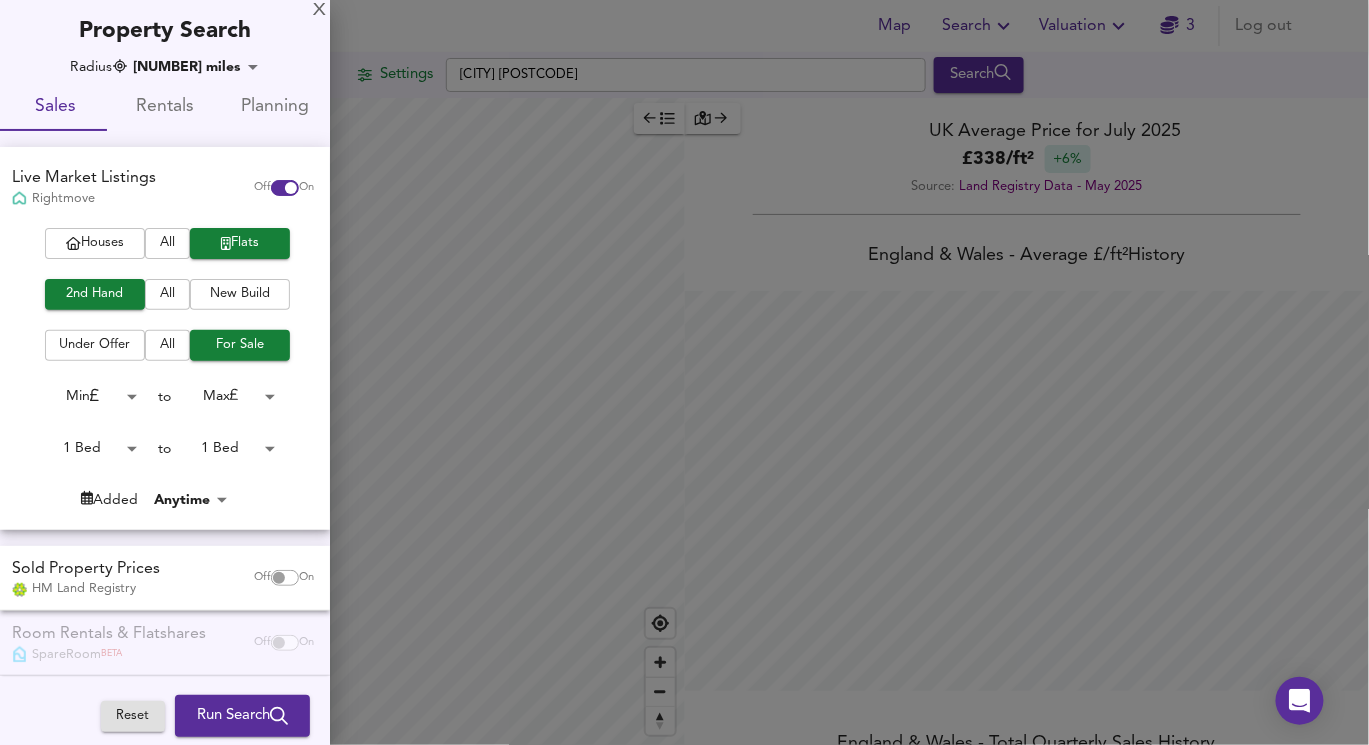 click at bounding box center [684, 372] 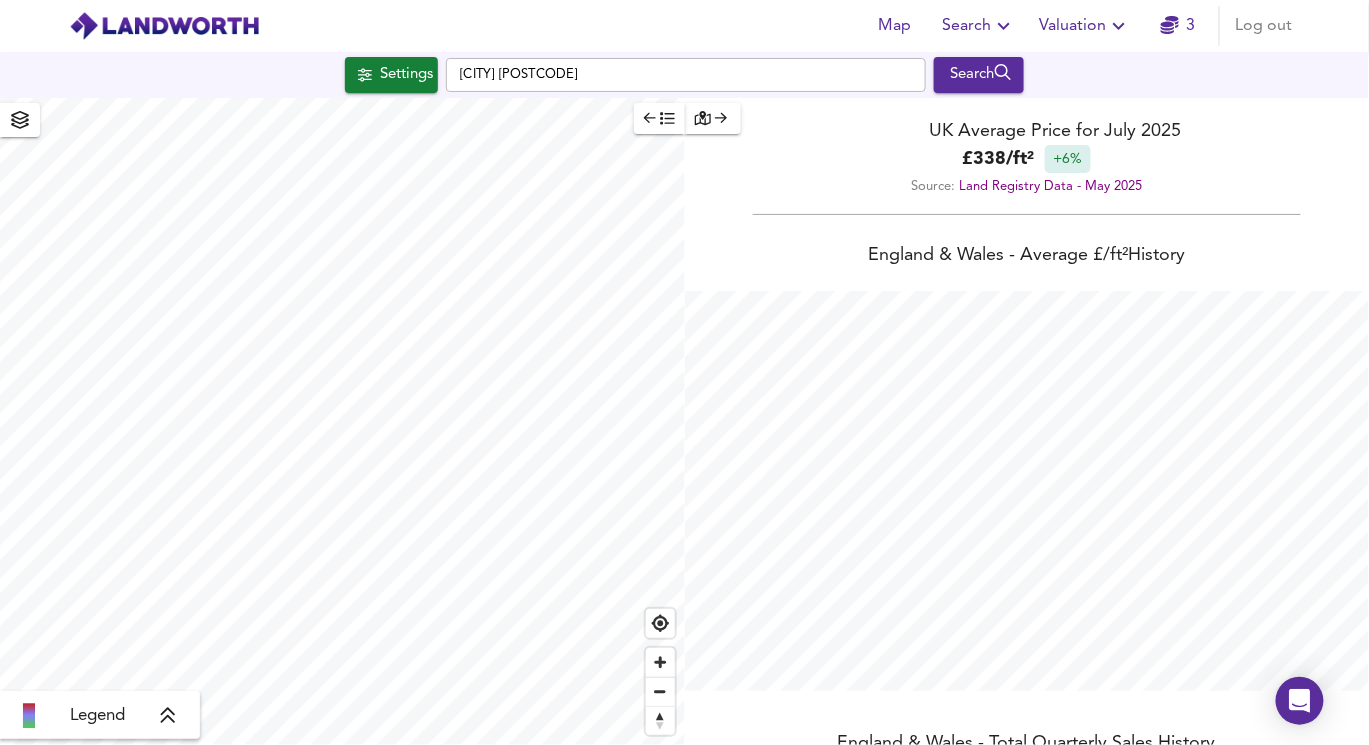 type on "[NUMBER]" 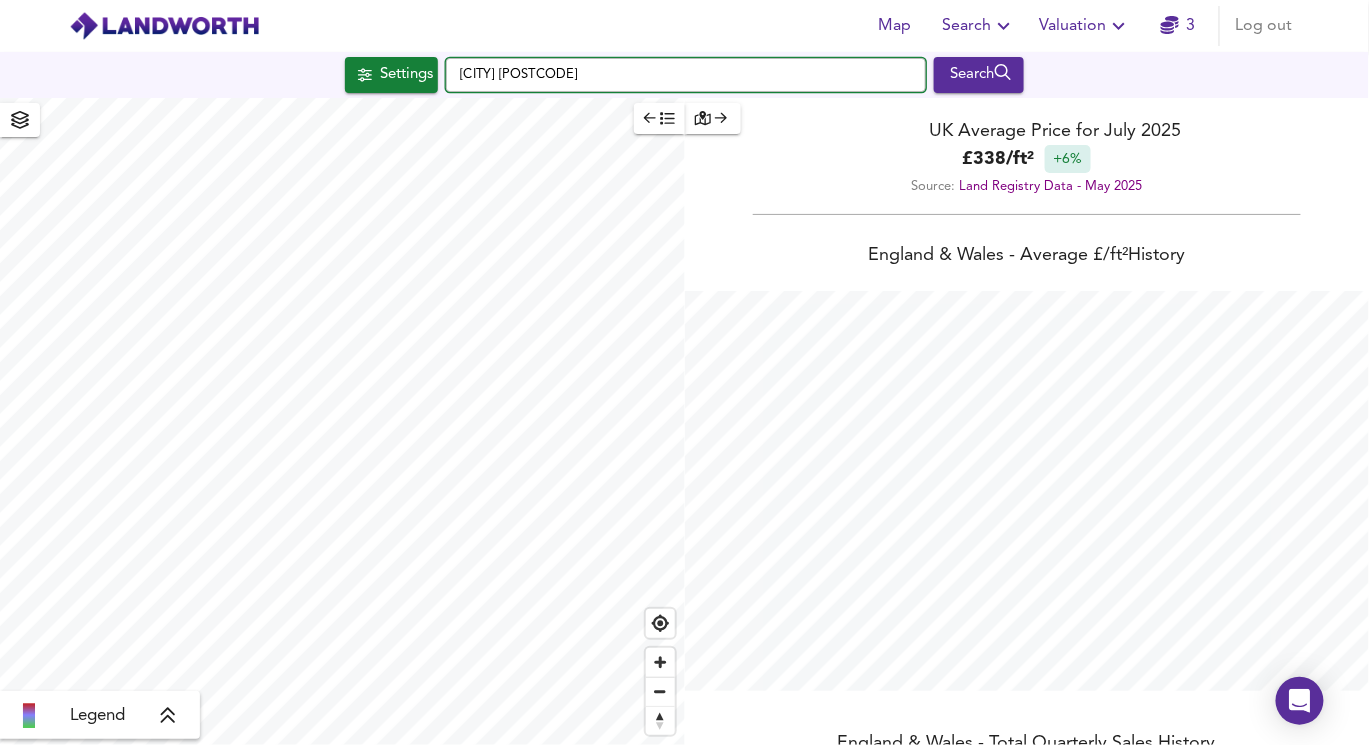 click on "[CITY] [POSTCODE]" at bounding box center [686, 75] 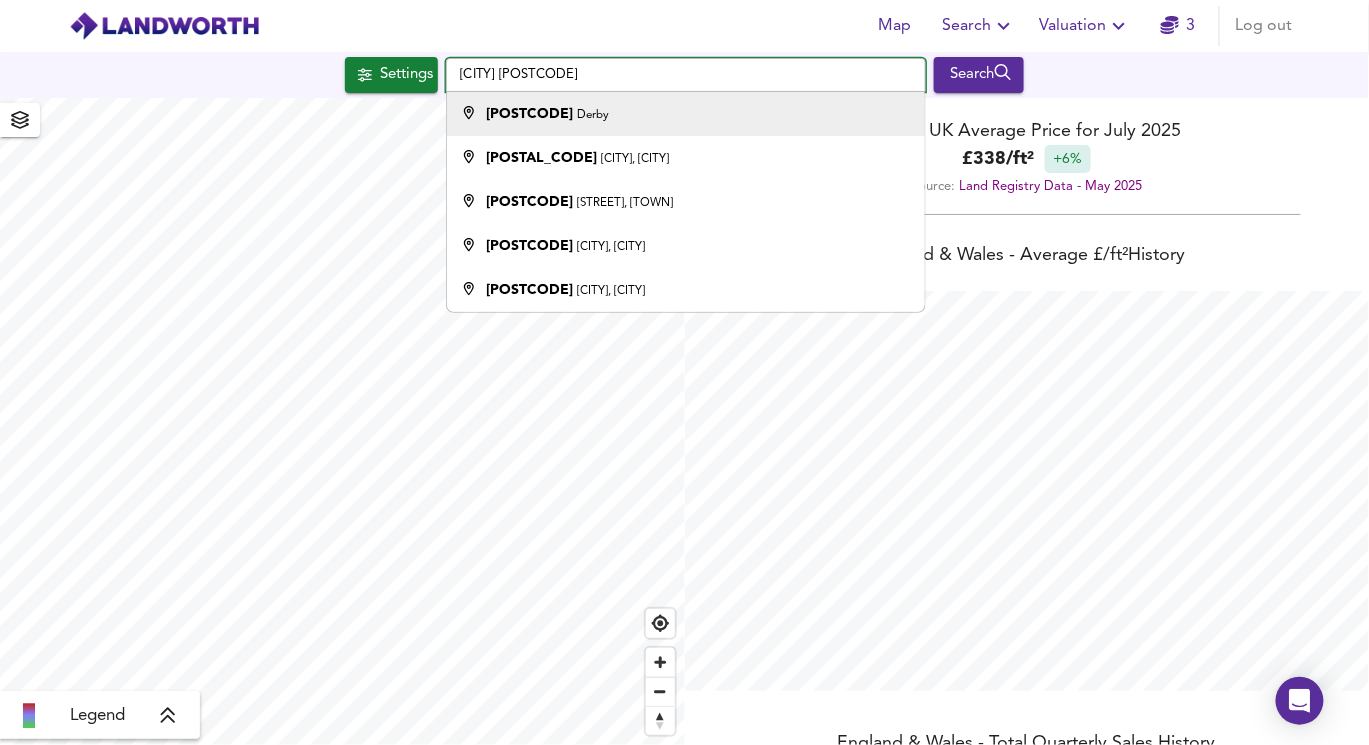 type on "[CITY] [POSTCODE]" 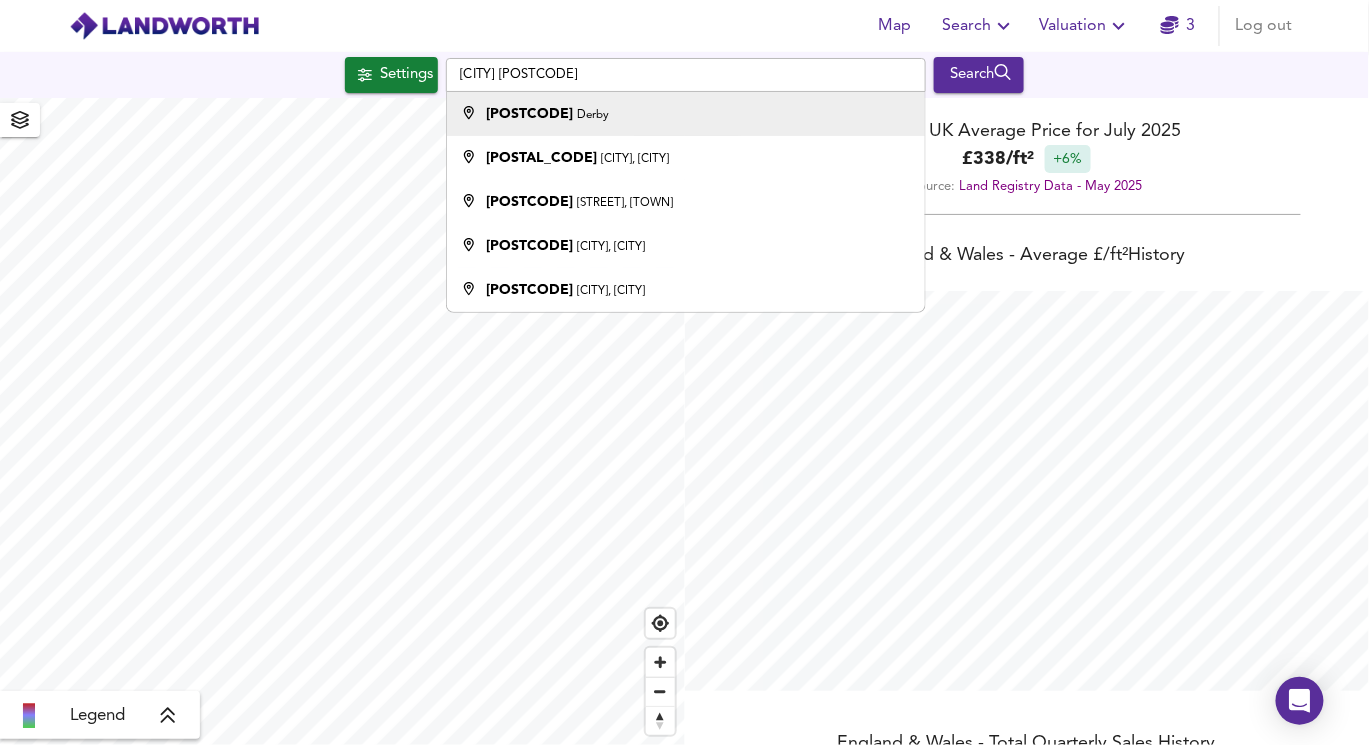 click on "[POSTCODE]   [TOWN]" at bounding box center [681, 114] 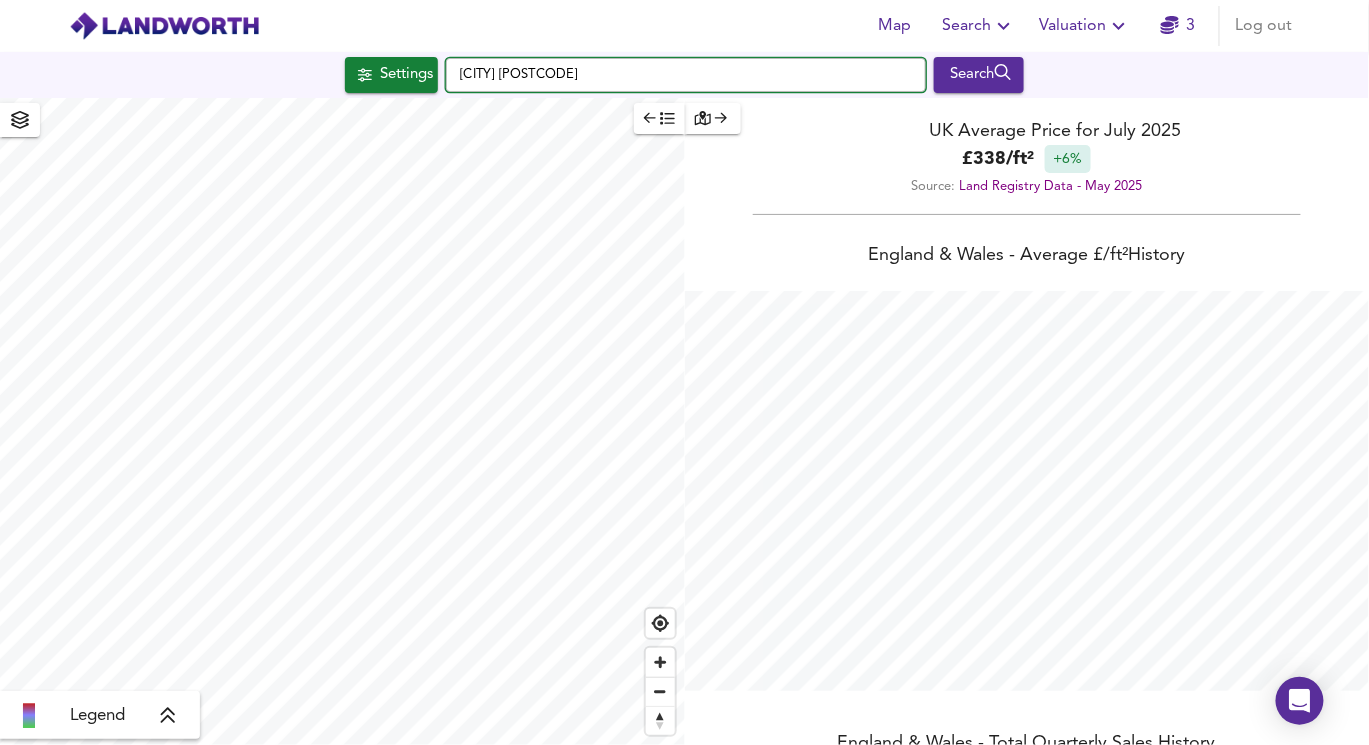 click on "[CITY] [POSTCODE]" at bounding box center [686, 75] 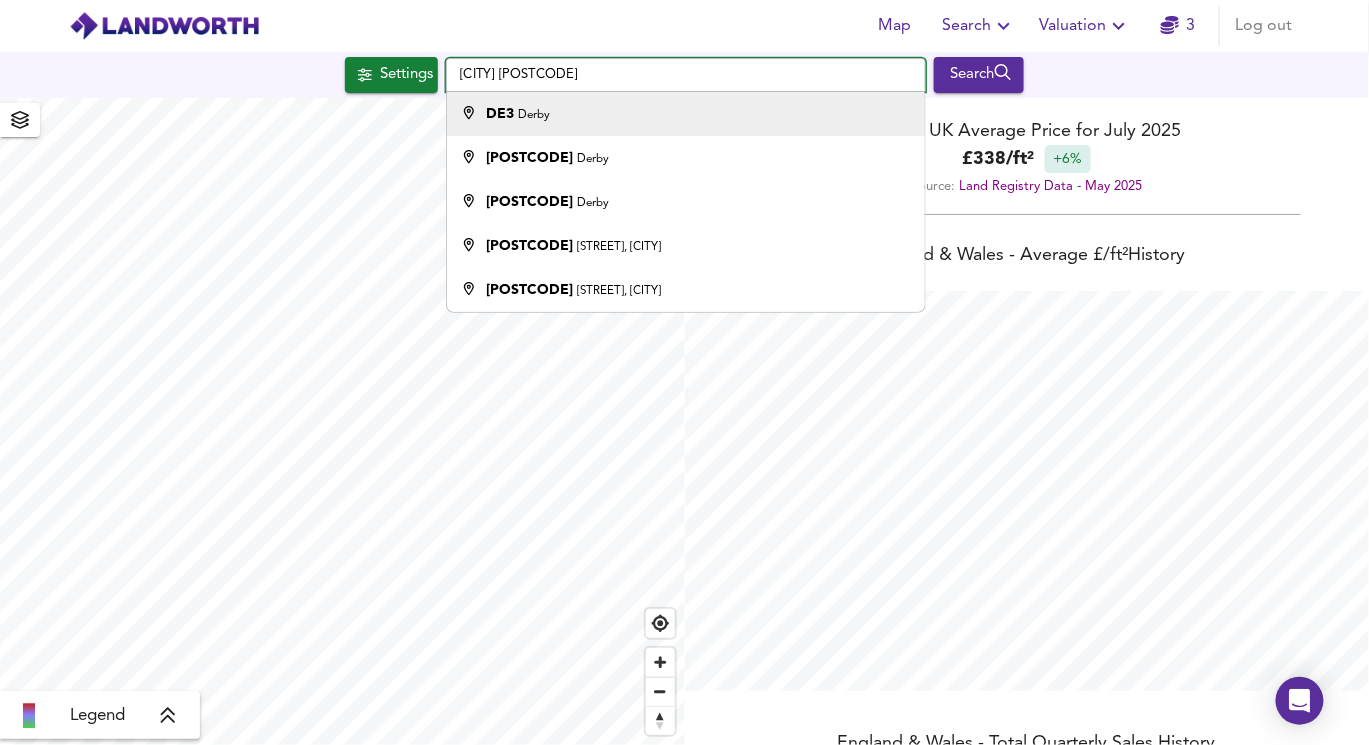type on "[CITY] [POSTCODE]" 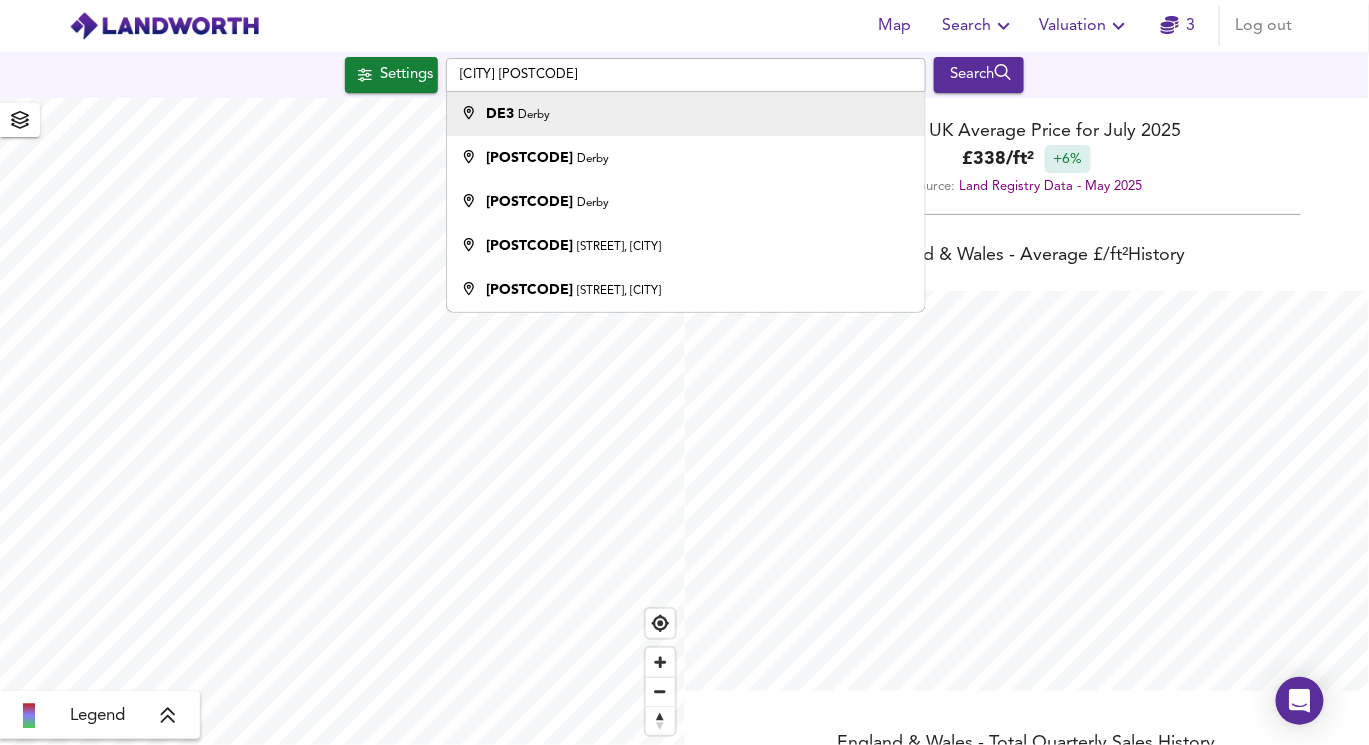 click on "[POSTCODE] [CITY]" at bounding box center [519, 114] 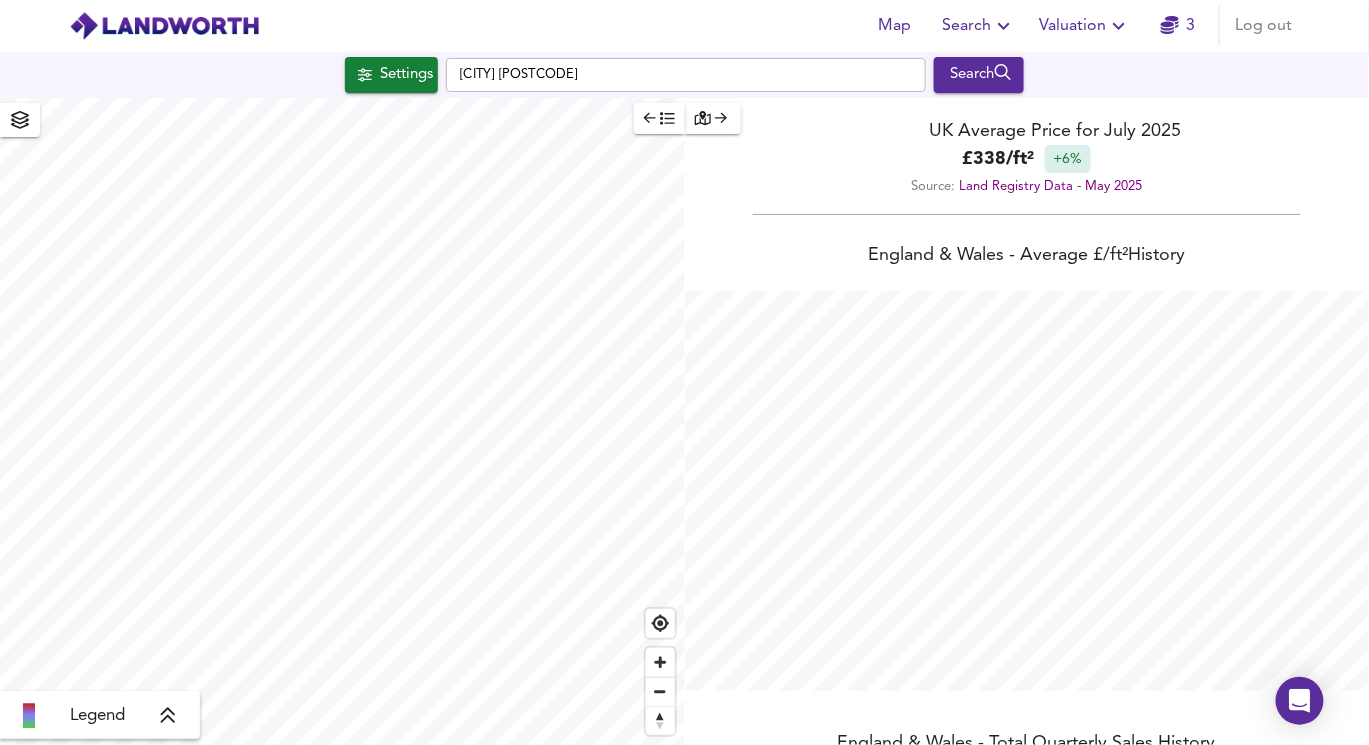 type on "24968" 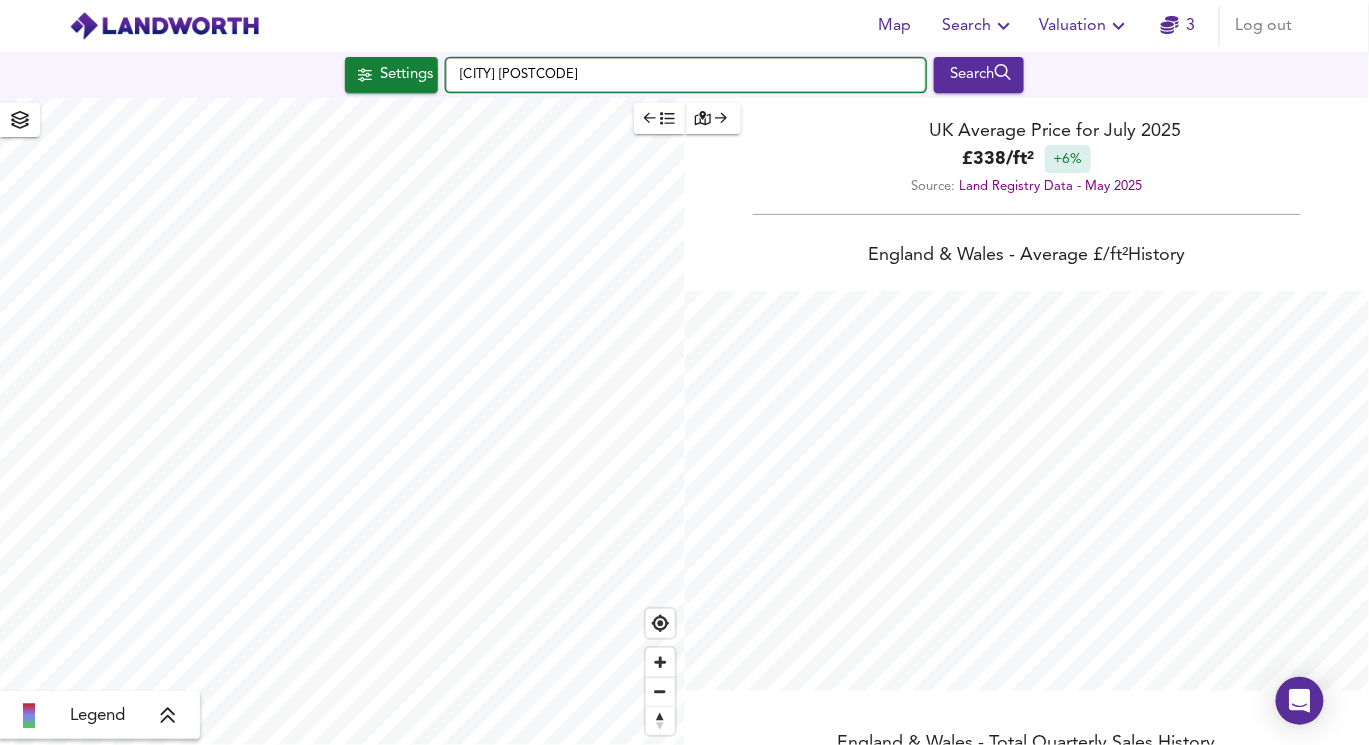 click on "[CITY] [POSTCODE]" at bounding box center [686, 75] 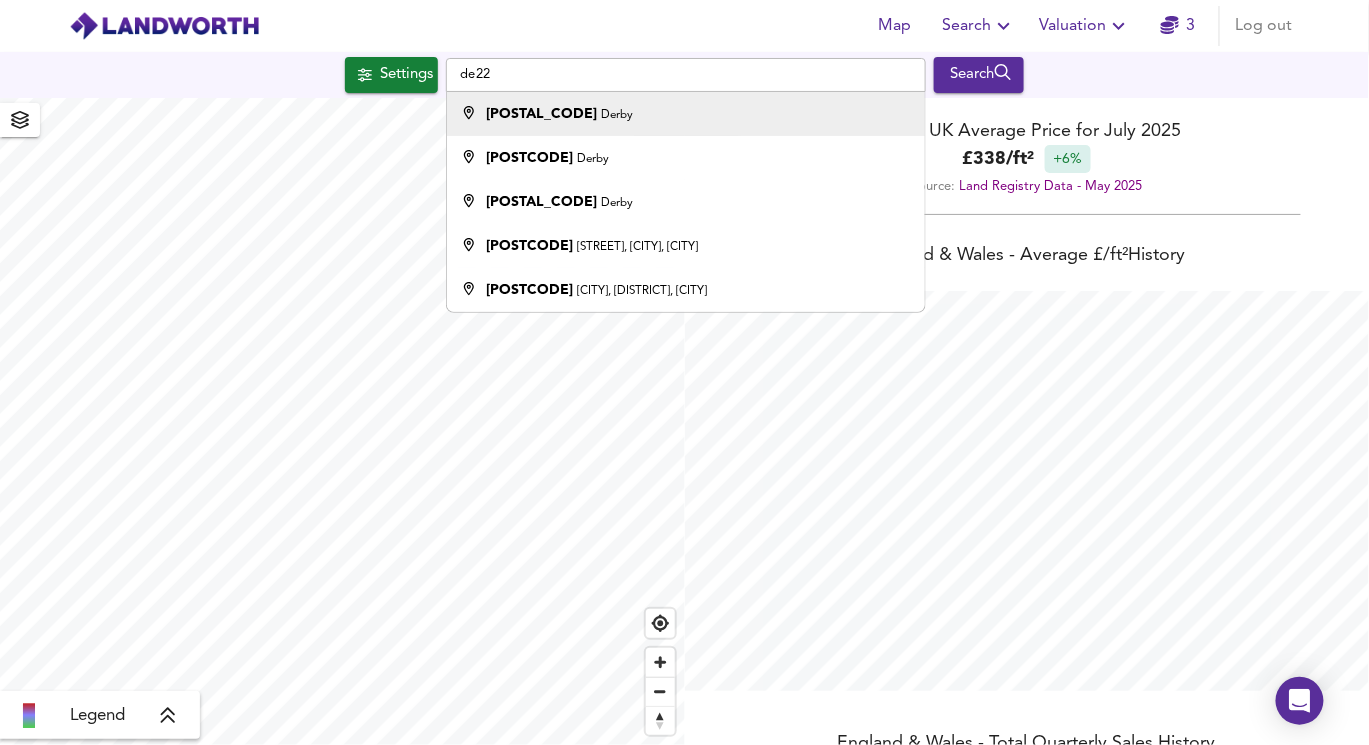 click on "Derby" at bounding box center (618, 115) 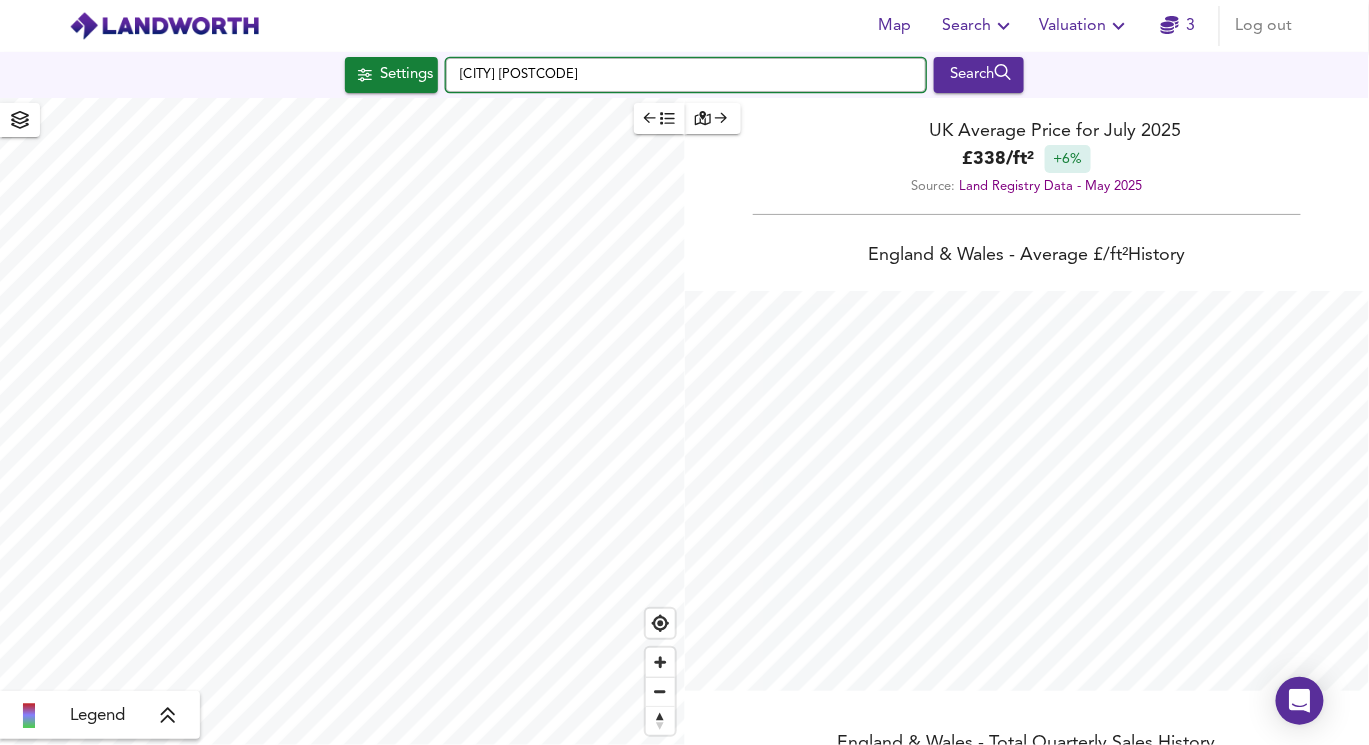 click on "[CITY] [POSTCODE]" at bounding box center [686, 75] 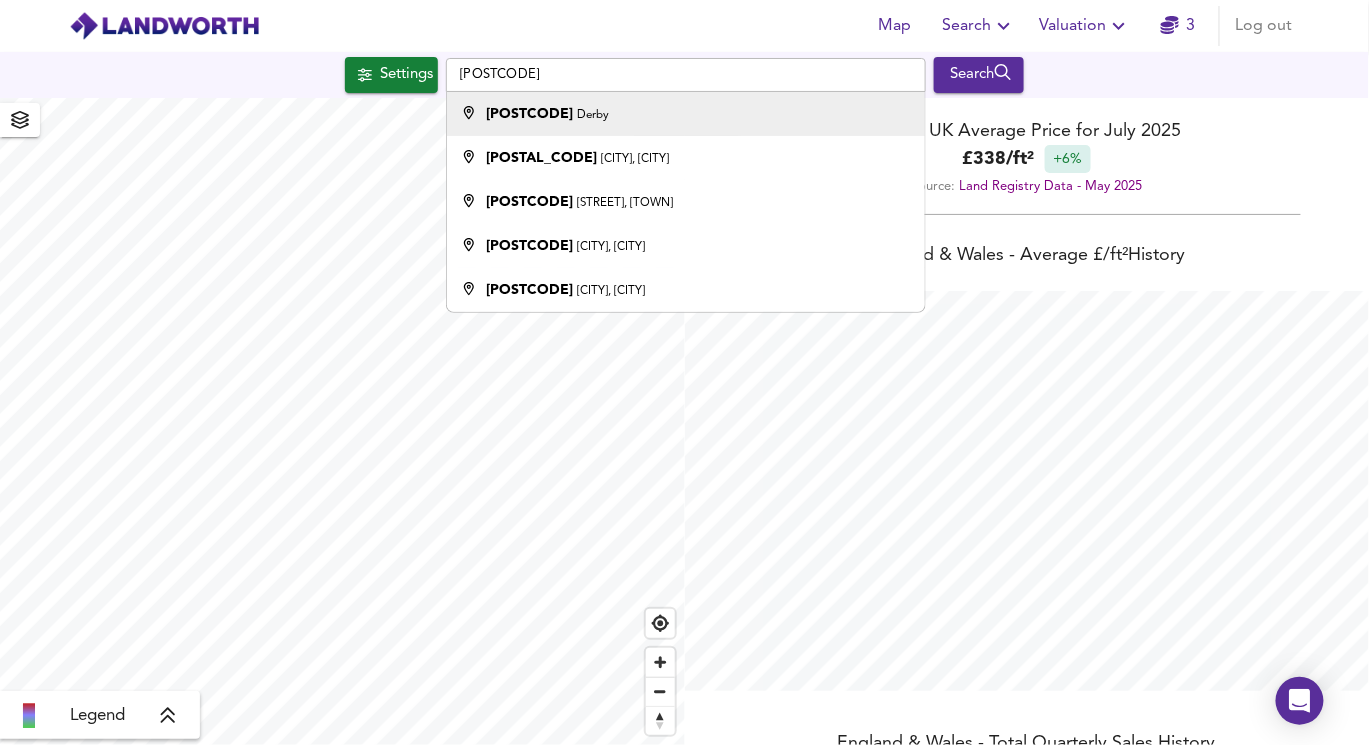 click on "[POSTCODE]   [TOWN]" at bounding box center [681, 114] 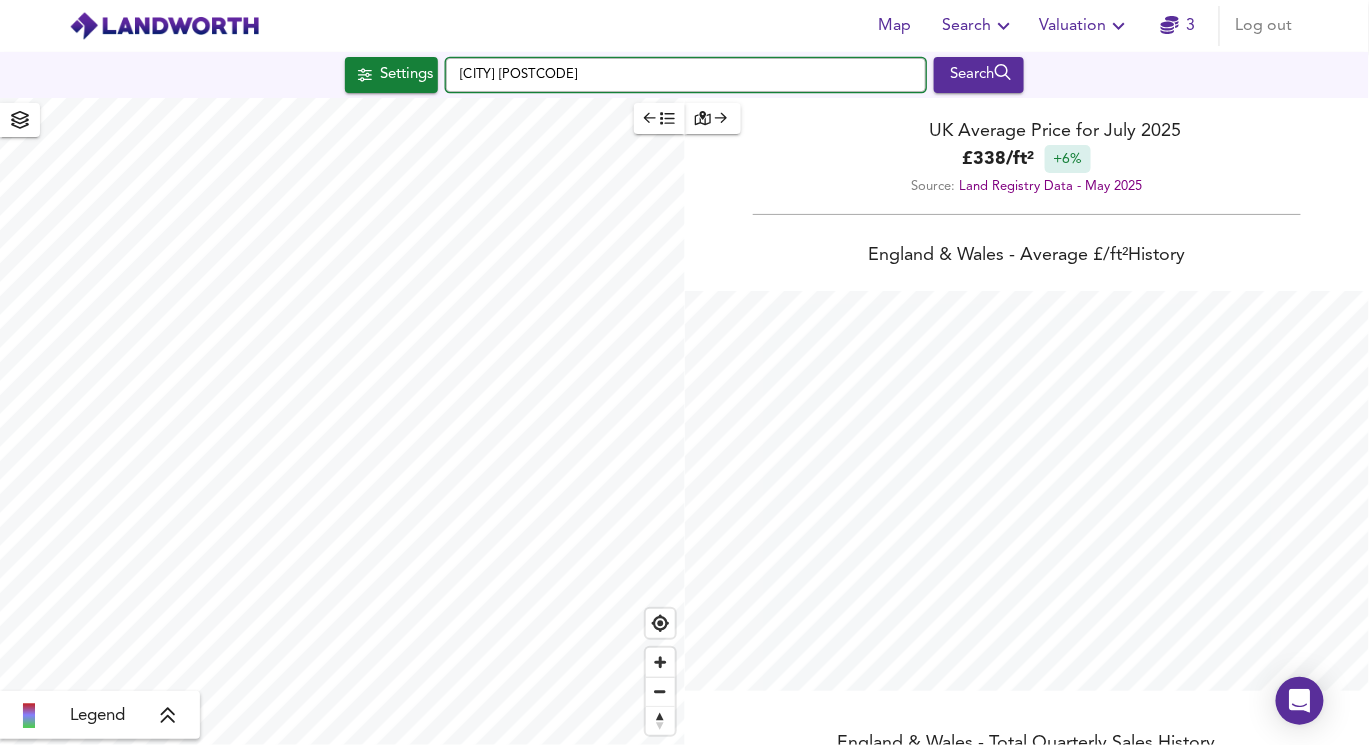 click on "[CITY] [POSTCODE]" at bounding box center [686, 75] 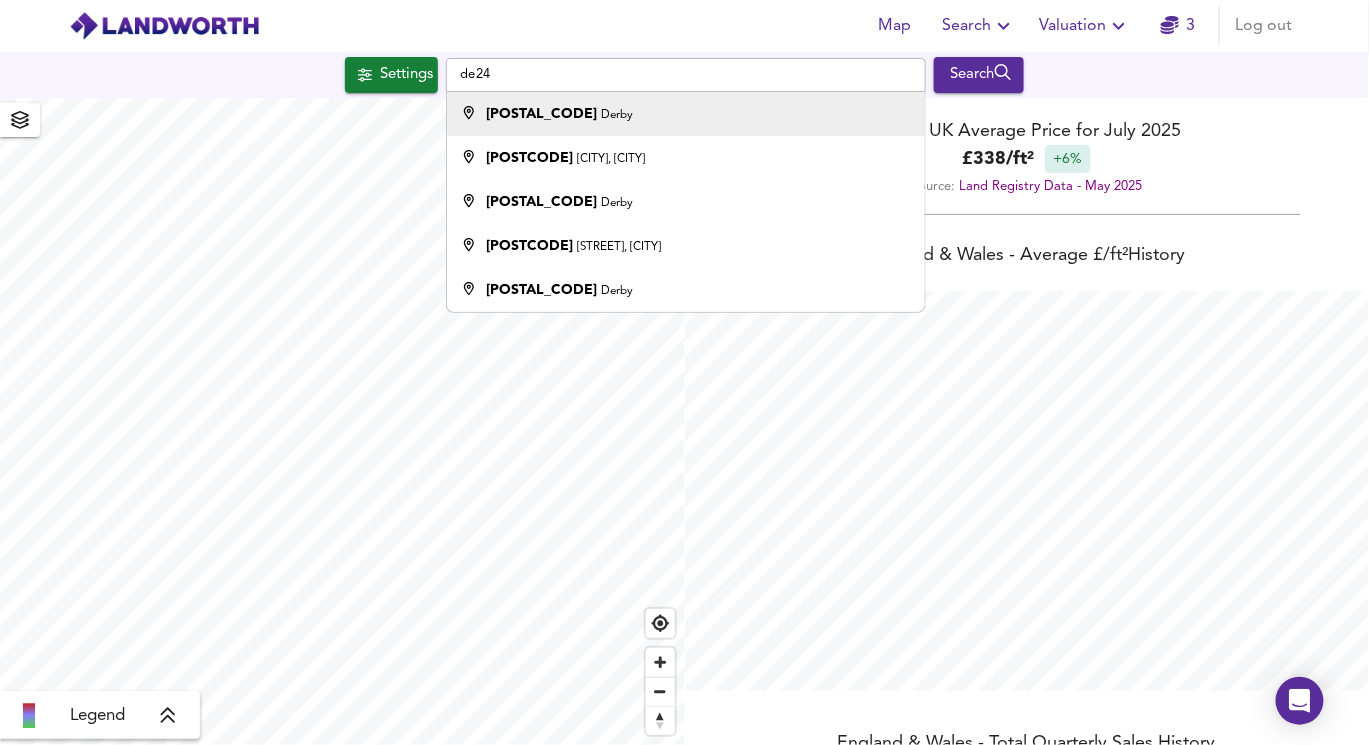 click on "[POSTAL_CODE]" at bounding box center (542, 114) 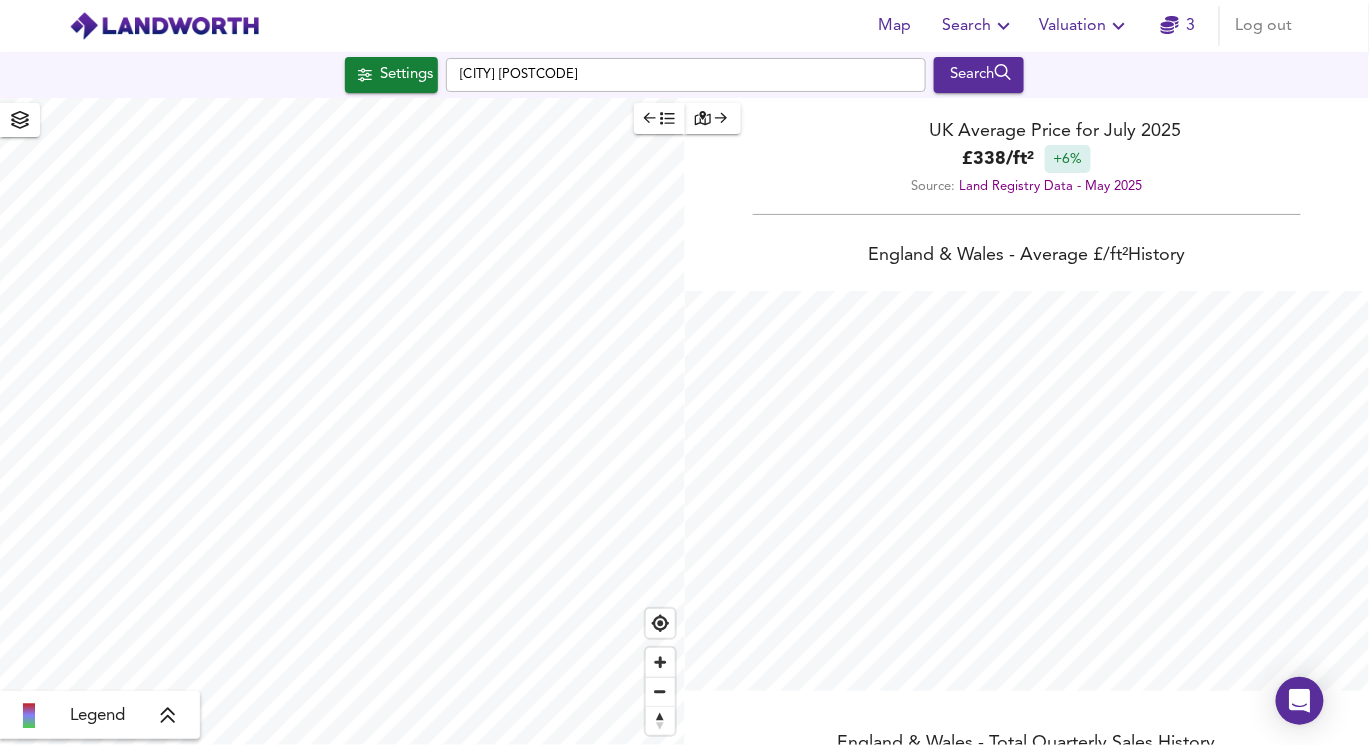 type on "28245" 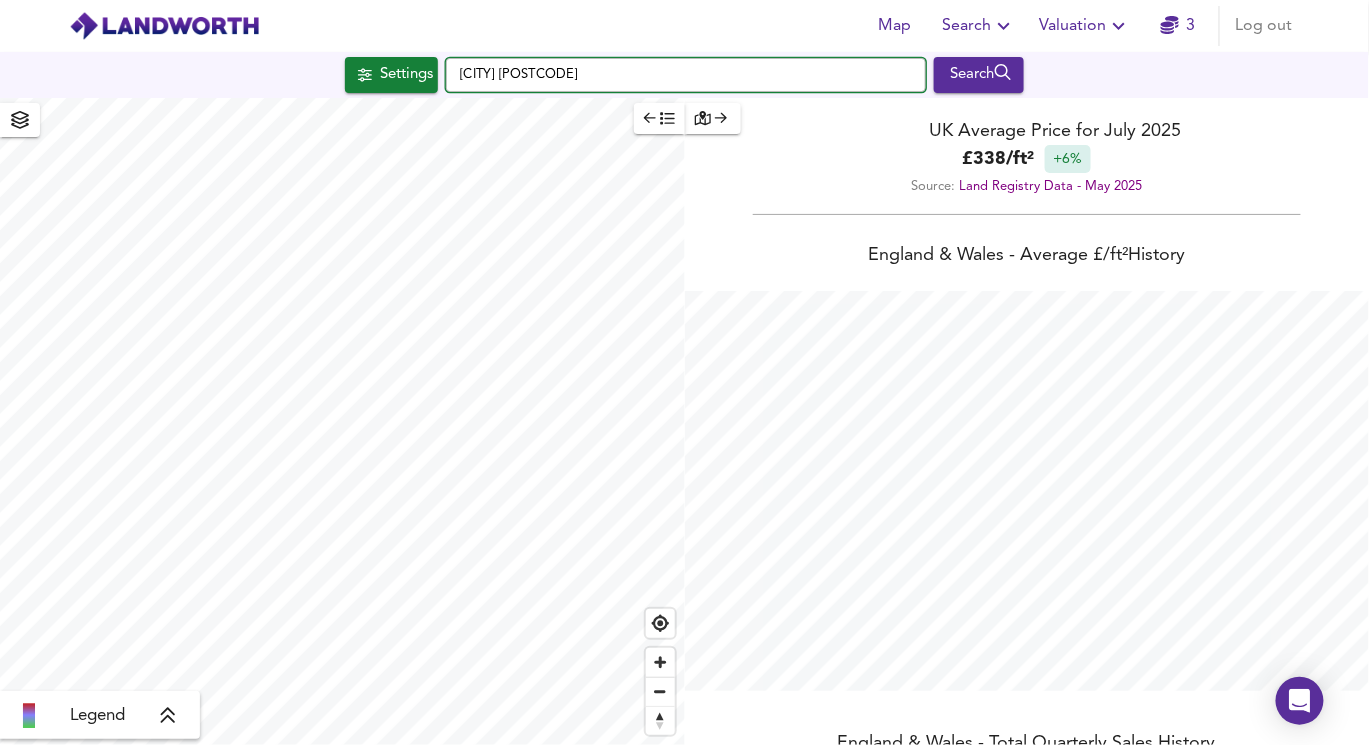 click on "[CITY] [POSTCODE]" at bounding box center [686, 75] 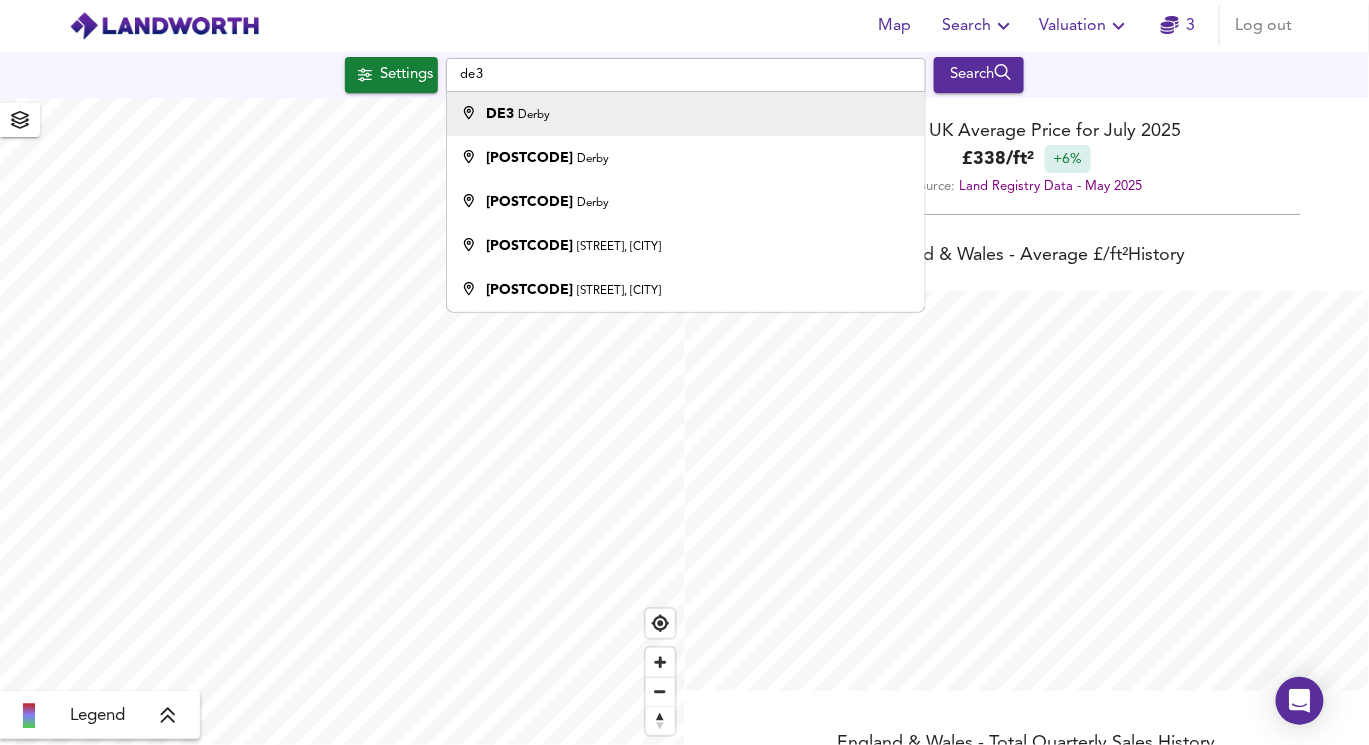 click on "Derby" at bounding box center (535, 115) 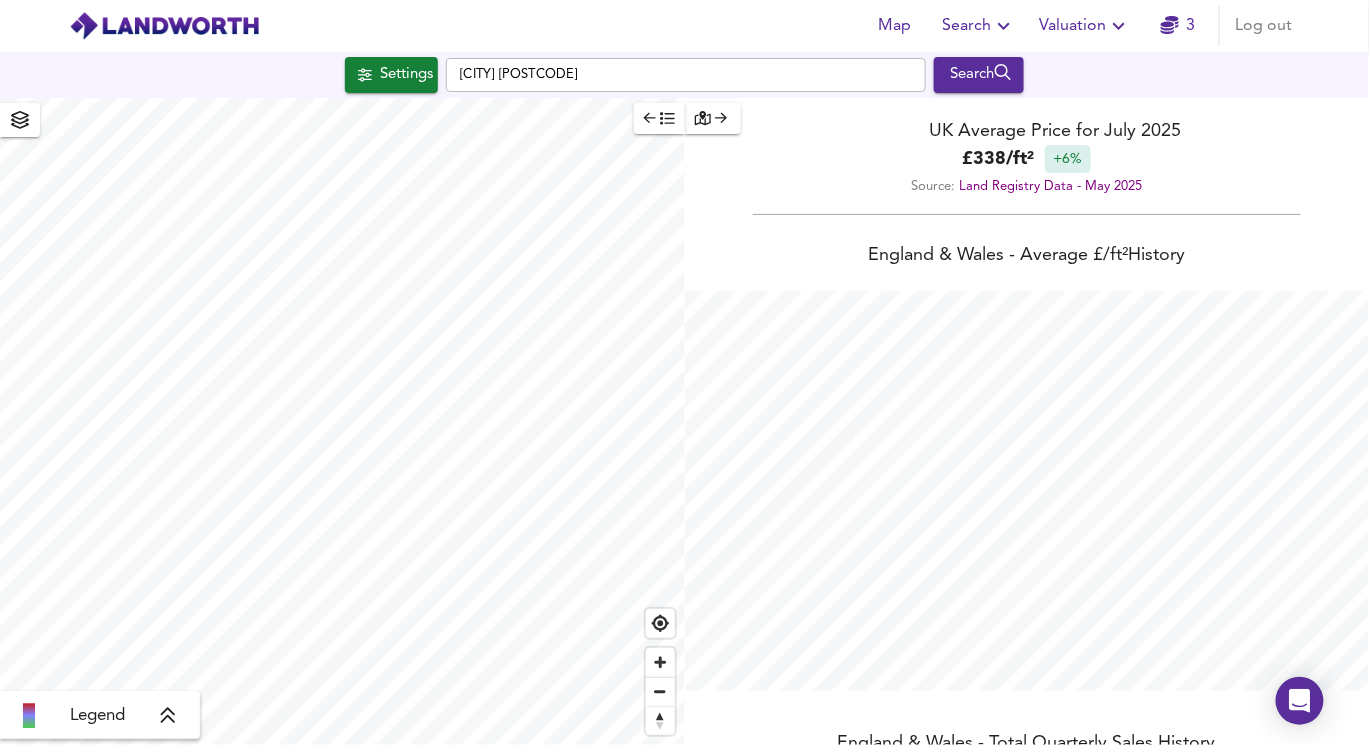 type on "[NUMBER]" 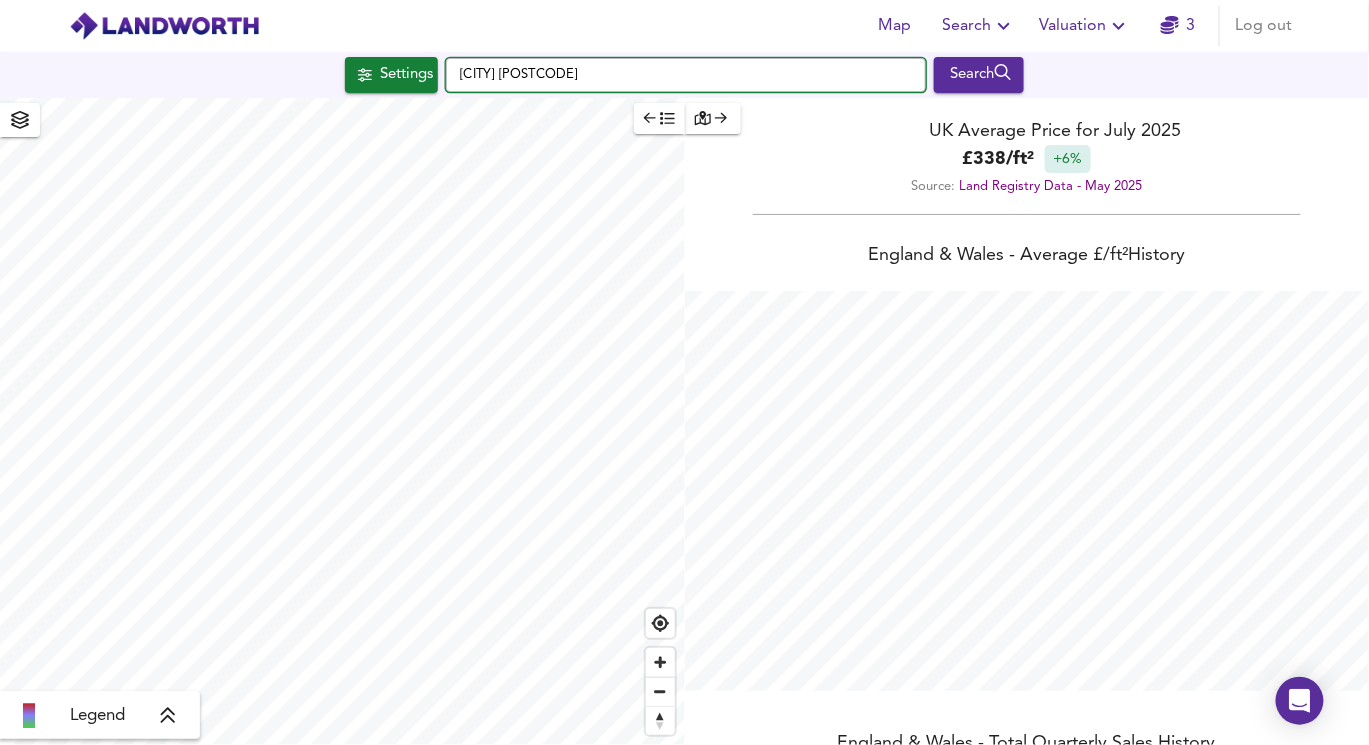 click on "[CITY] [POSTCODE]" at bounding box center (686, 75) 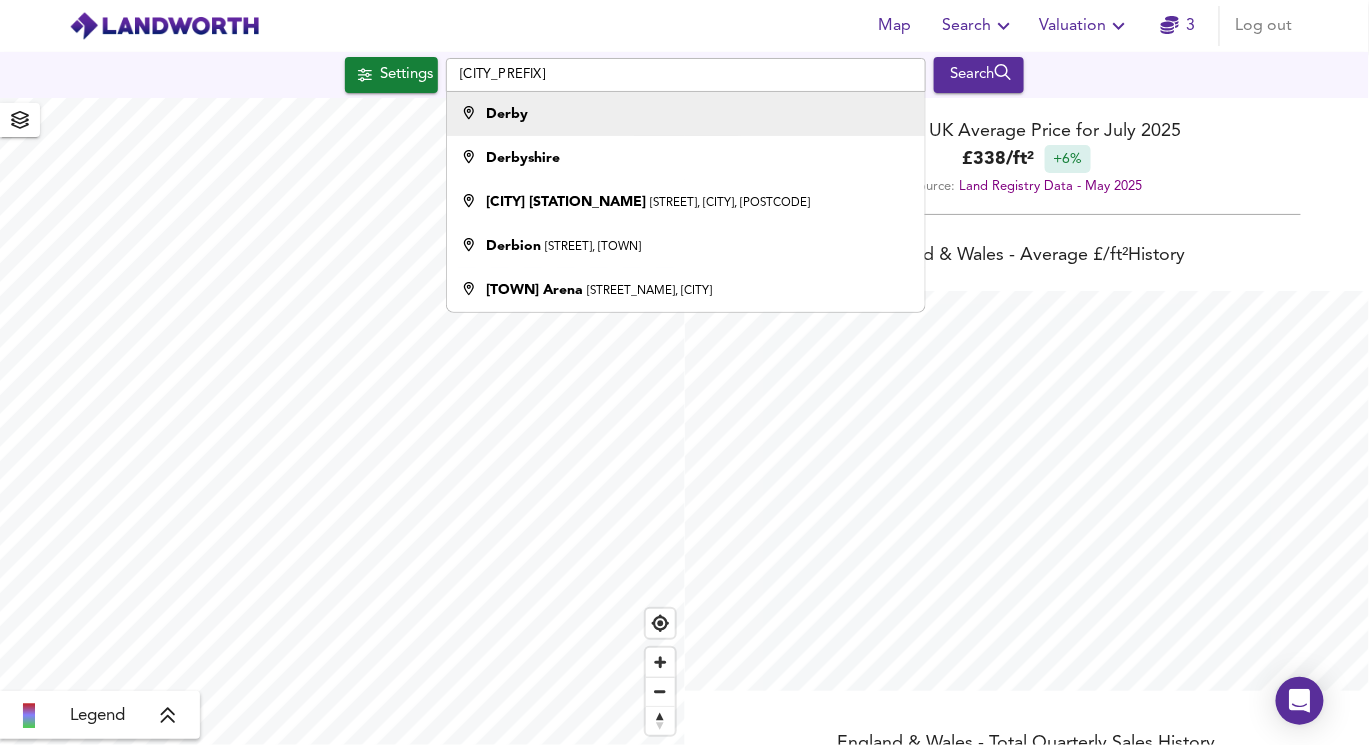click on "Derby" at bounding box center (681, 114) 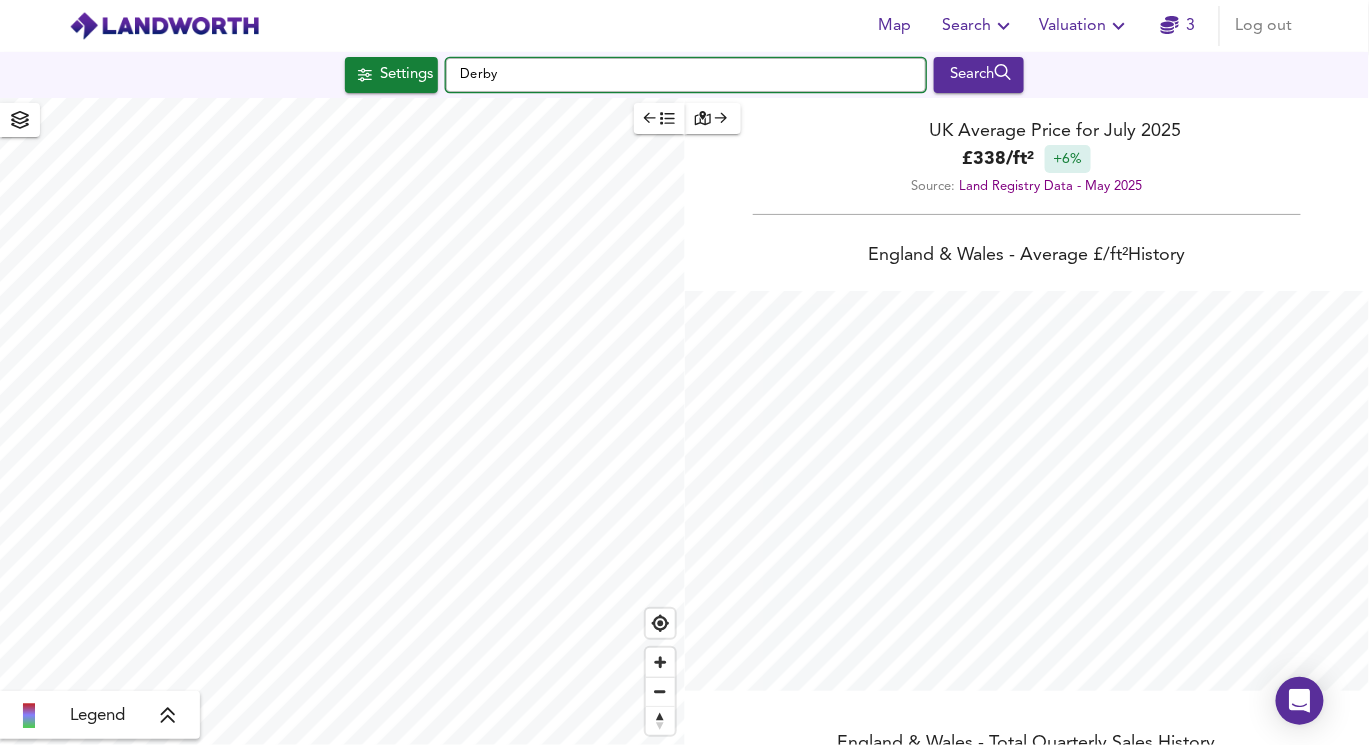 click on "Derby" at bounding box center [686, 75] 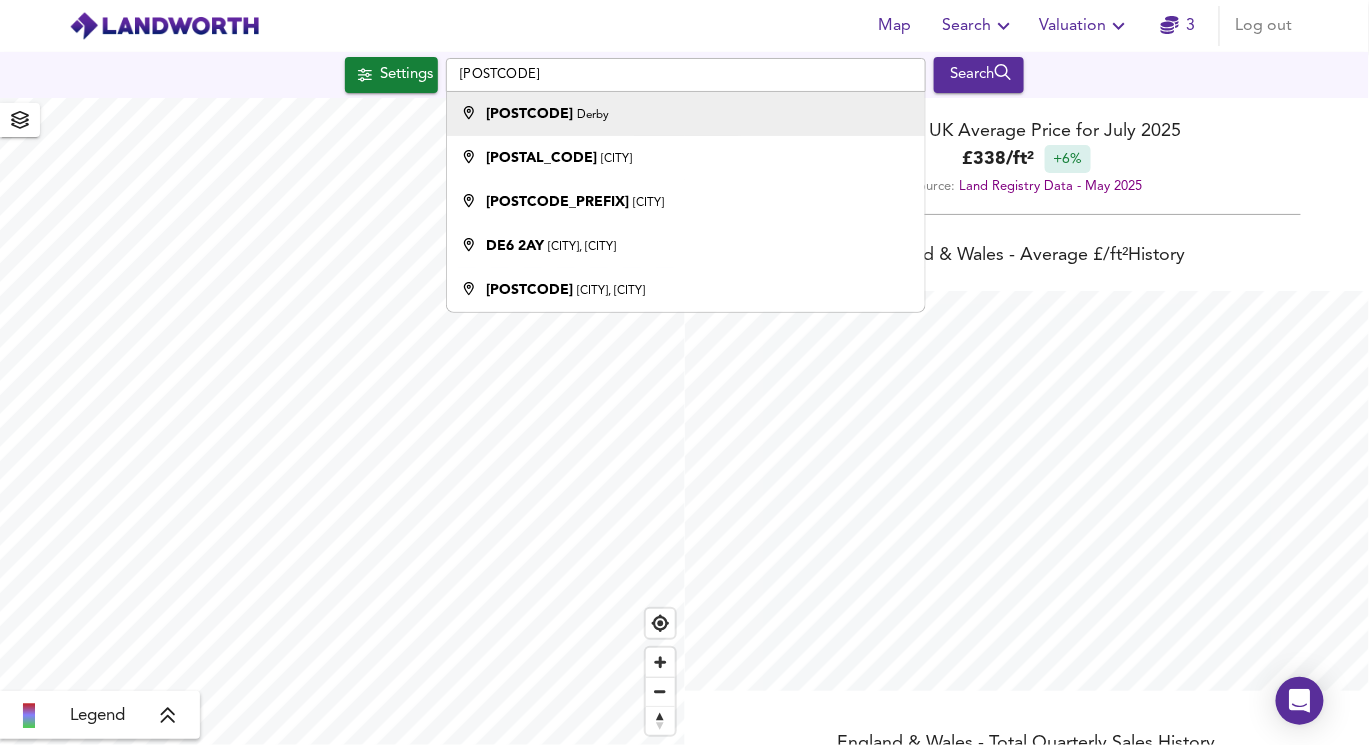 click on "[POSTCODE]   [TOWN]" at bounding box center [681, 114] 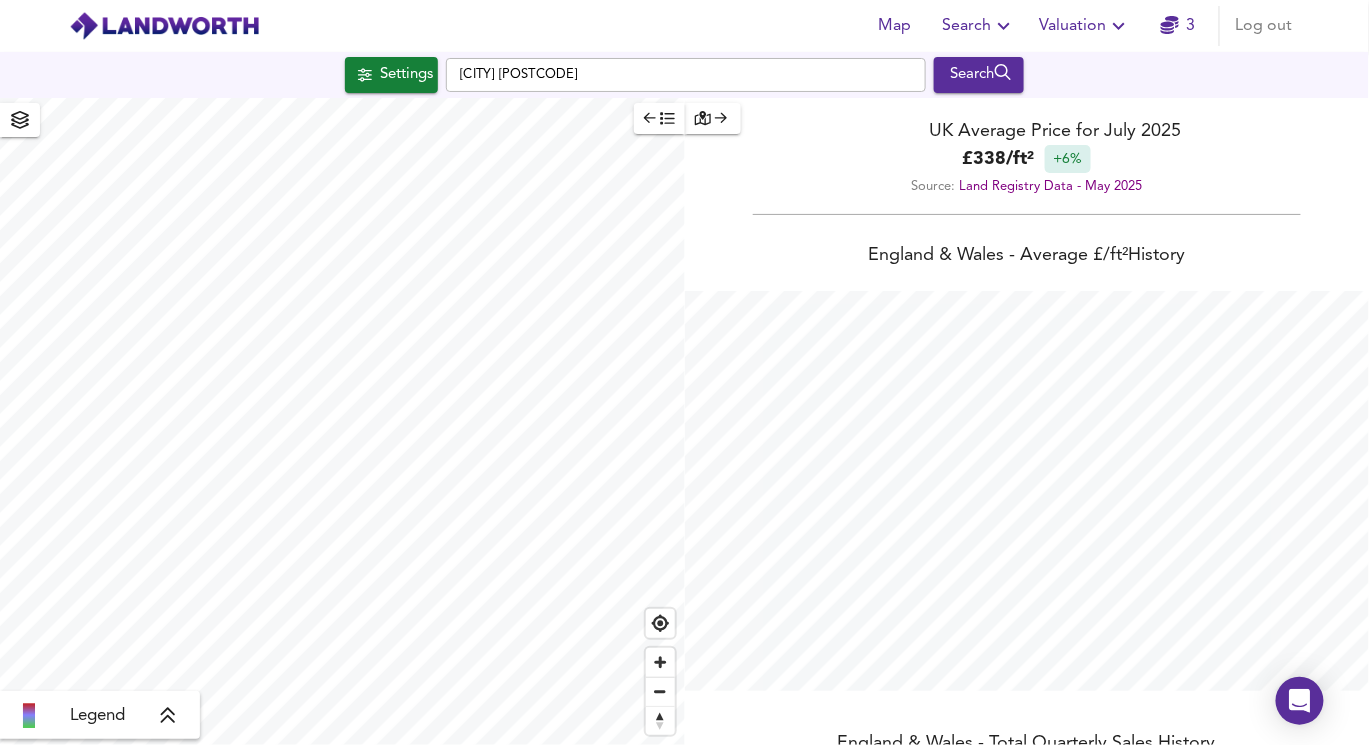 type on "29470" 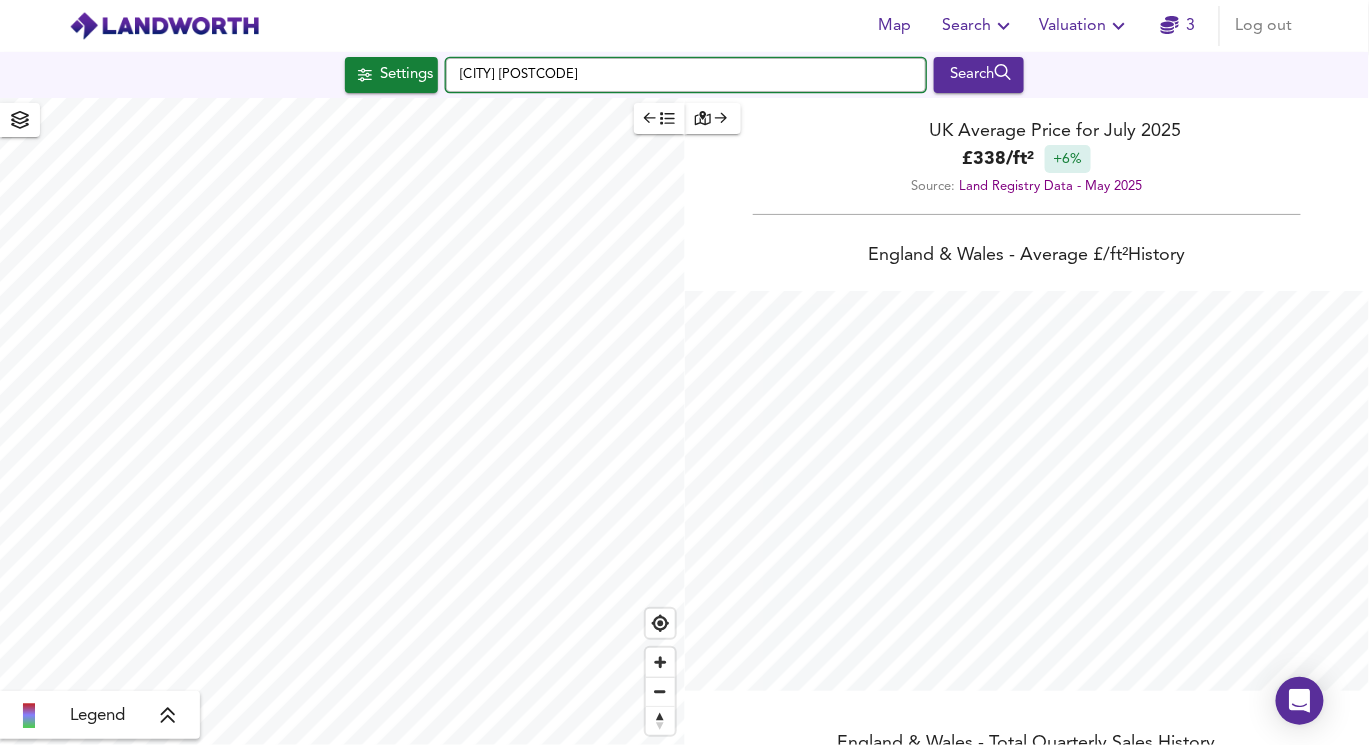 click on "[CITY] [POSTCODE]" at bounding box center (686, 75) 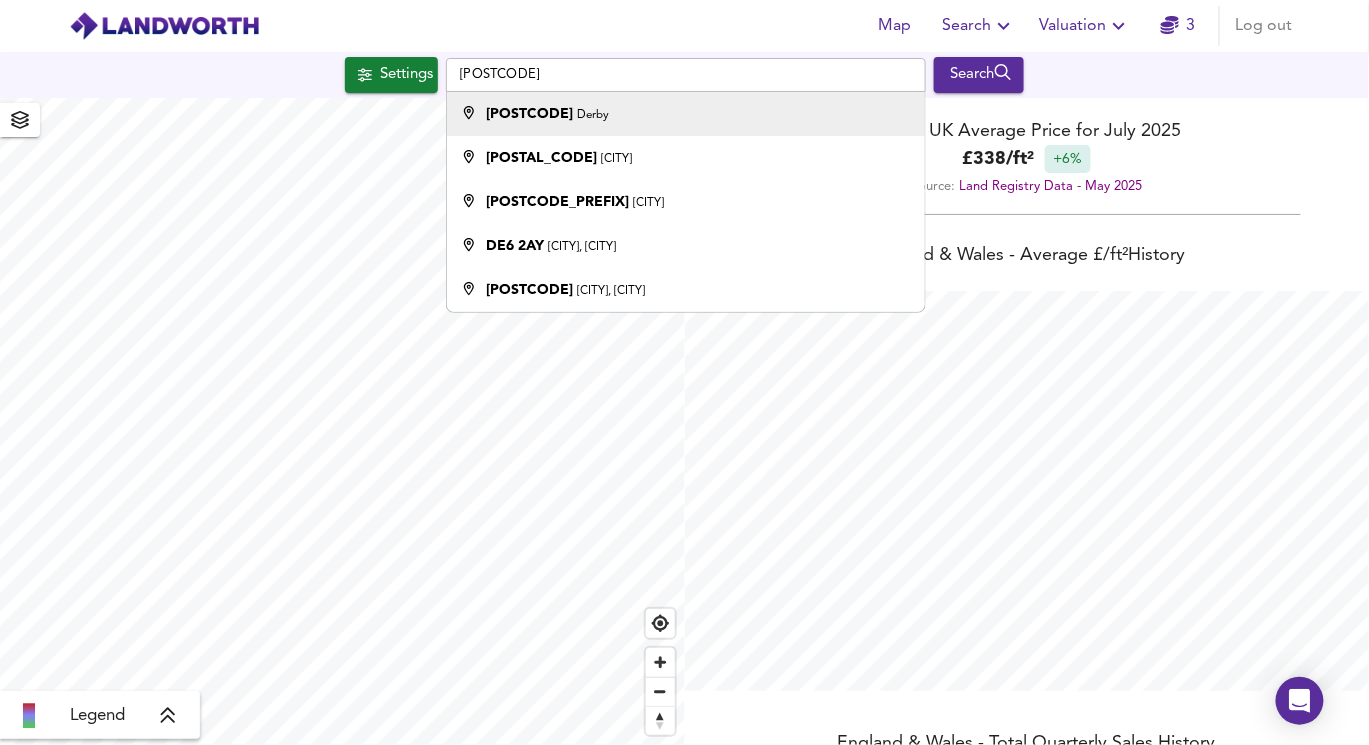 click on "[POSTCODE]   [TOWN]" at bounding box center [548, 114] 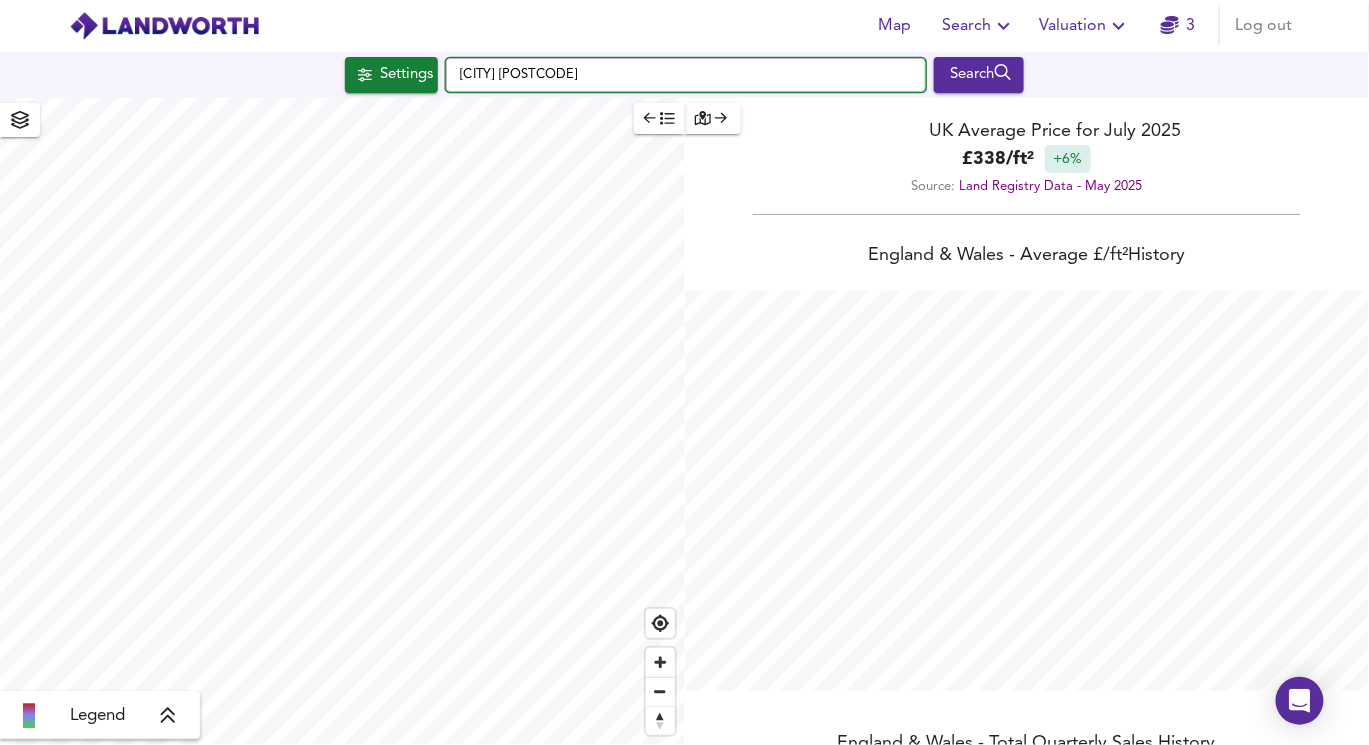 click on "[CITY] [POSTCODE]" at bounding box center (686, 75) 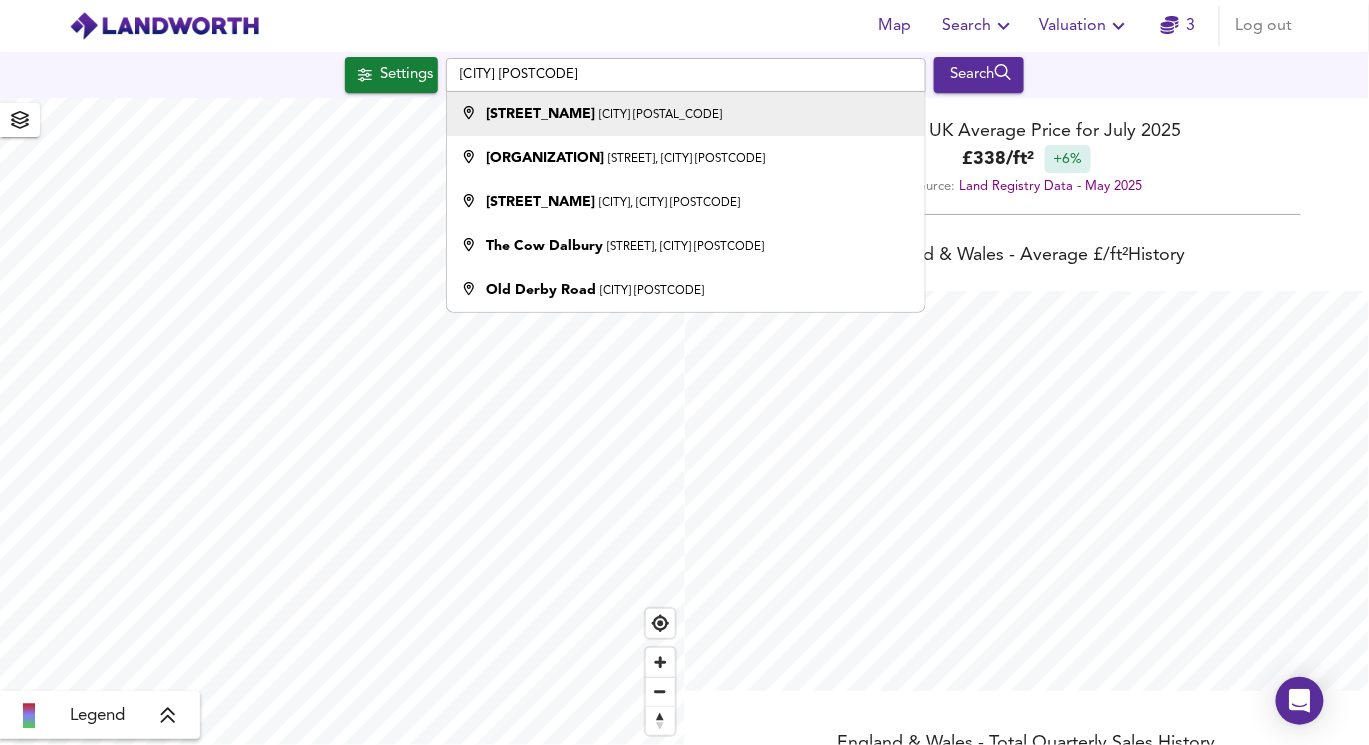 click on "[STREET_NAME]" at bounding box center [541, 114] 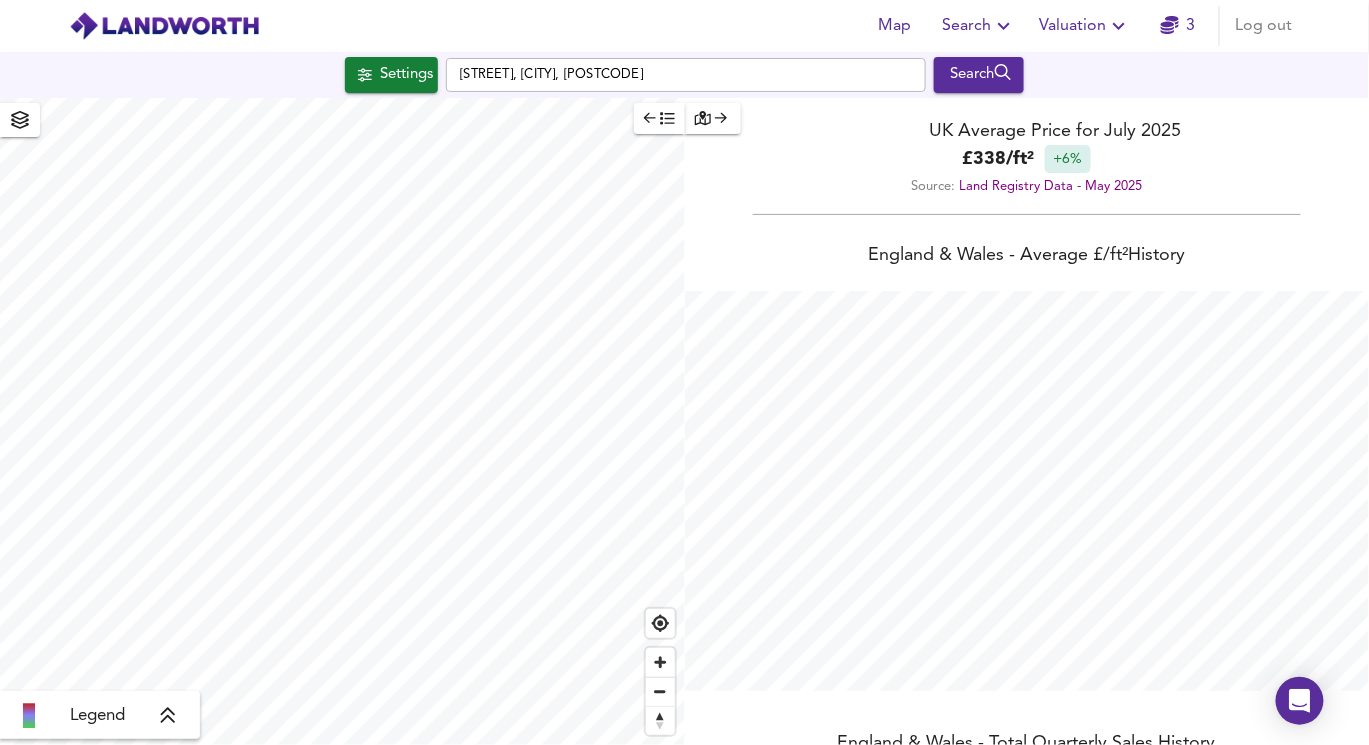 type on "21923" 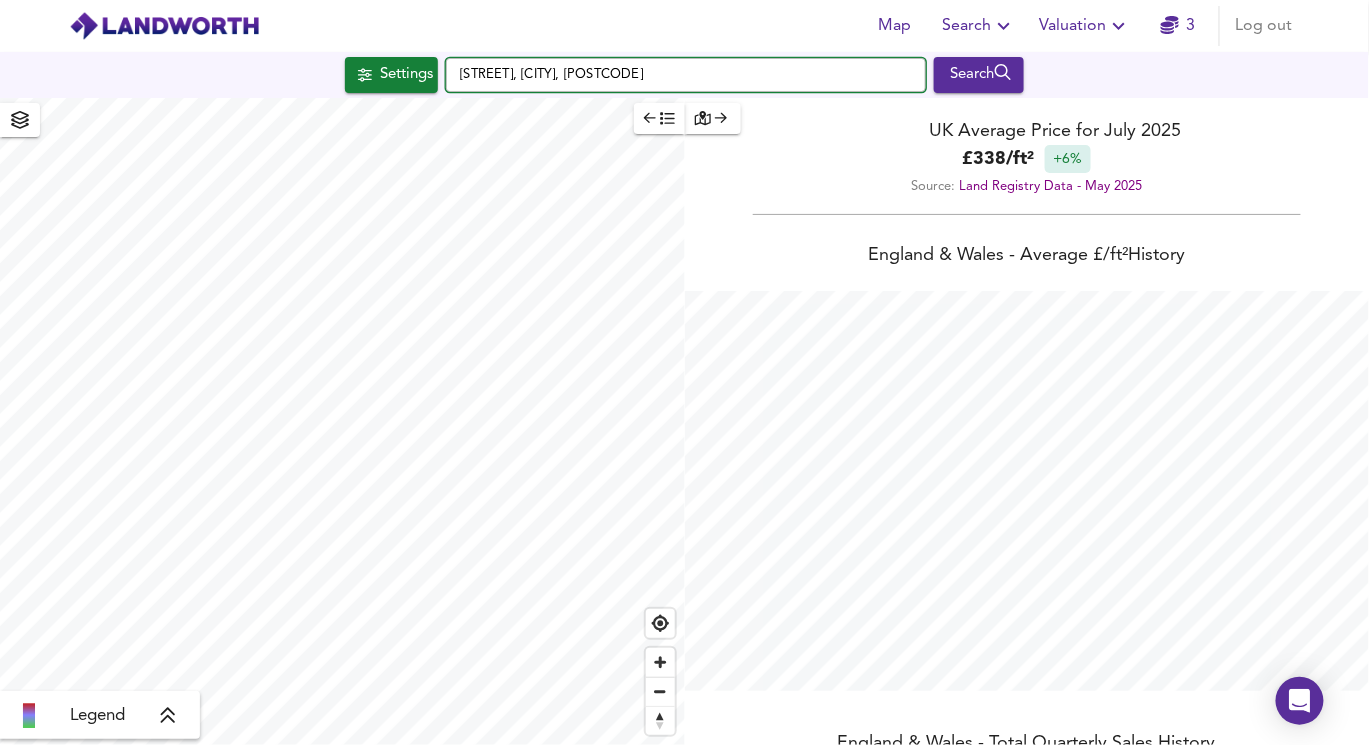 click on "[STREET], [CITY], [POSTCODE]" at bounding box center (686, 75) 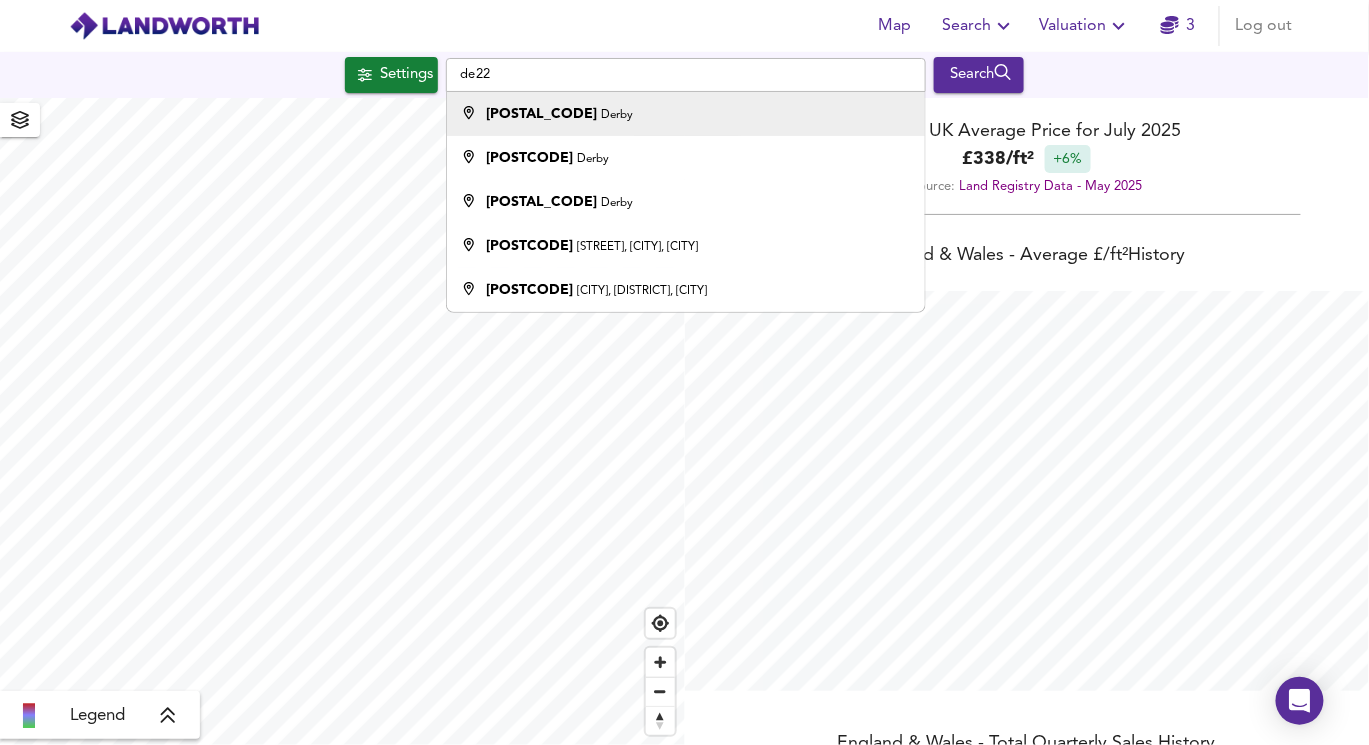 click on "[POSTCODE] [CITY]" at bounding box center (681, 114) 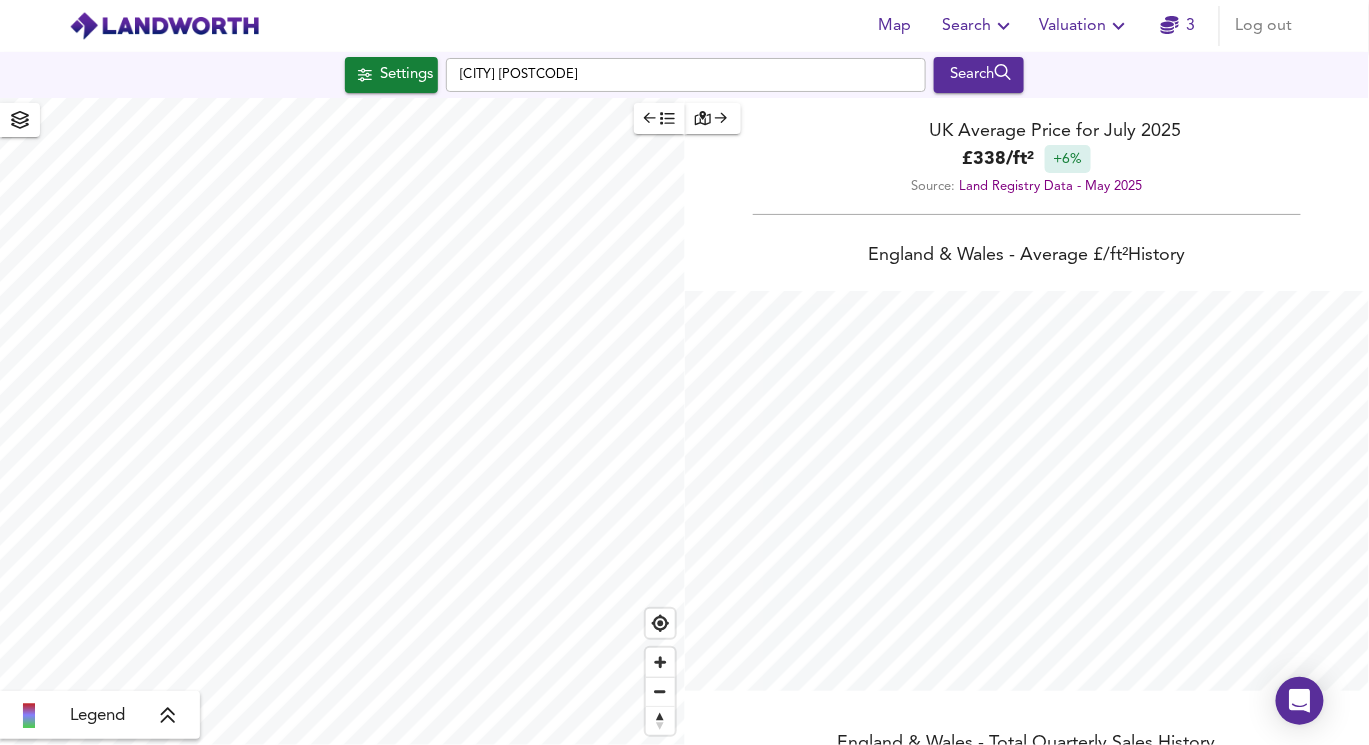 type on "24553" 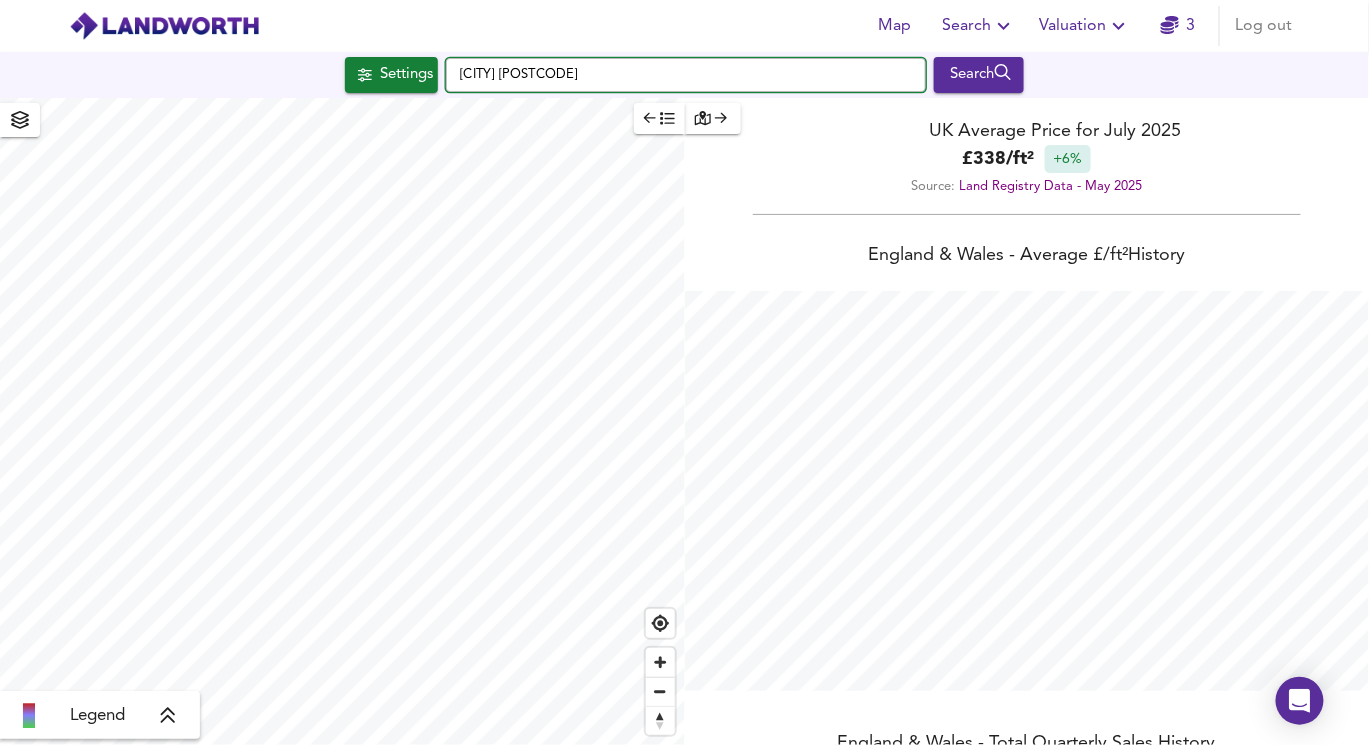click on "[CITY] [POSTCODE]" at bounding box center [686, 75] 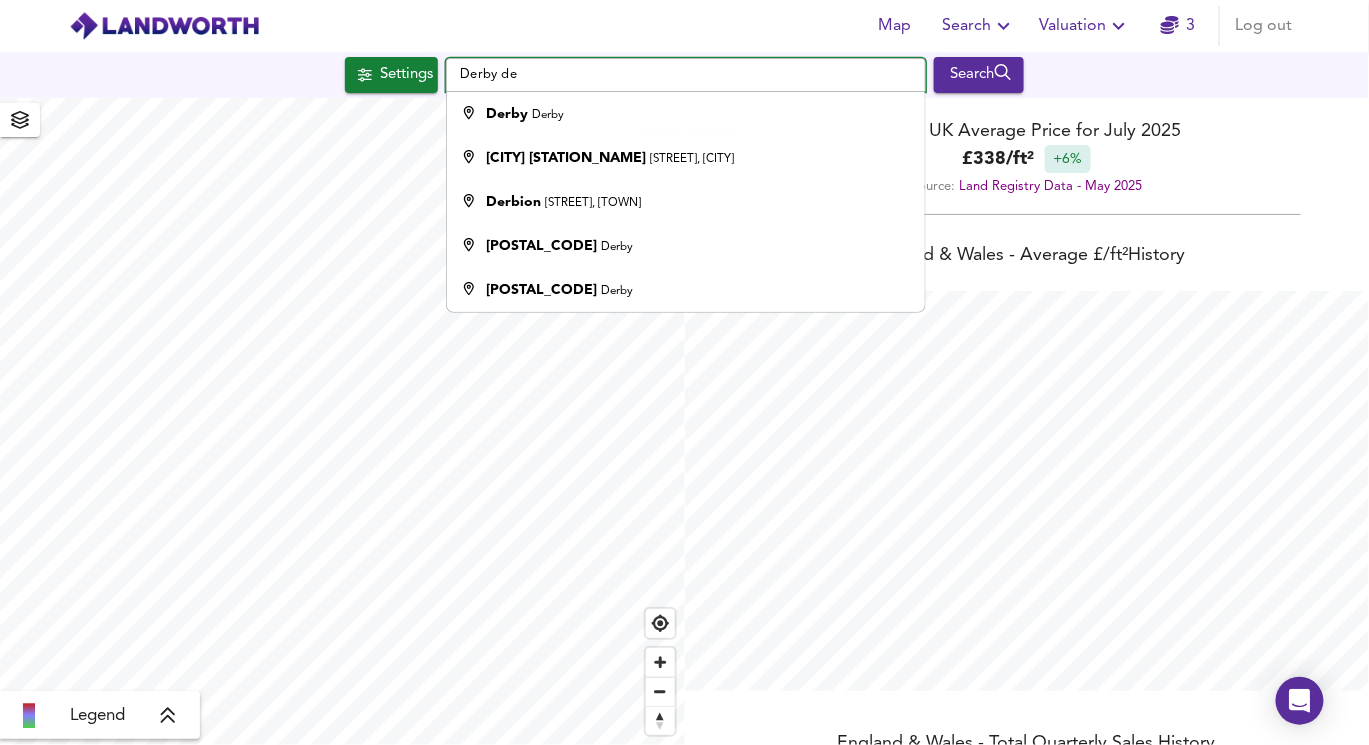 click on "Derby de" at bounding box center [686, 75] 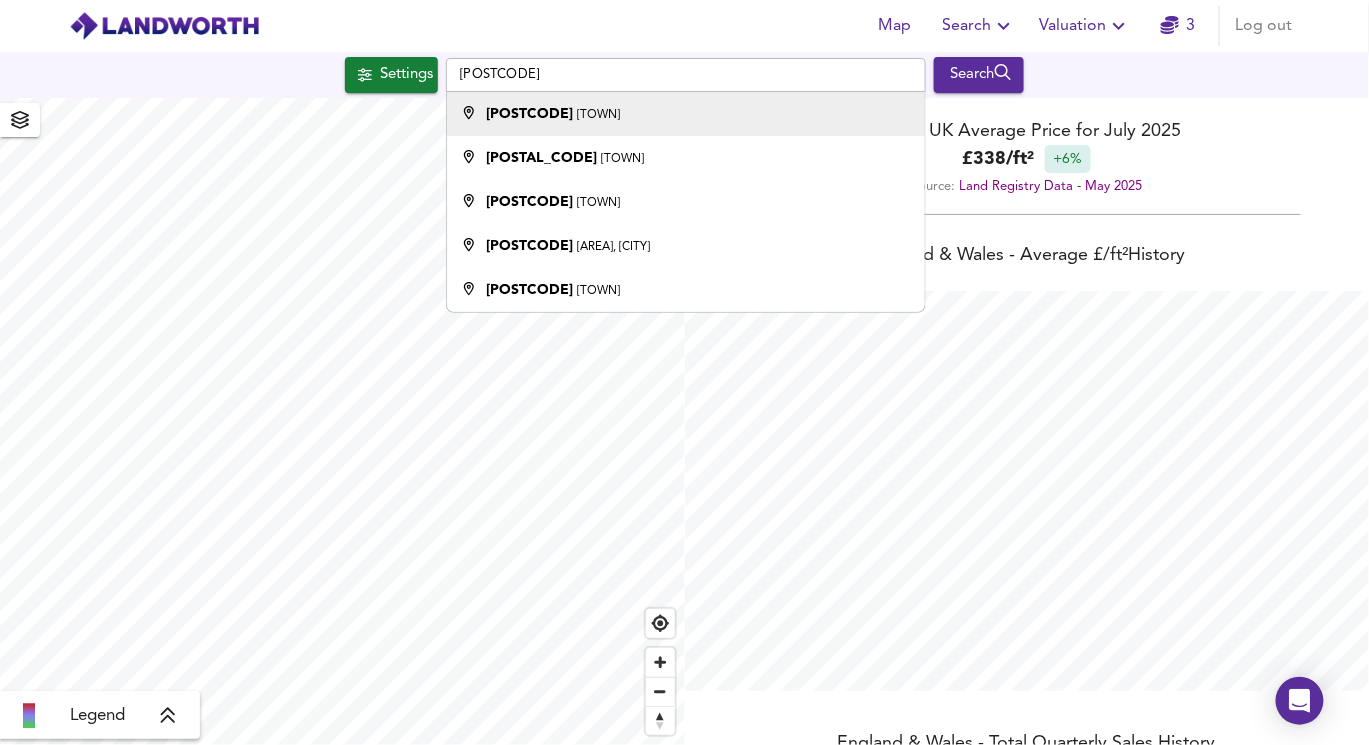 click on "[TOWN]" at bounding box center (599, 115) 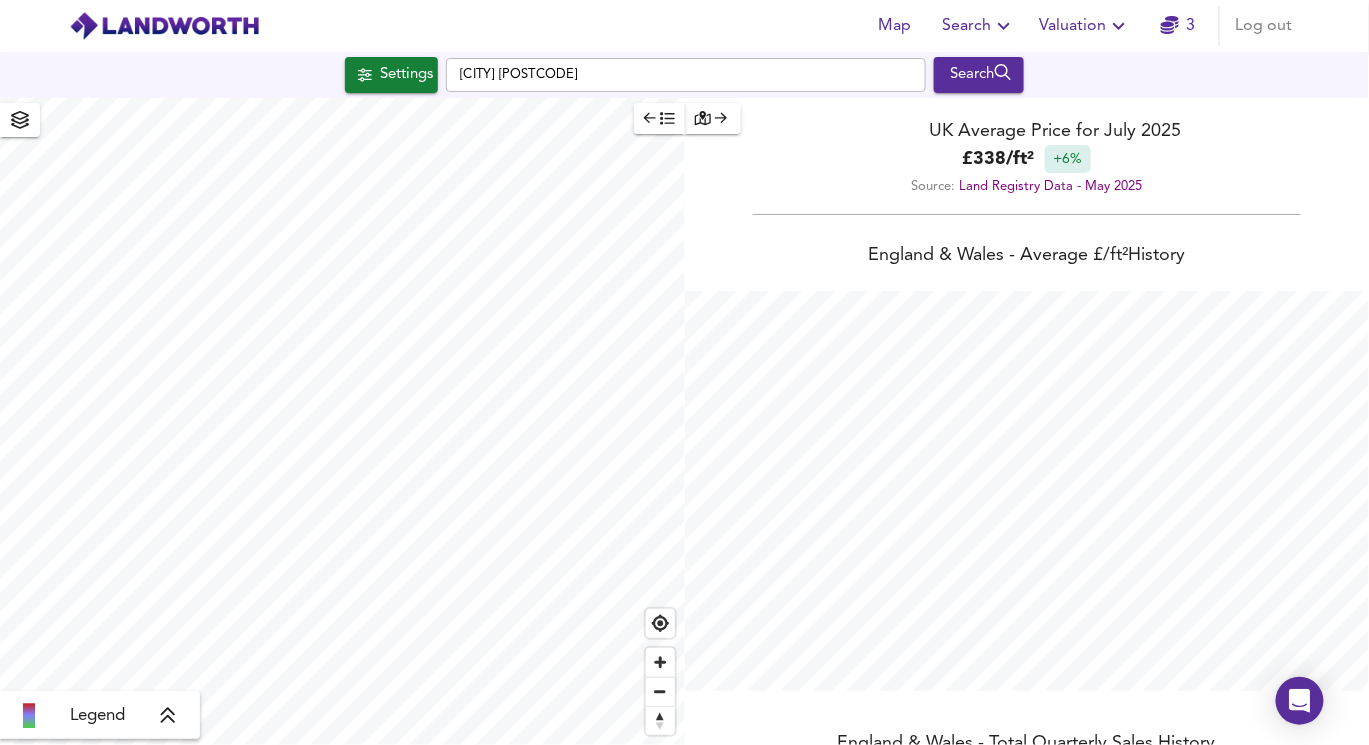 type on "[NUMBER]" 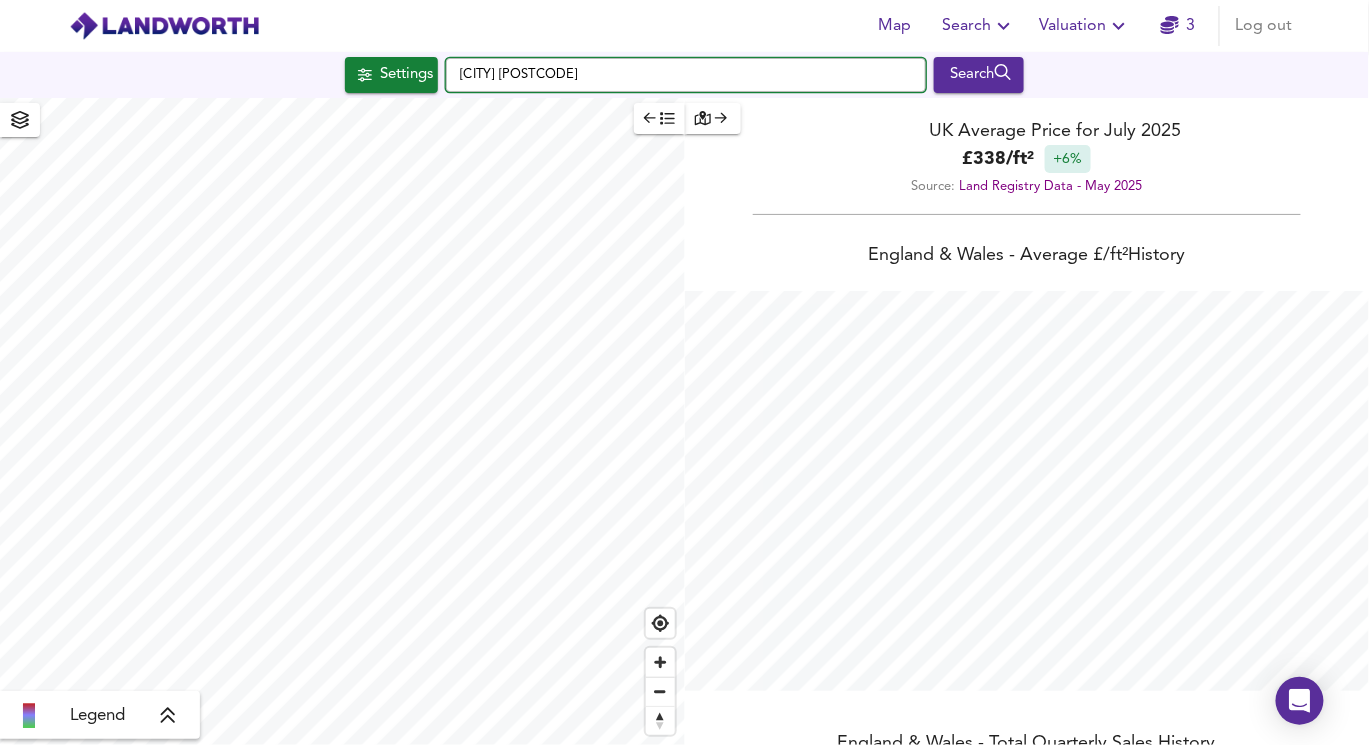 click on "[CITY] [POSTCODE]" at bounding box center (686, 75) 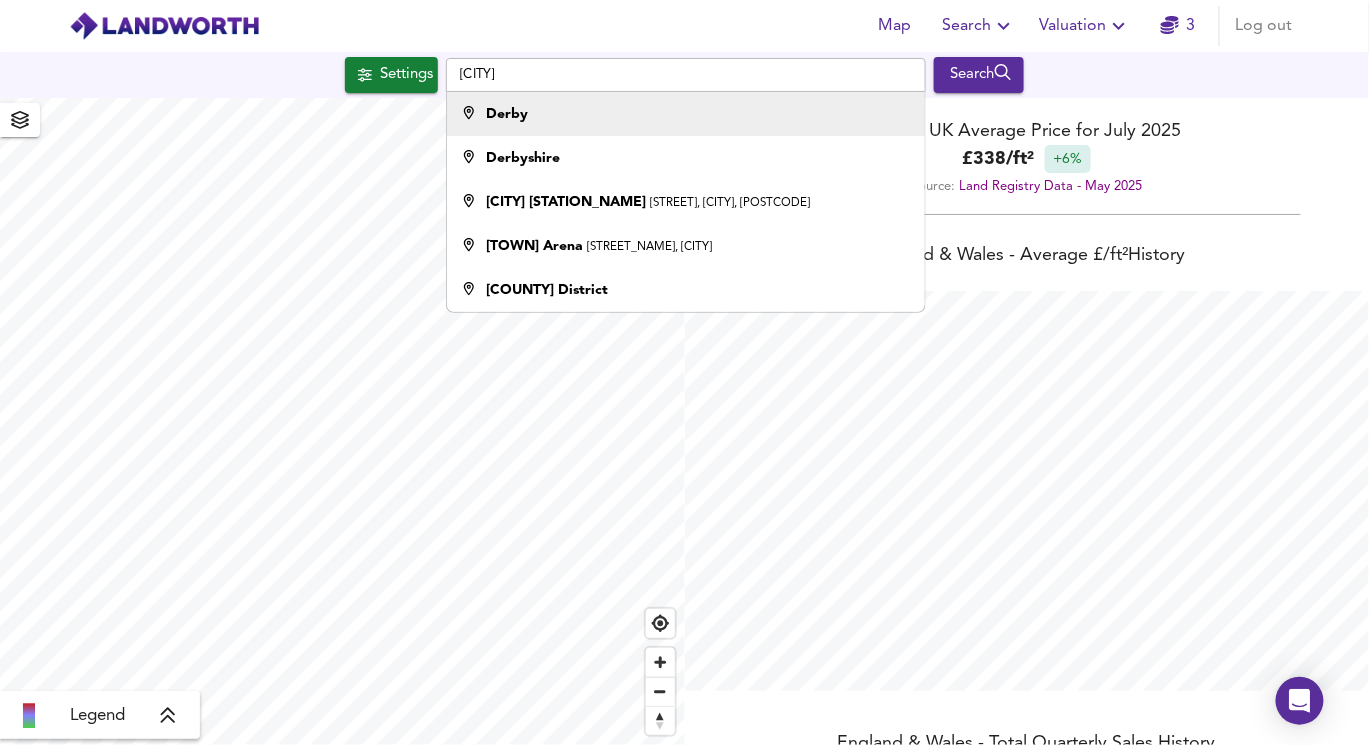 click on "Derby" at bounding box center (681, 114) 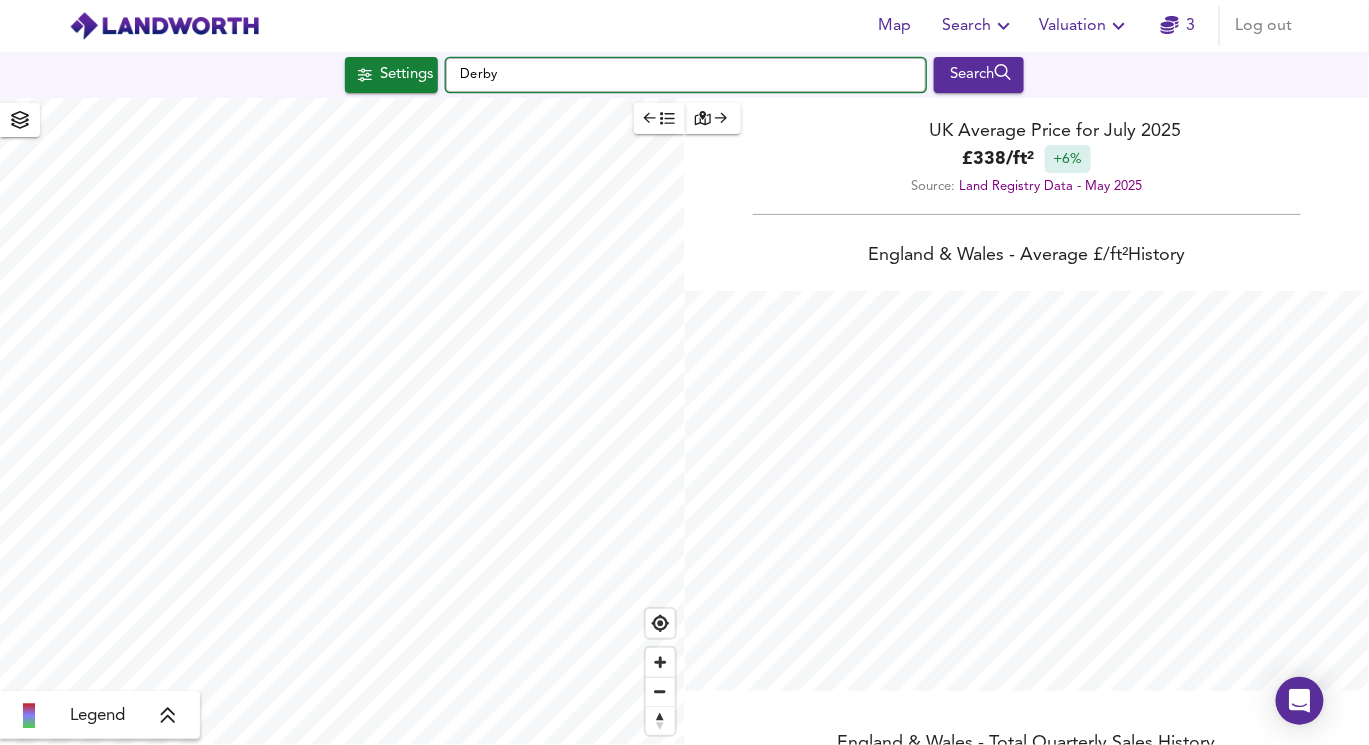 click on "Derby" at bounding box center (686, 75) 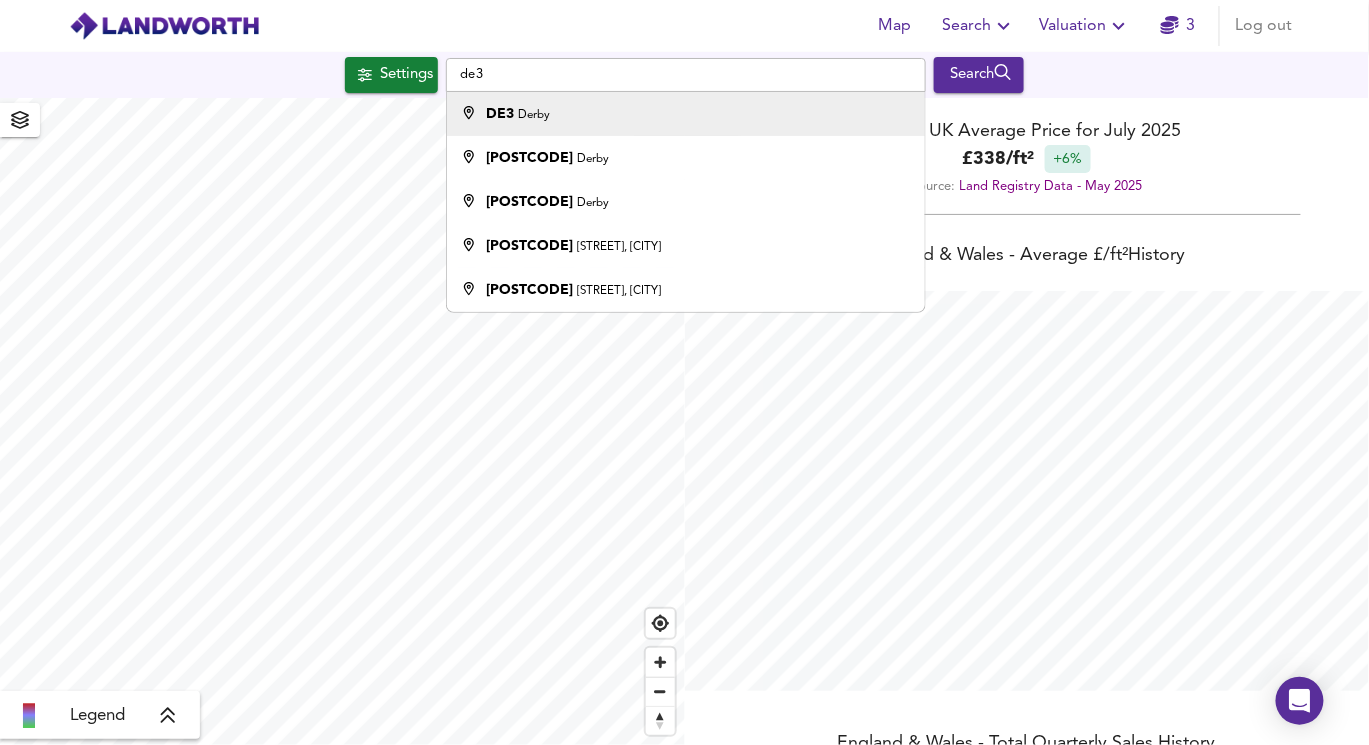 click on "Derby" at bounding box center (535, 115) 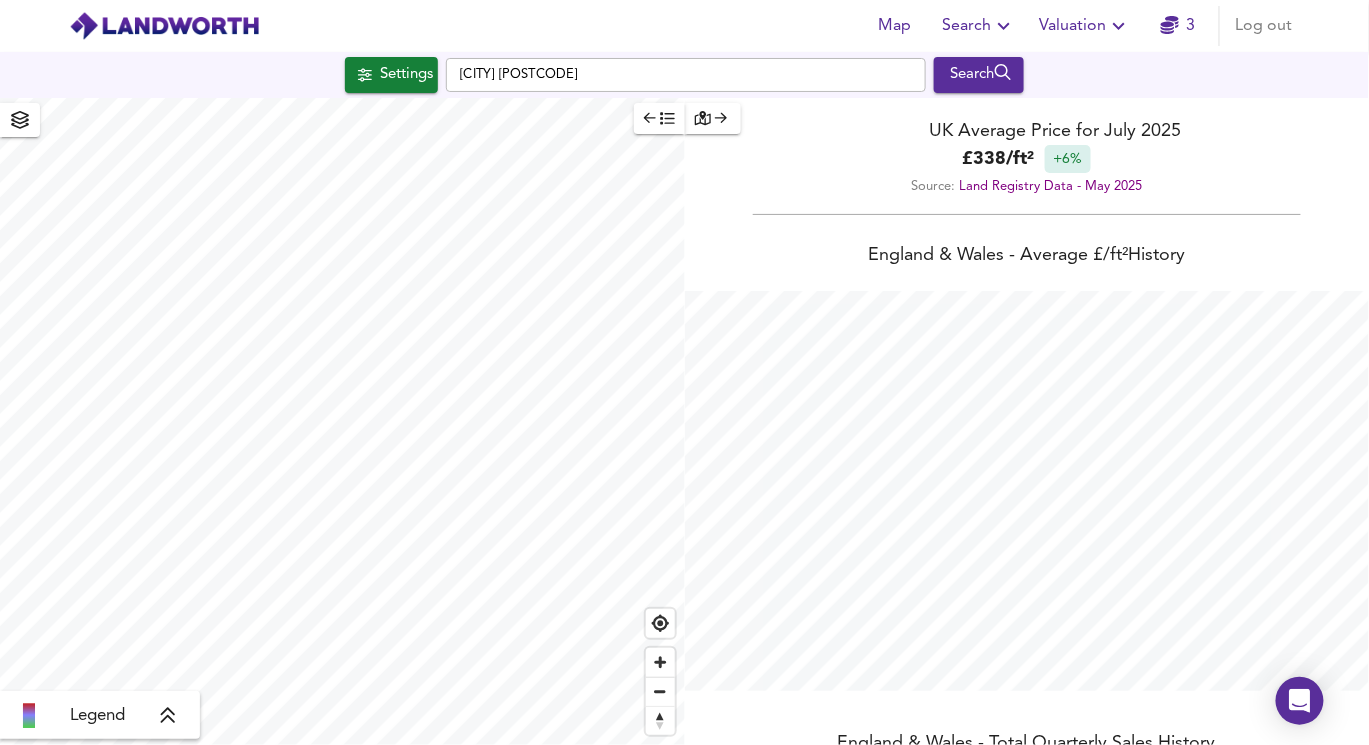 type on "[NUMBER]" 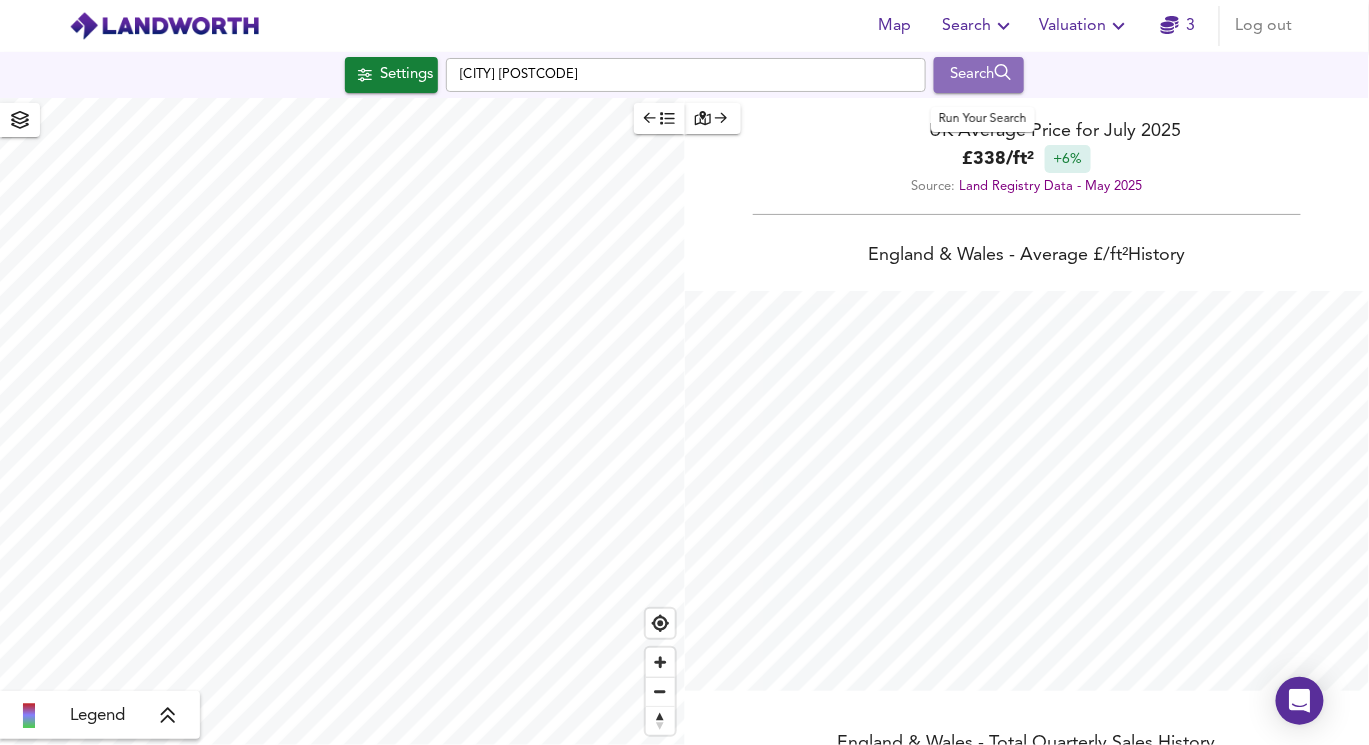 click on "Search" at bounding box center [979, 75] 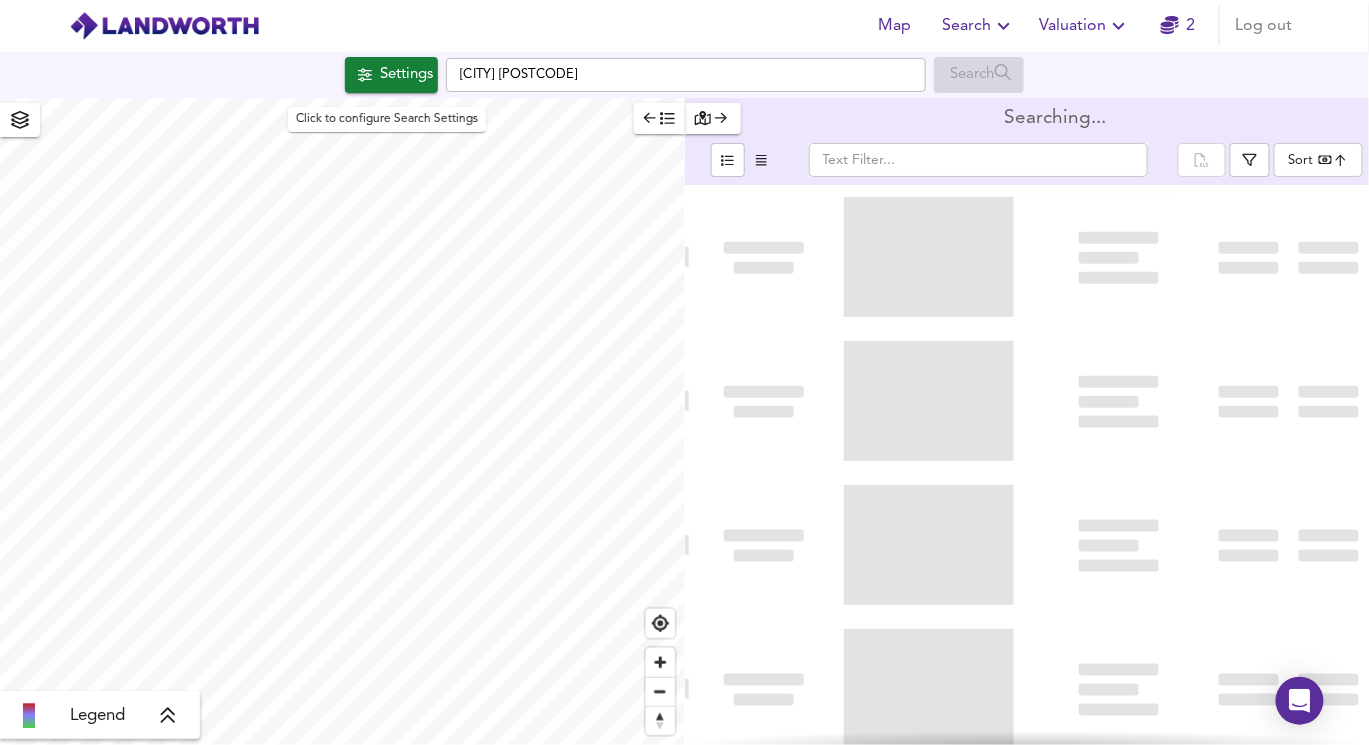 click on "Settings" at bounding box center [391, 75] 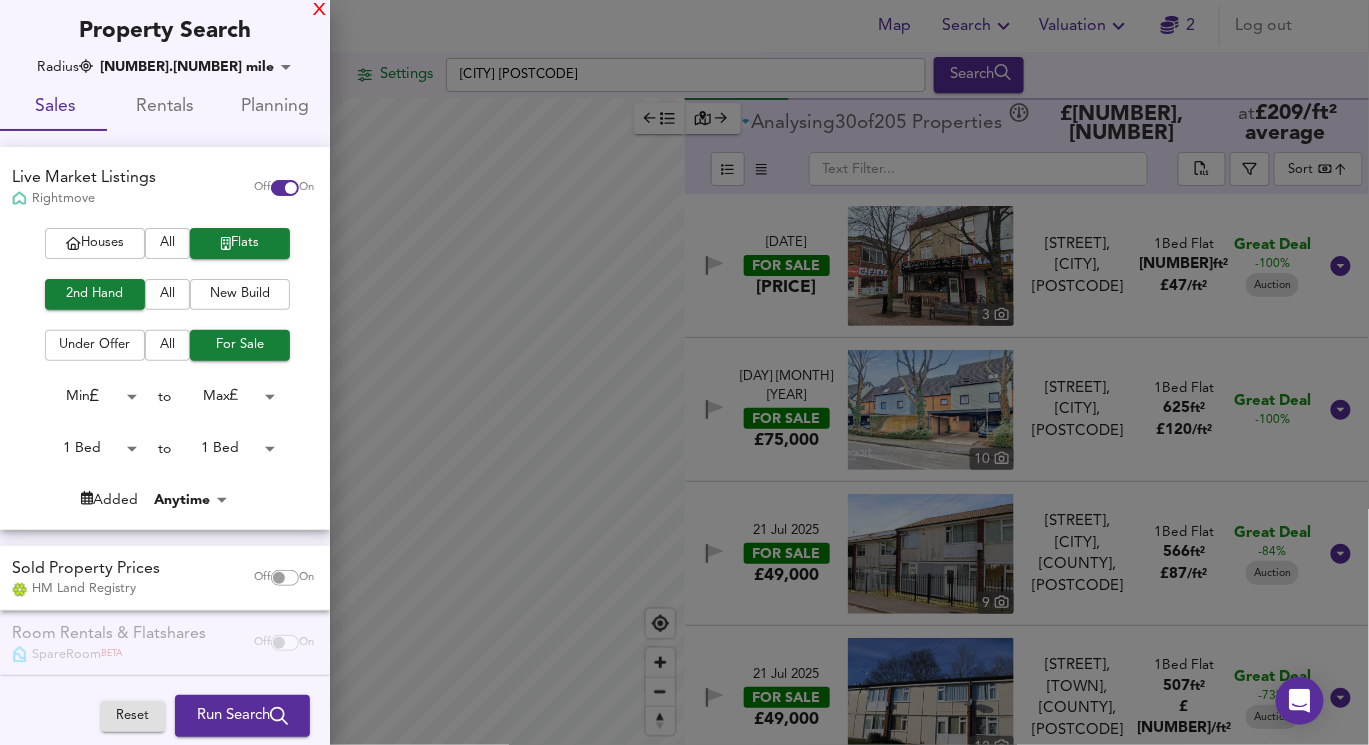 click on "X" at bounding box center (319, 11) 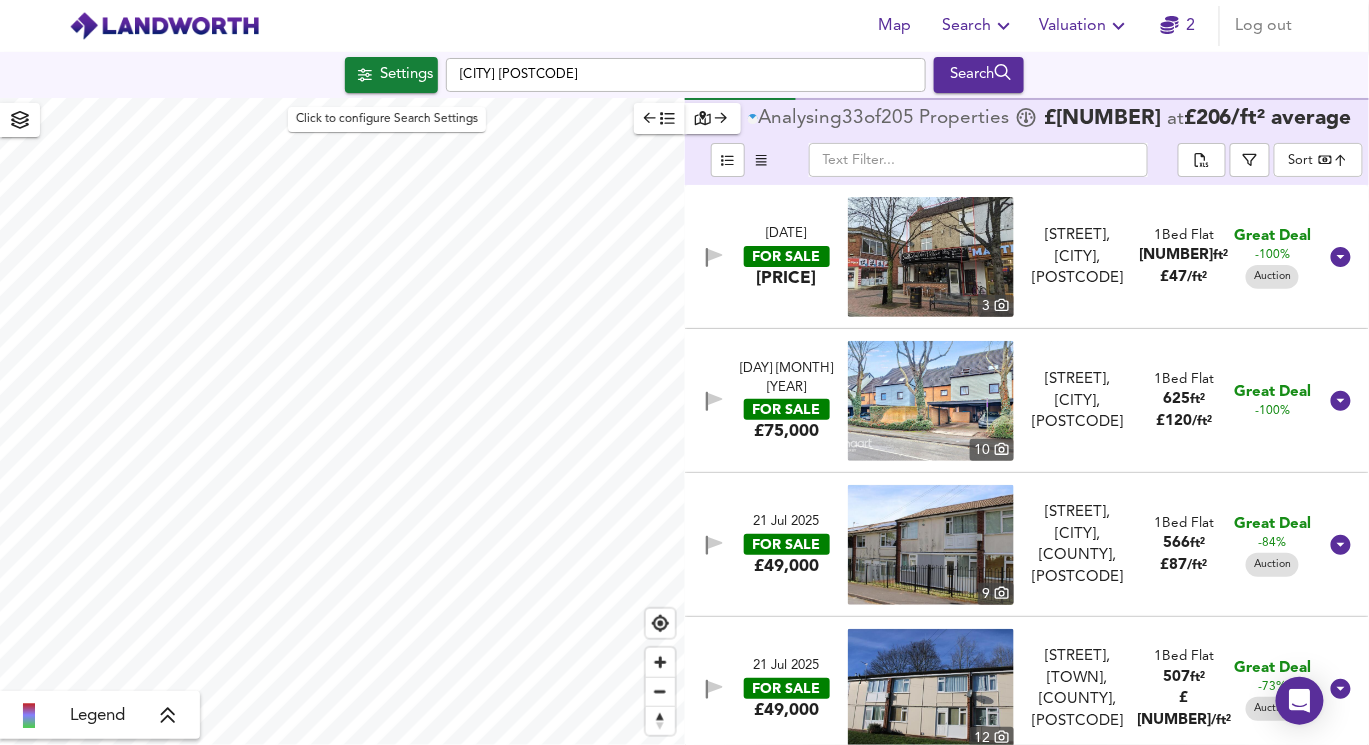 click on "Settings" at bounding box center (406, 75) 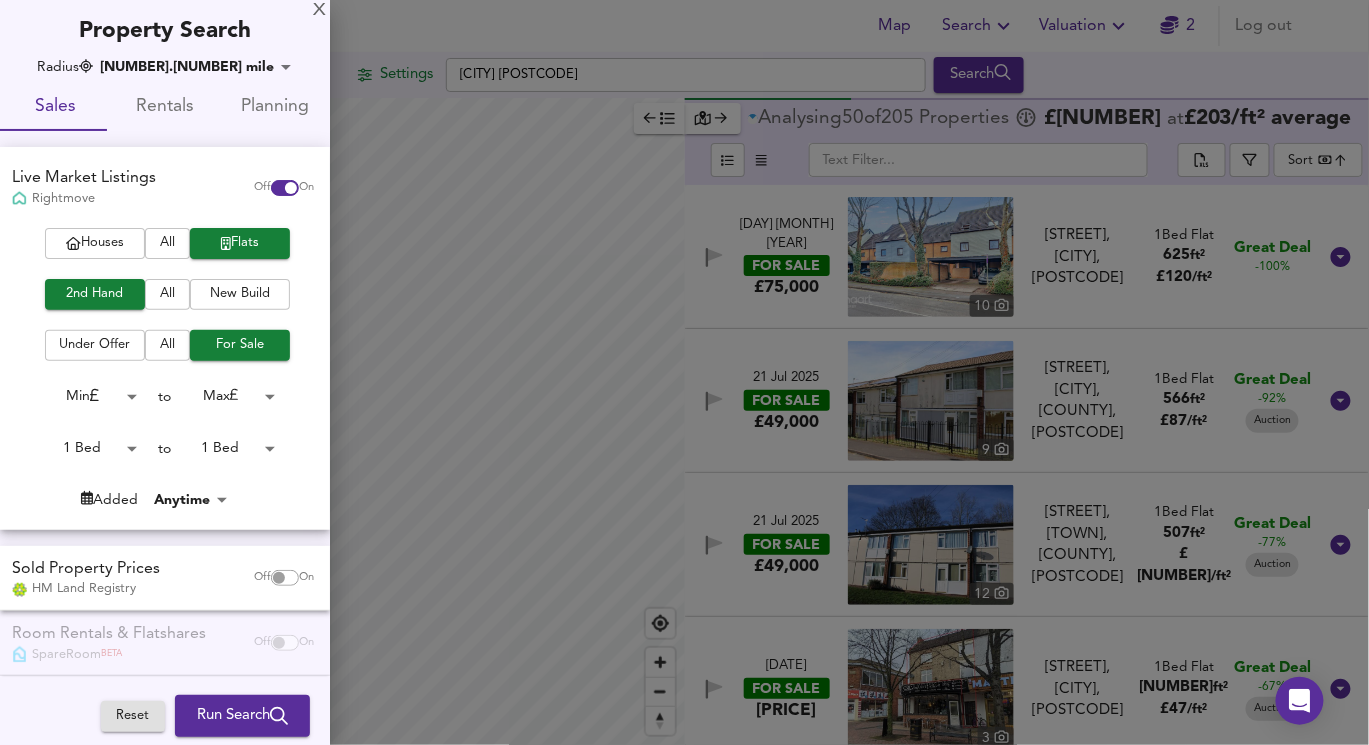 click at bounding box center [684, 372] 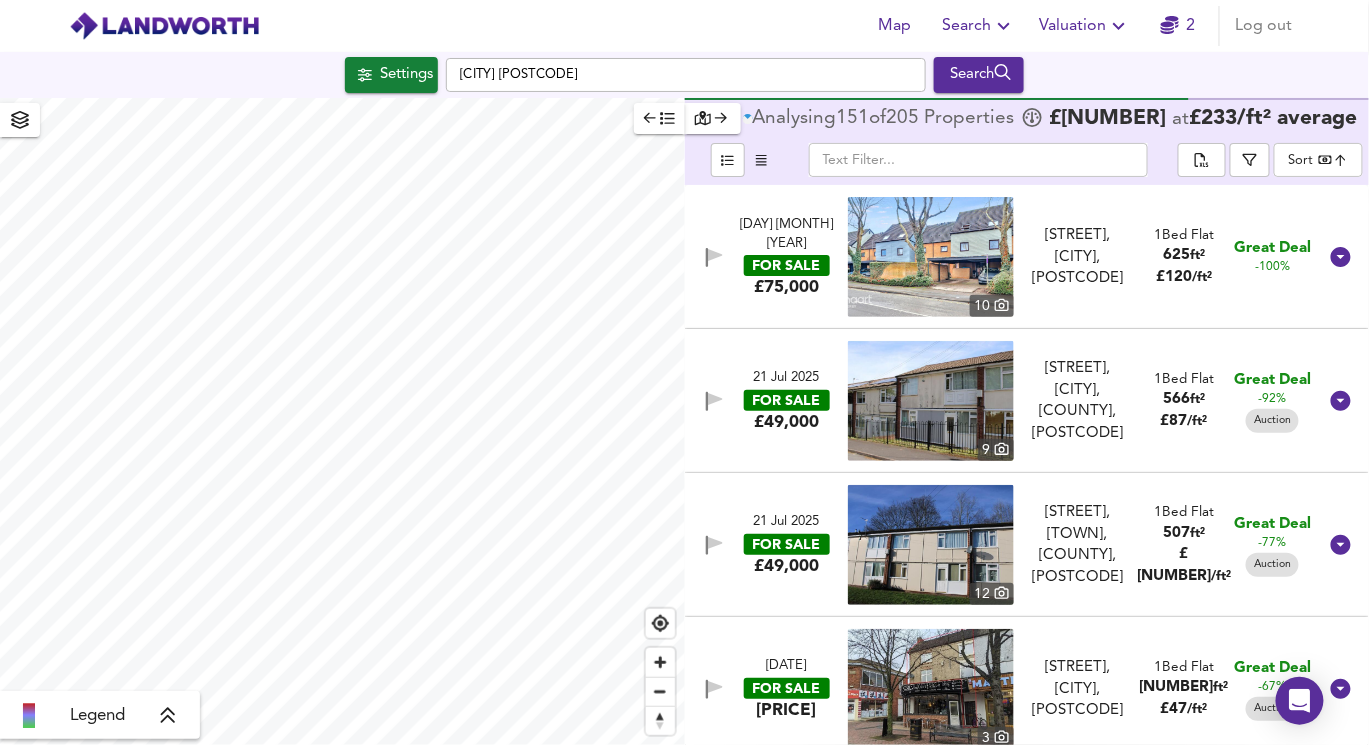 click 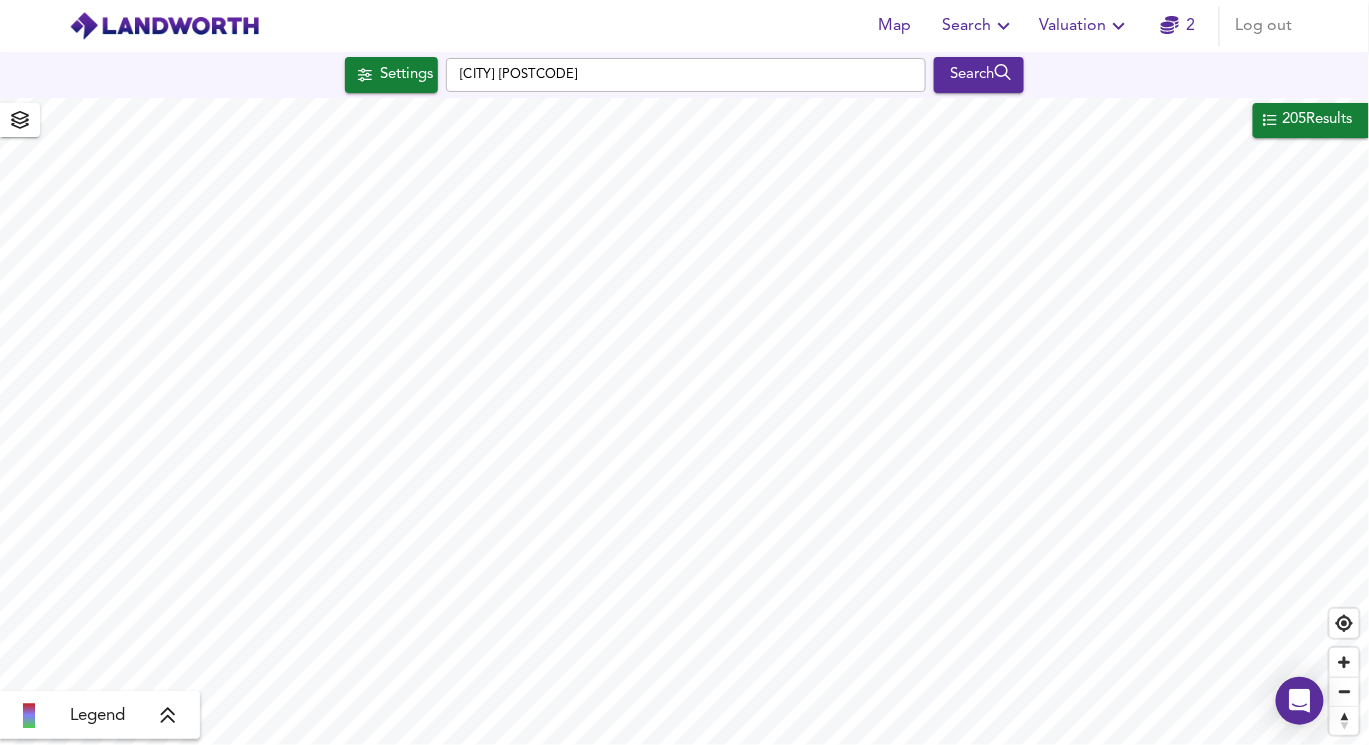 click on "[NUMBER] Results" at bounding box center (1318, 120) 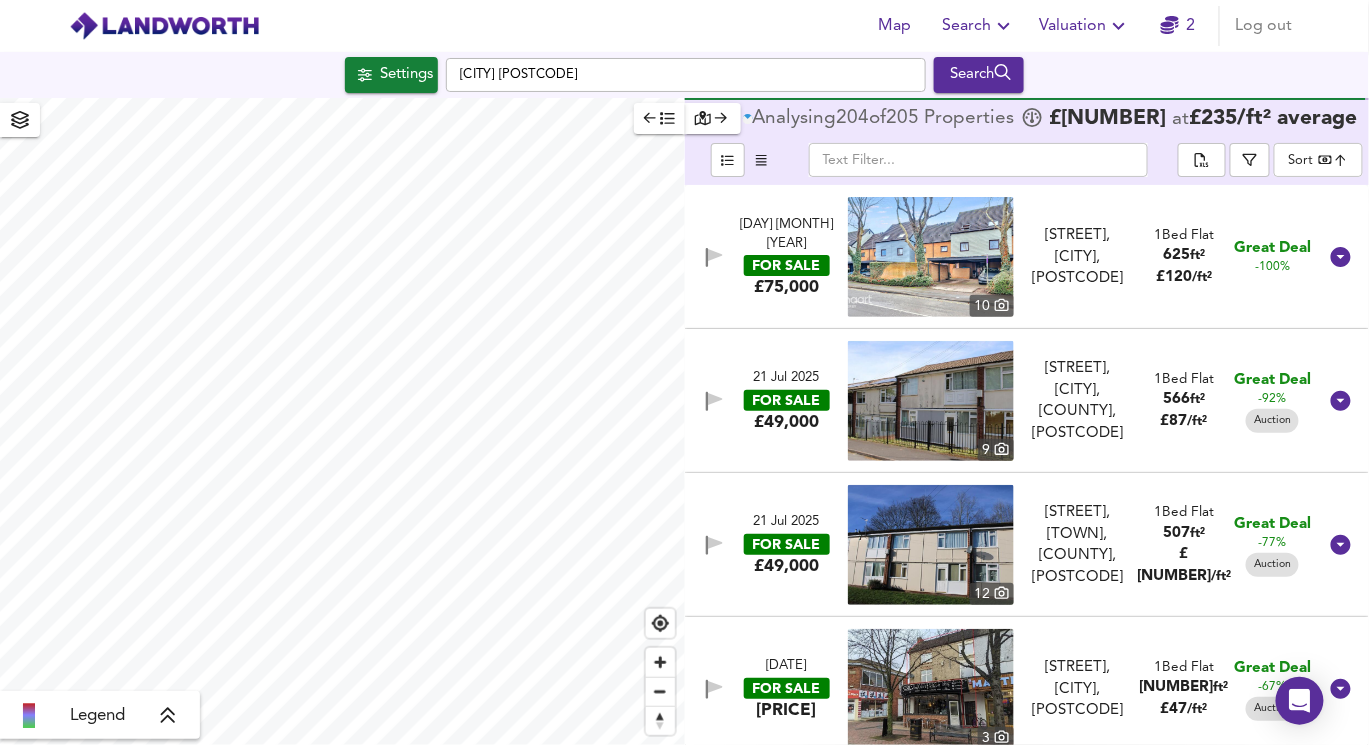 click 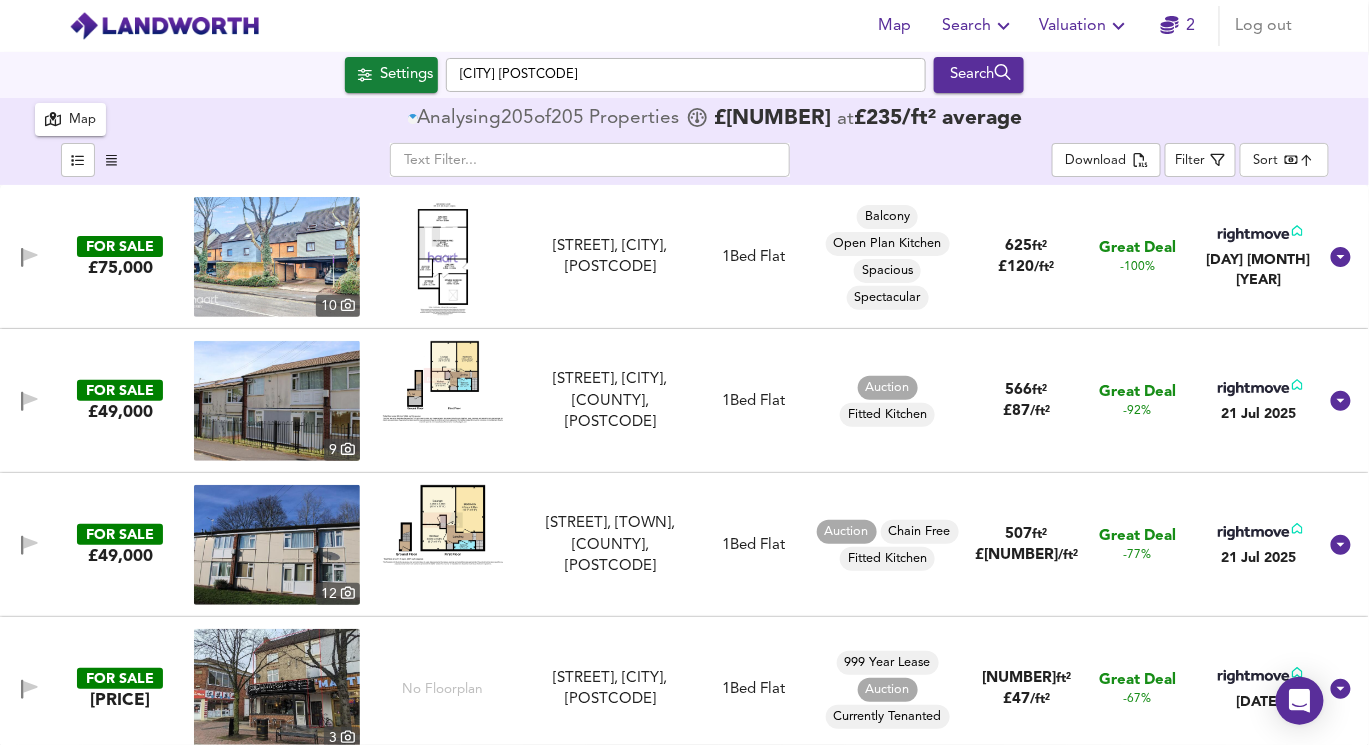 click on "[STREET], [CITY], [POSTCODE] [STREET], [CITY], [POSTCODE]" at bounding box center (684, 372) 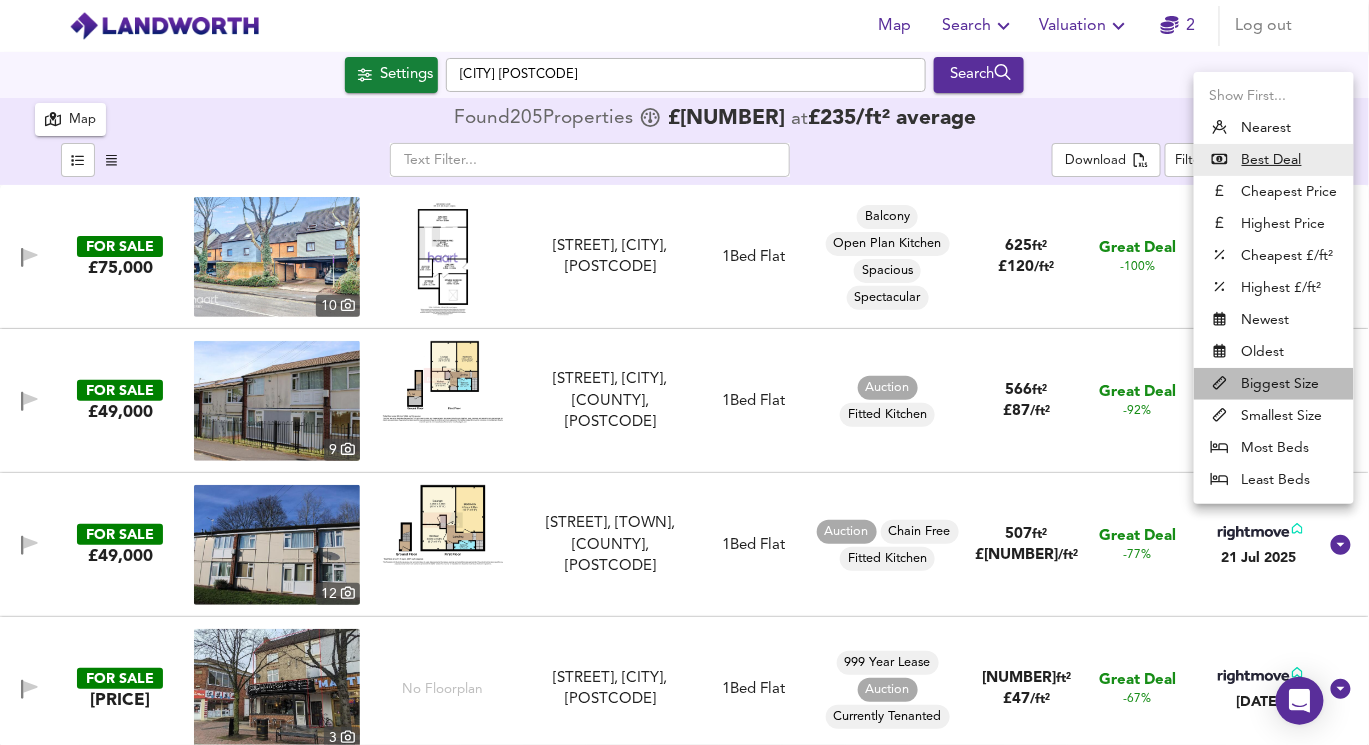 click on "Biggest Size" at bounding box center (1274, 384) 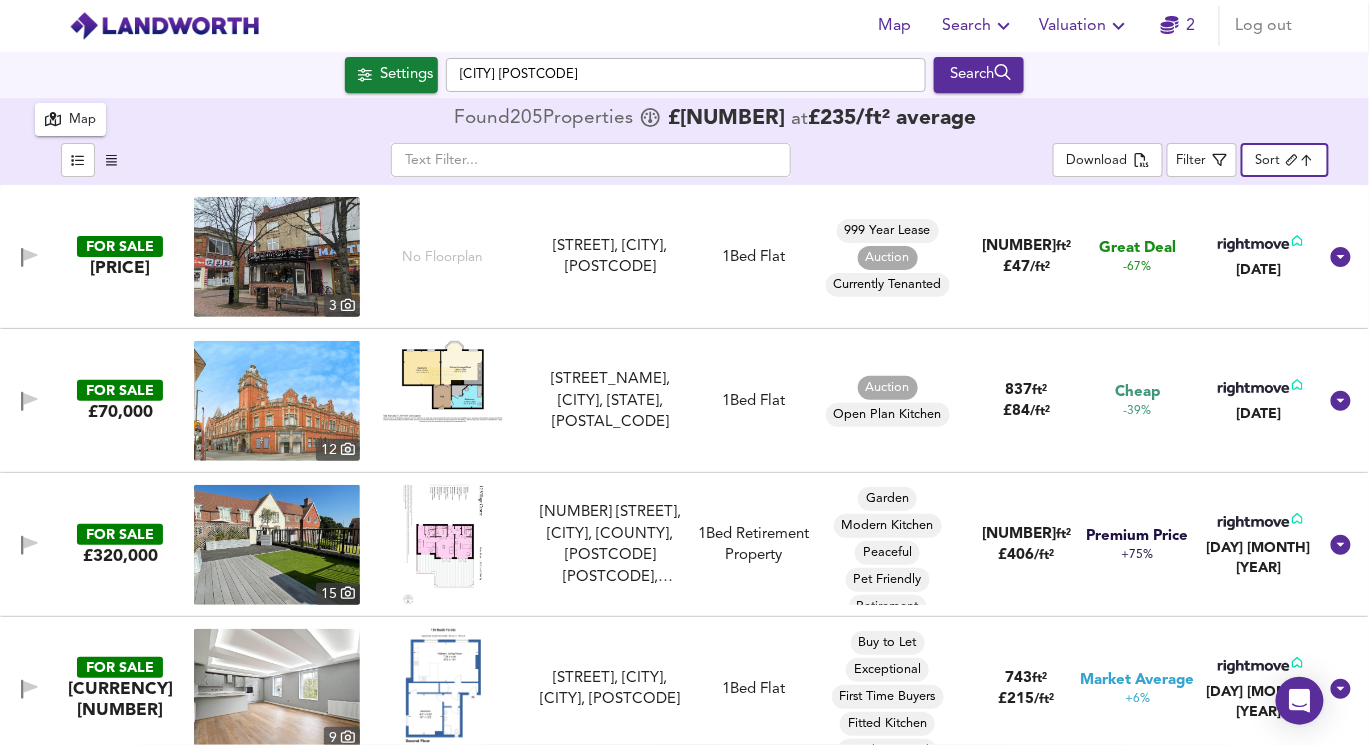 click on "[STREET], [CITY], [POSTCODE] [STREET], [CITY], [COUNTY], [POSTCODE]" at bounding box center [684, 372] 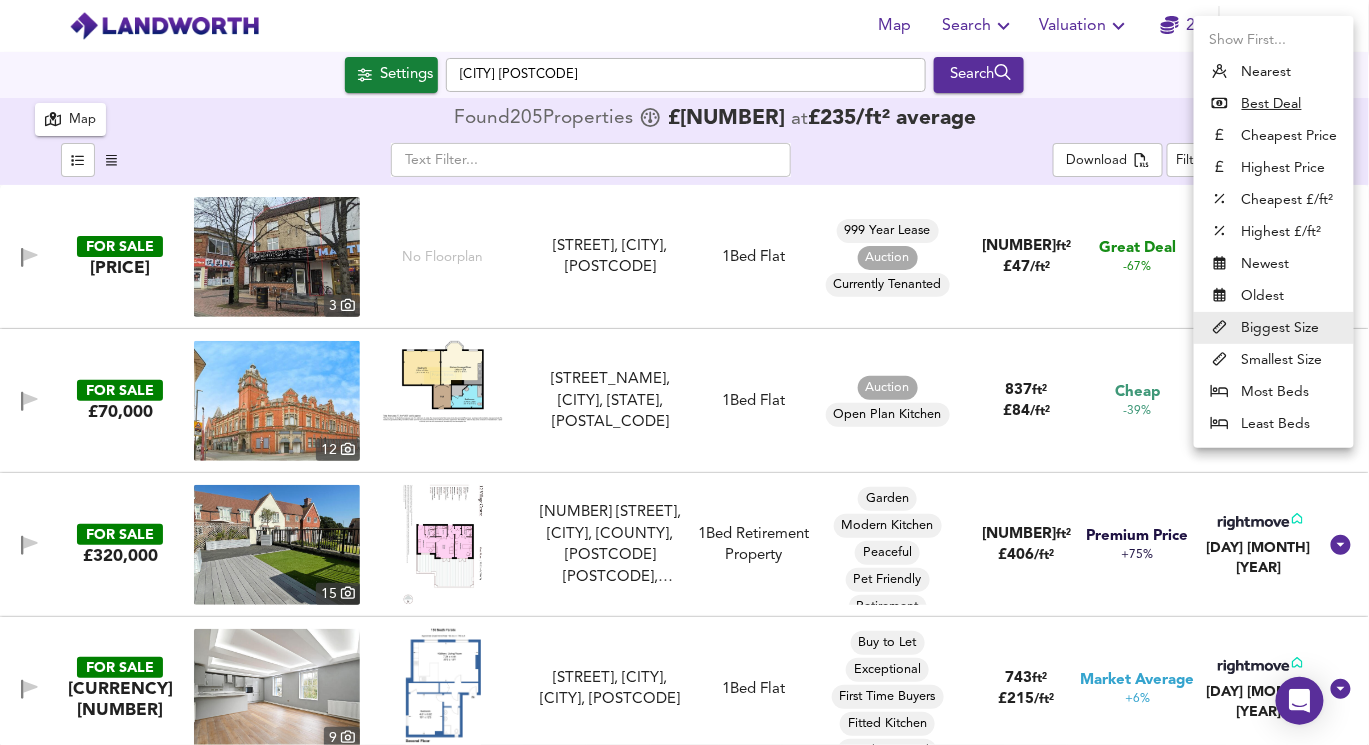 click at bounding box center (684, 372) 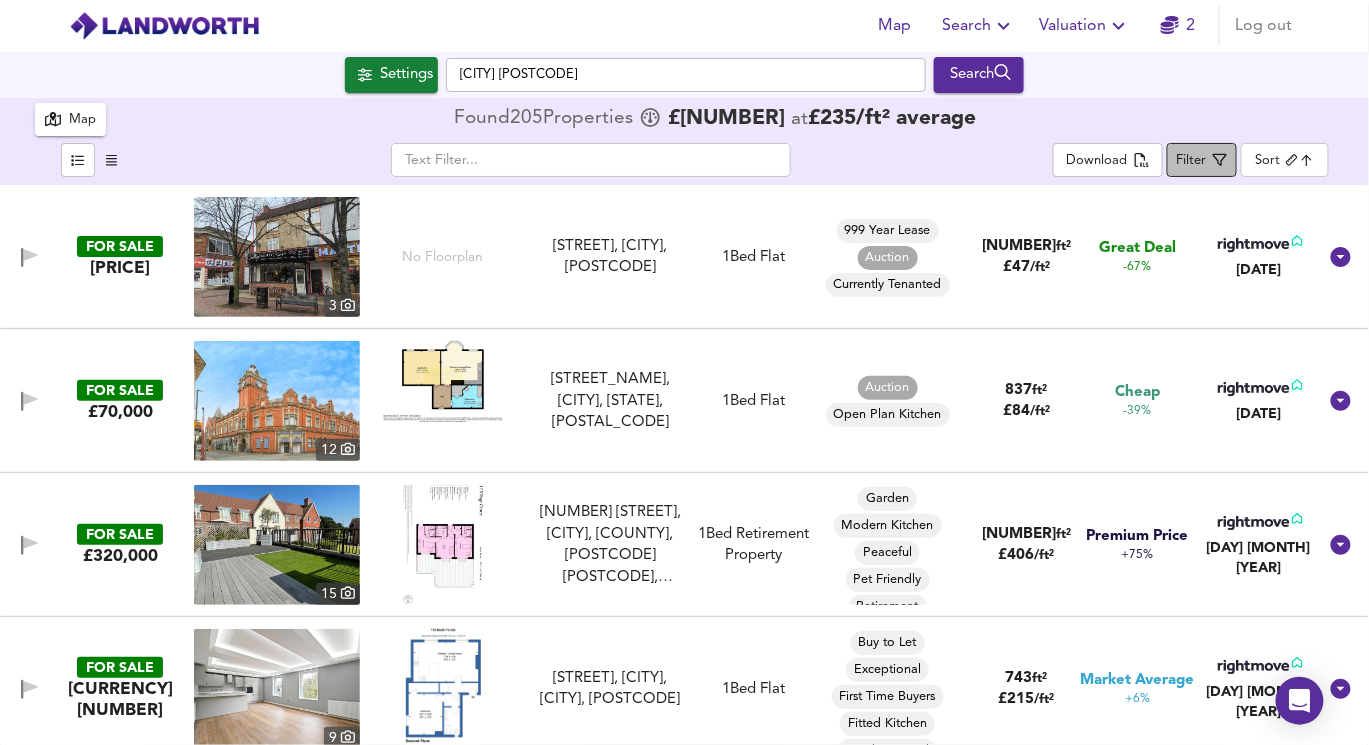 click on "Filter" at bounding box center [1192, 161] 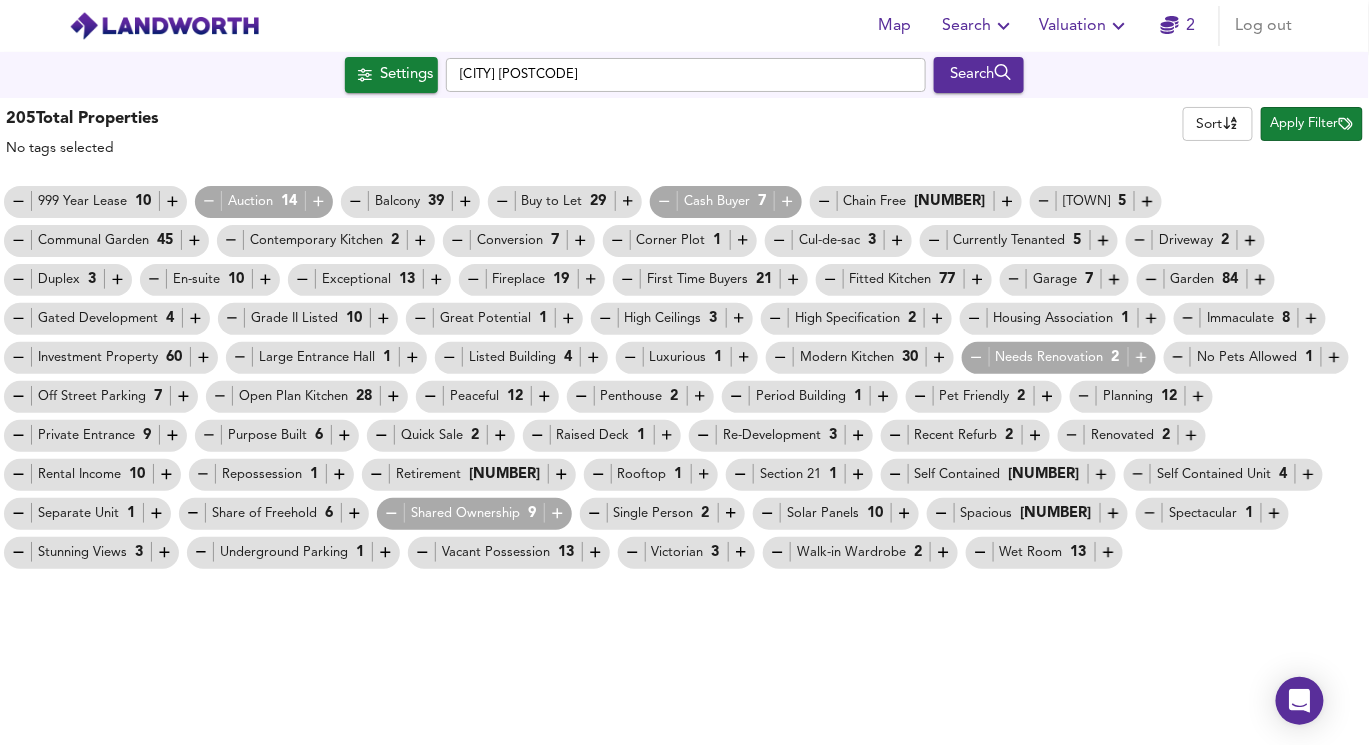 click 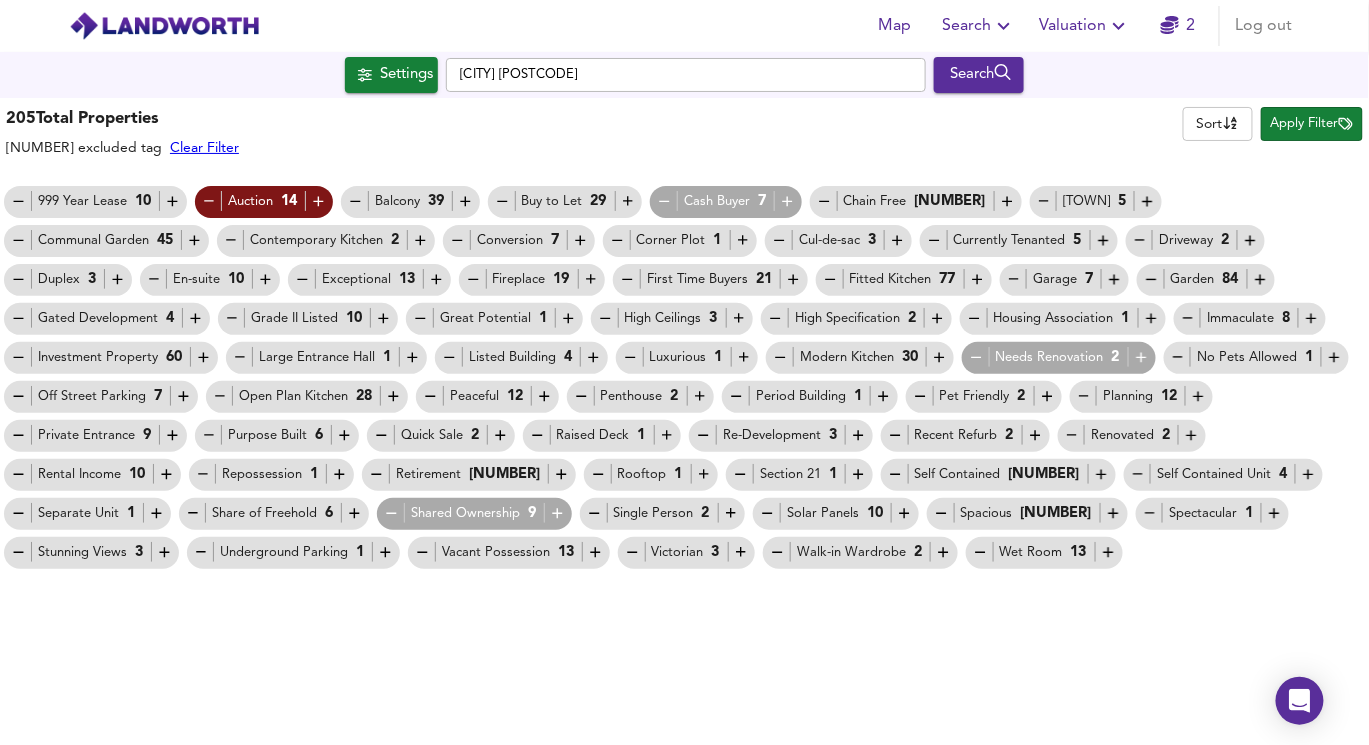 click on "Retirement 43" at bounding box center (469, 474) 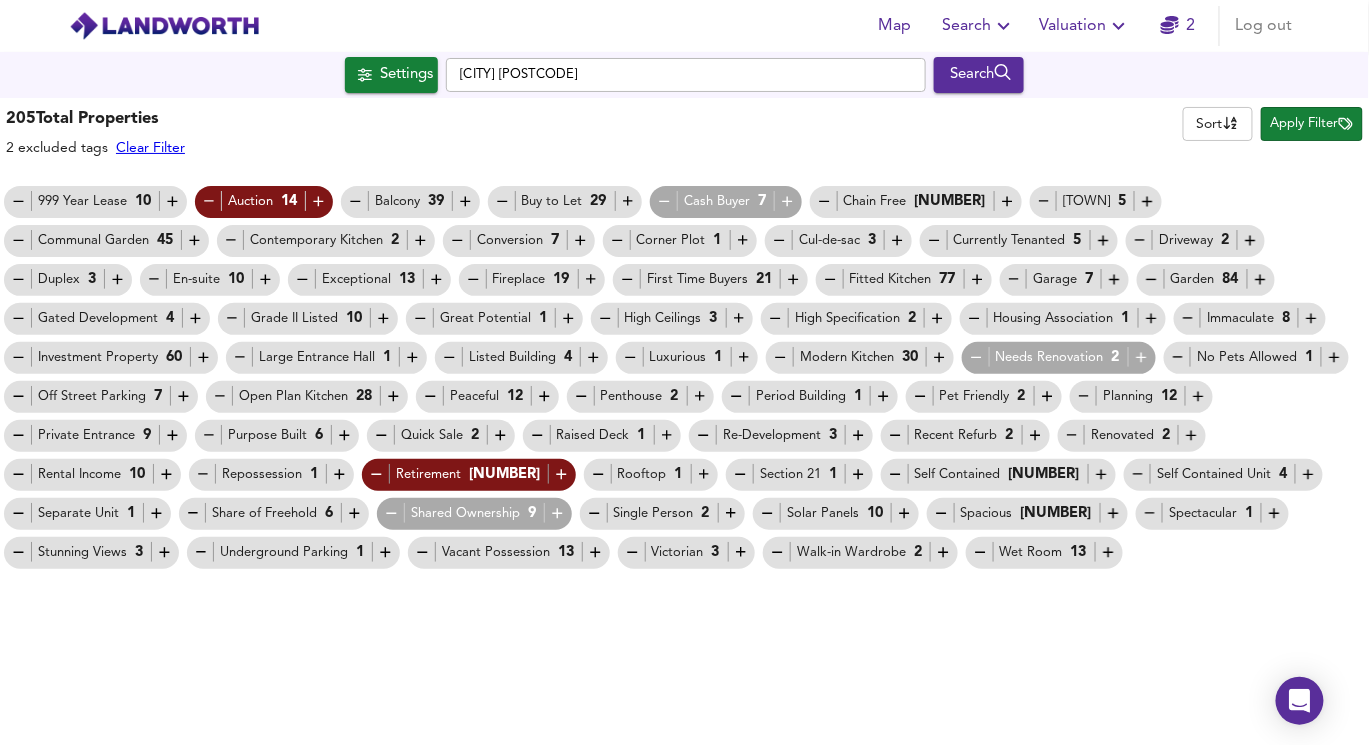 click on "Shared Ownership 9" at bounding box center (474, 513) 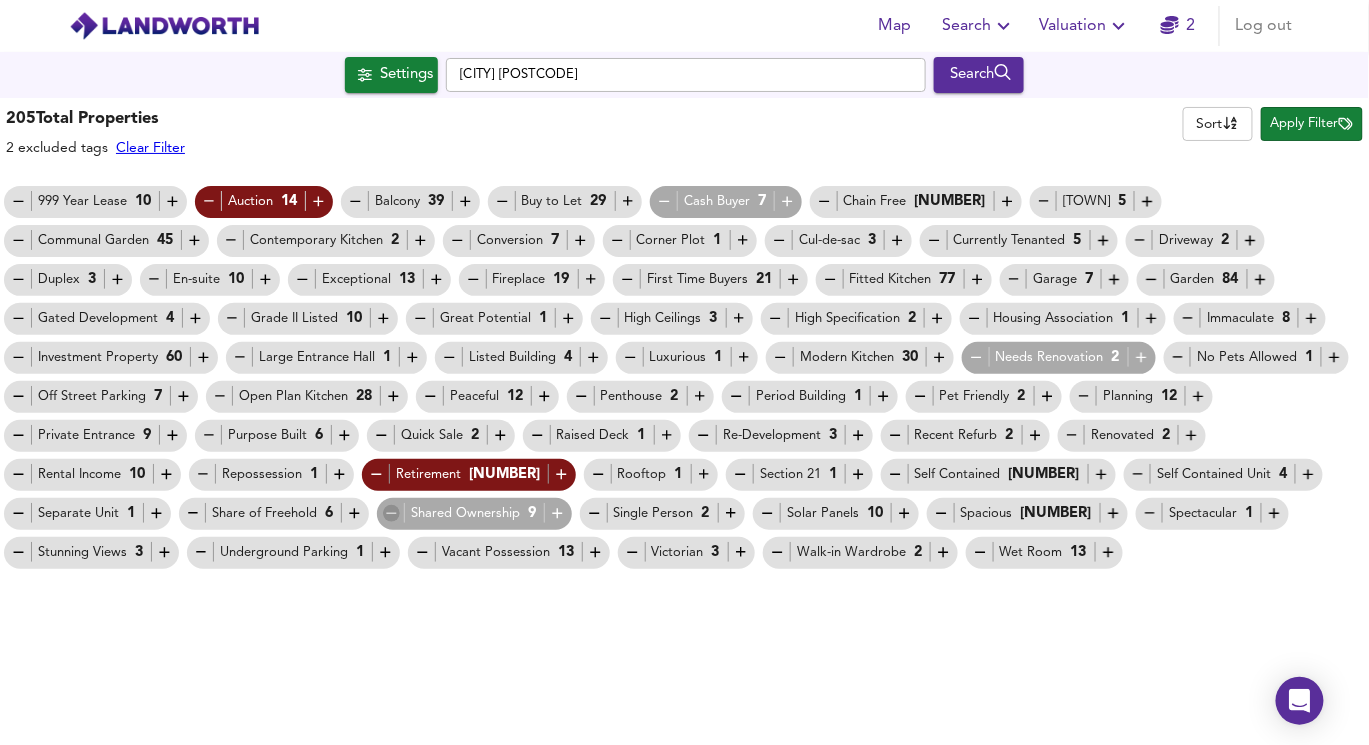 click 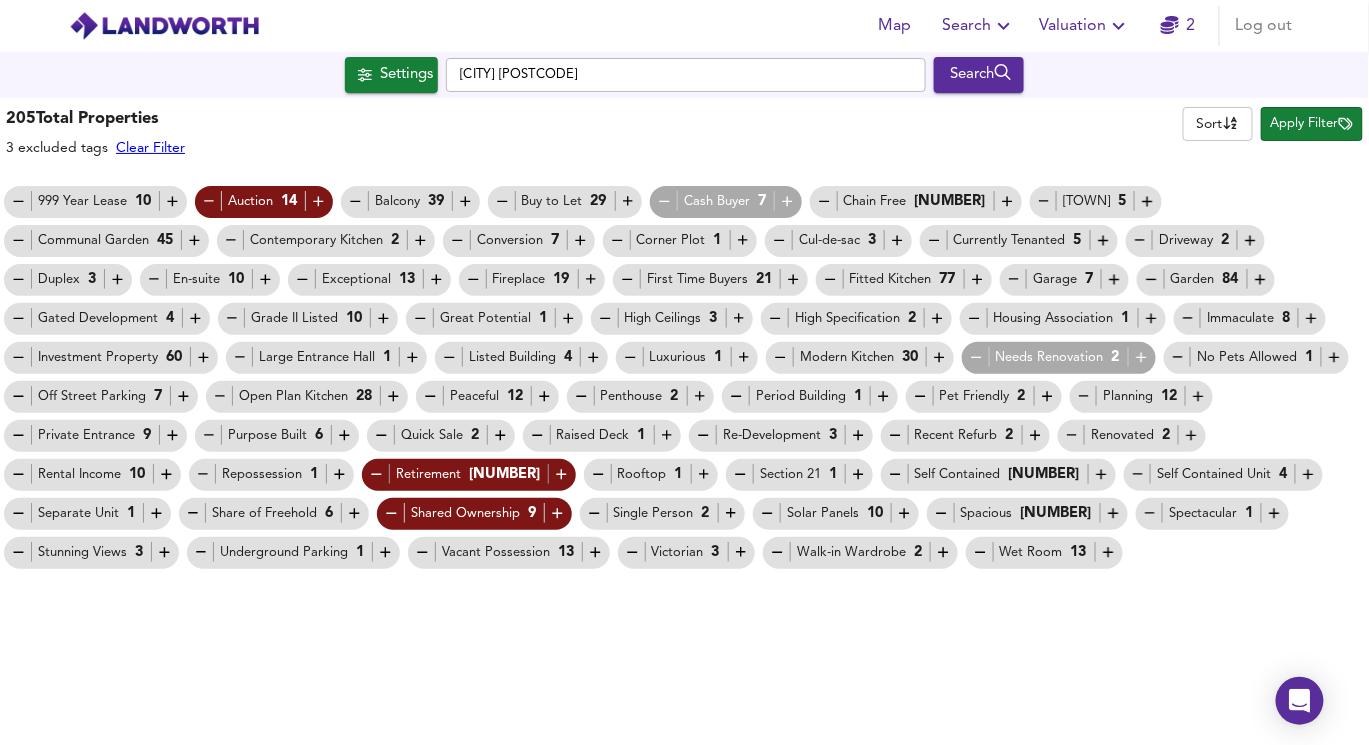 click on "Grade II Listed 10" at bounding box center (308, 318) 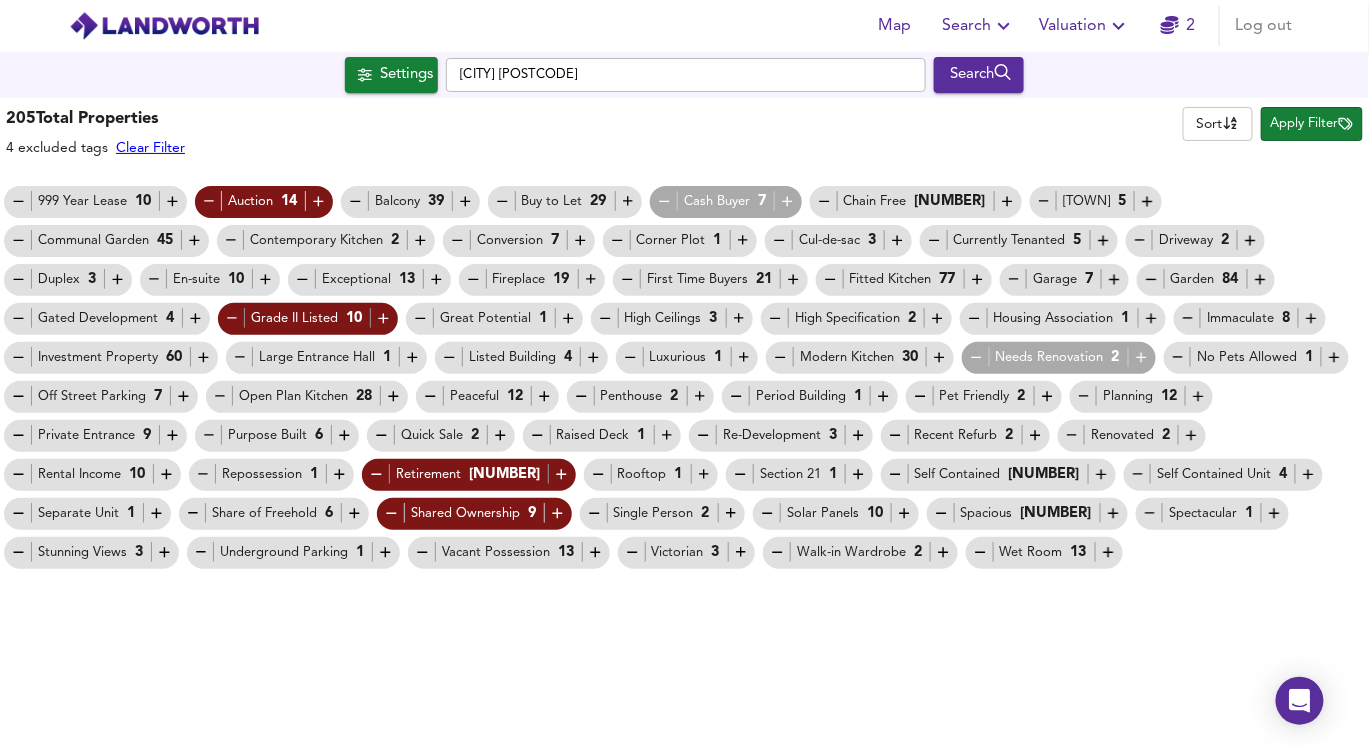 drag, startPoint x: 24, startPoint y: 514, endPoint x: 71, endPoint y: 603, distance: 100.6479 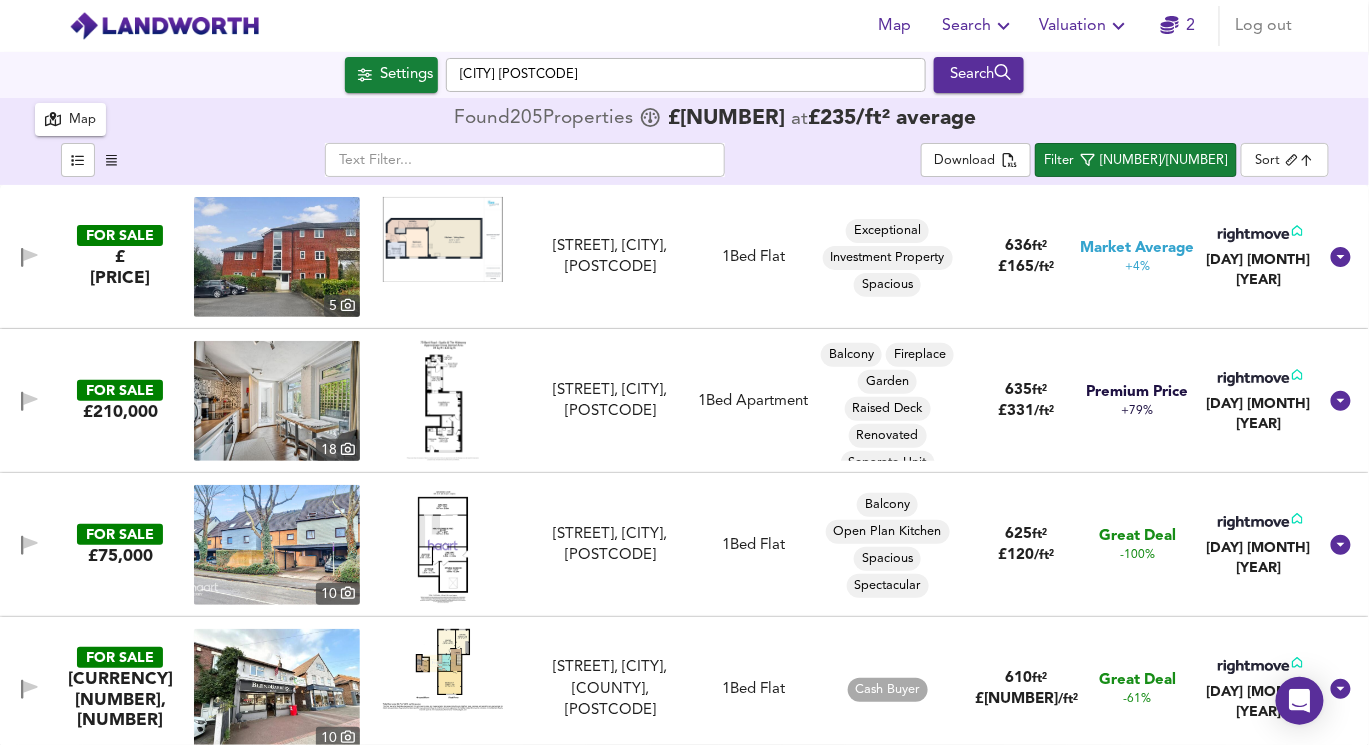 click at bounding box center (443, 239) 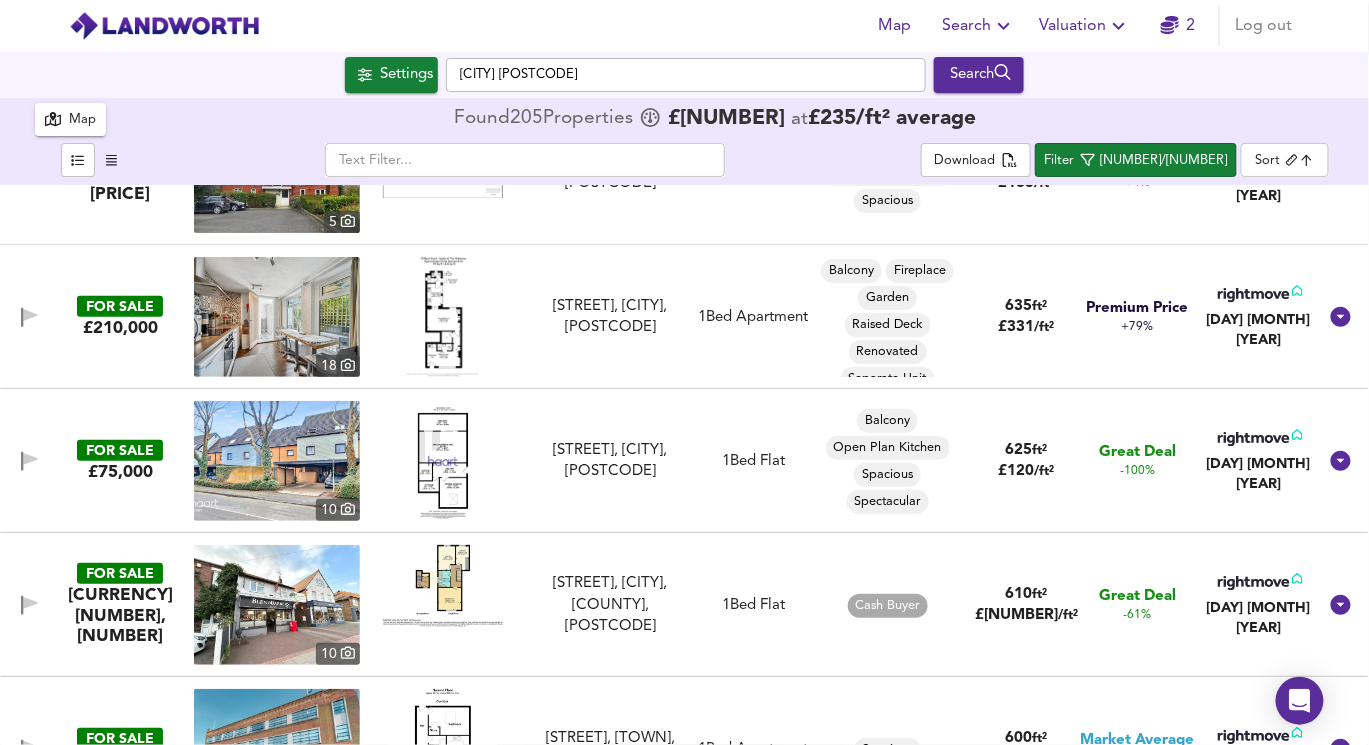 scroll, scrollTop: 80, scrollLeft: 0, axis: vertical 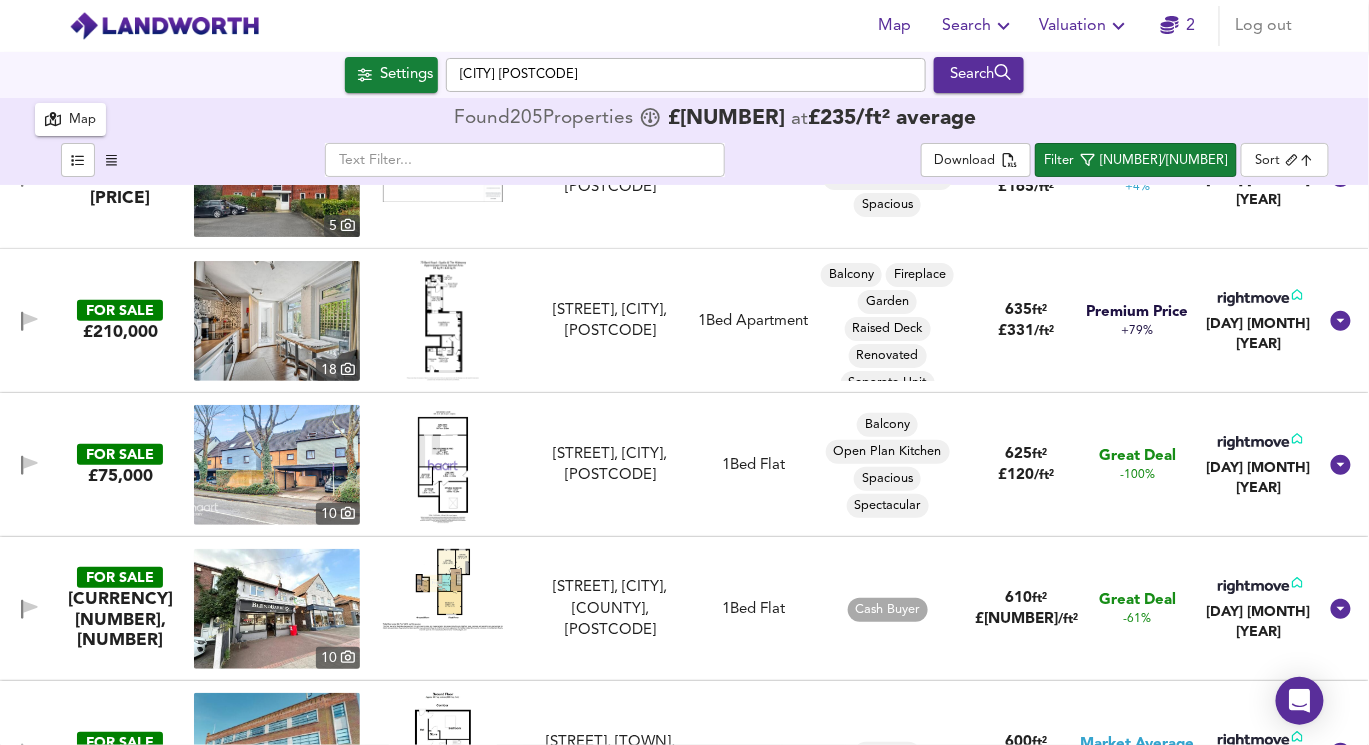 click at bounding box center [443, 465] 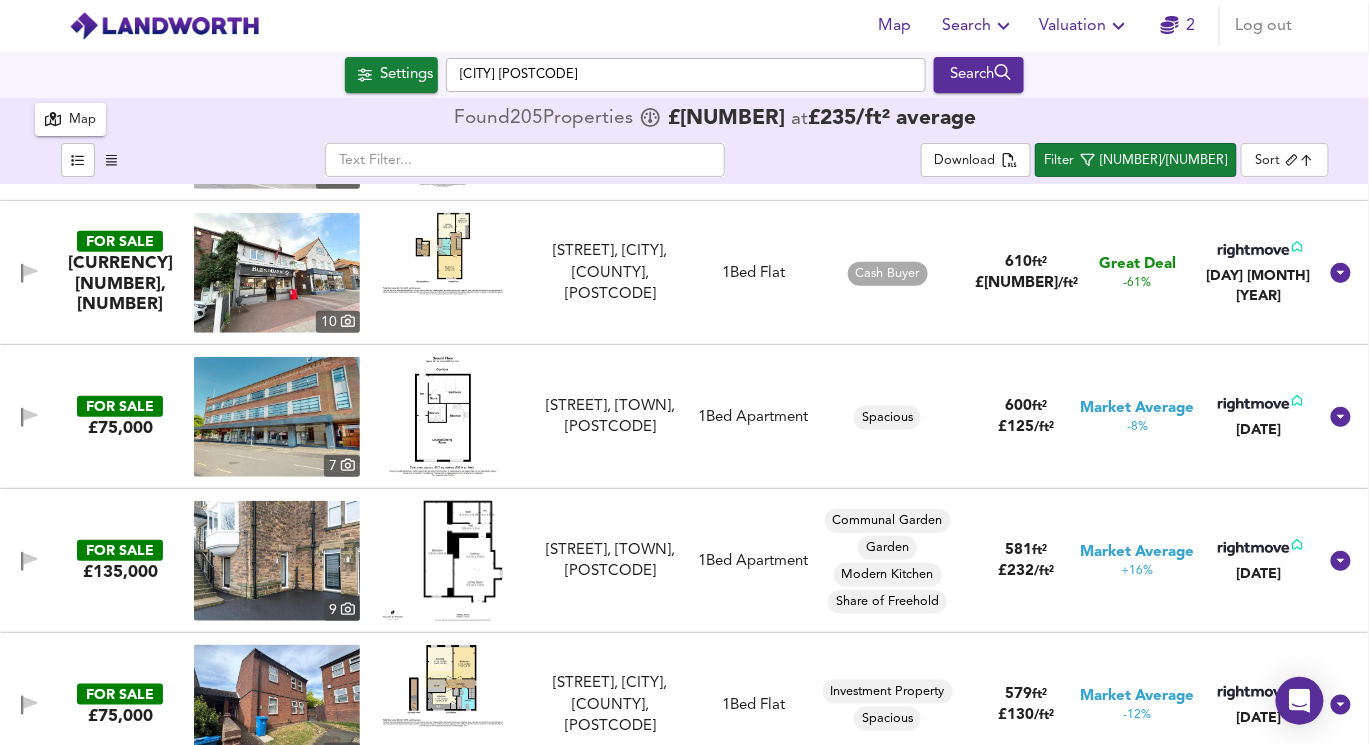 scroll, scrollTop: 420, scrollLeft: 0, axis: vertical 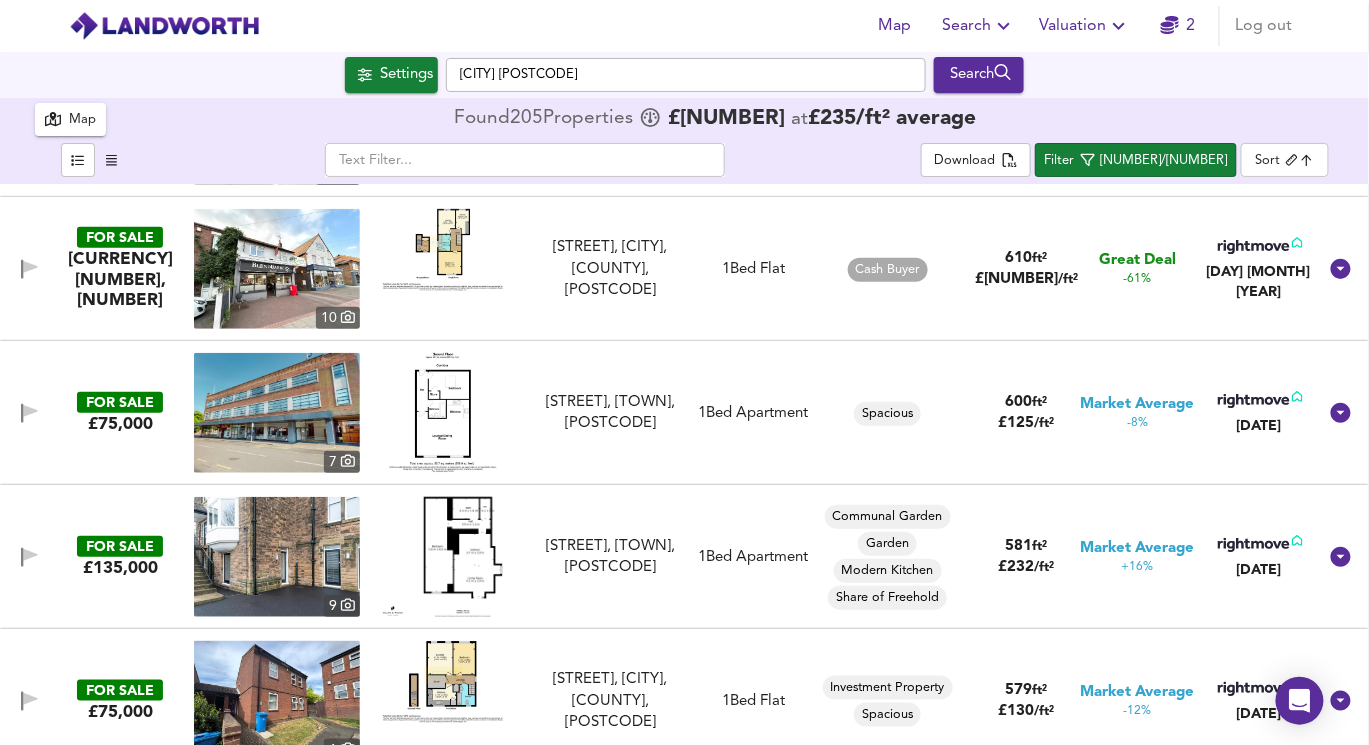 click at bounding box center [443, 413] 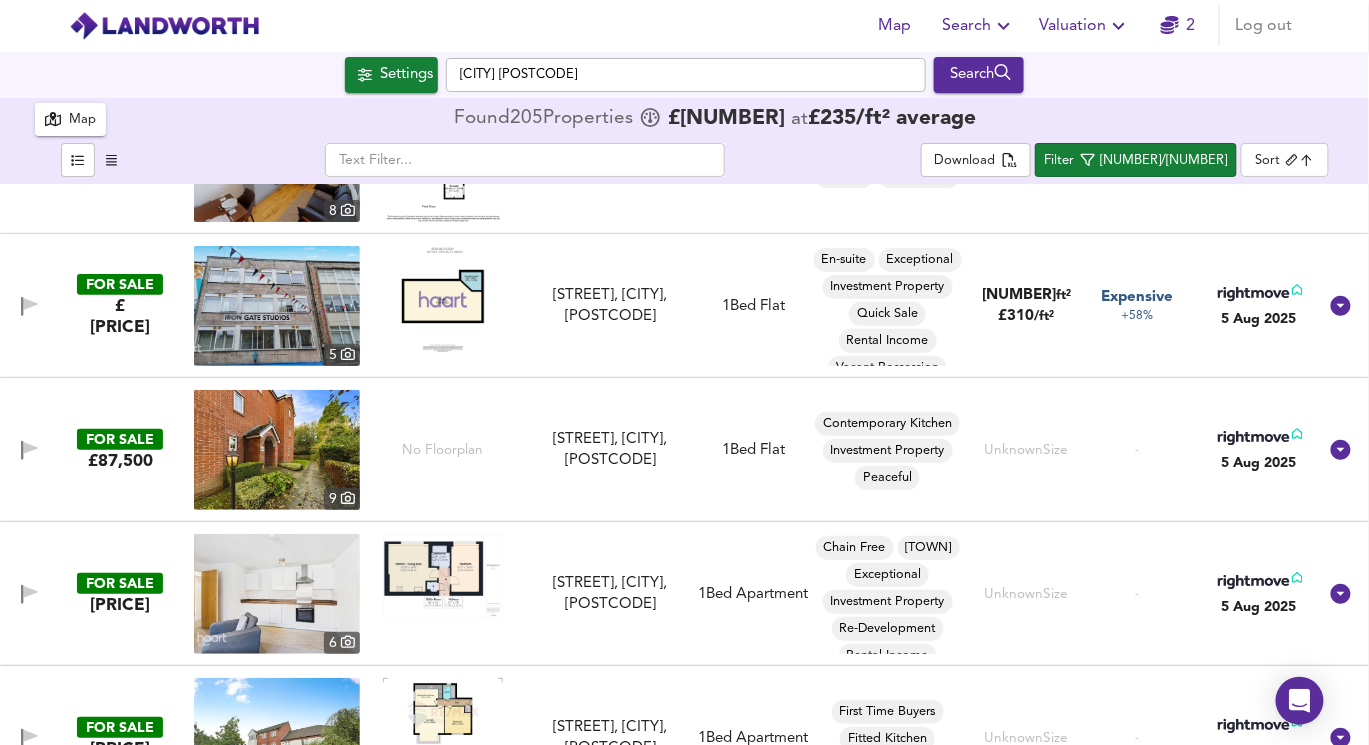 scroll, scrollTop: 9309, scrollLeft: 0, axis: vertical 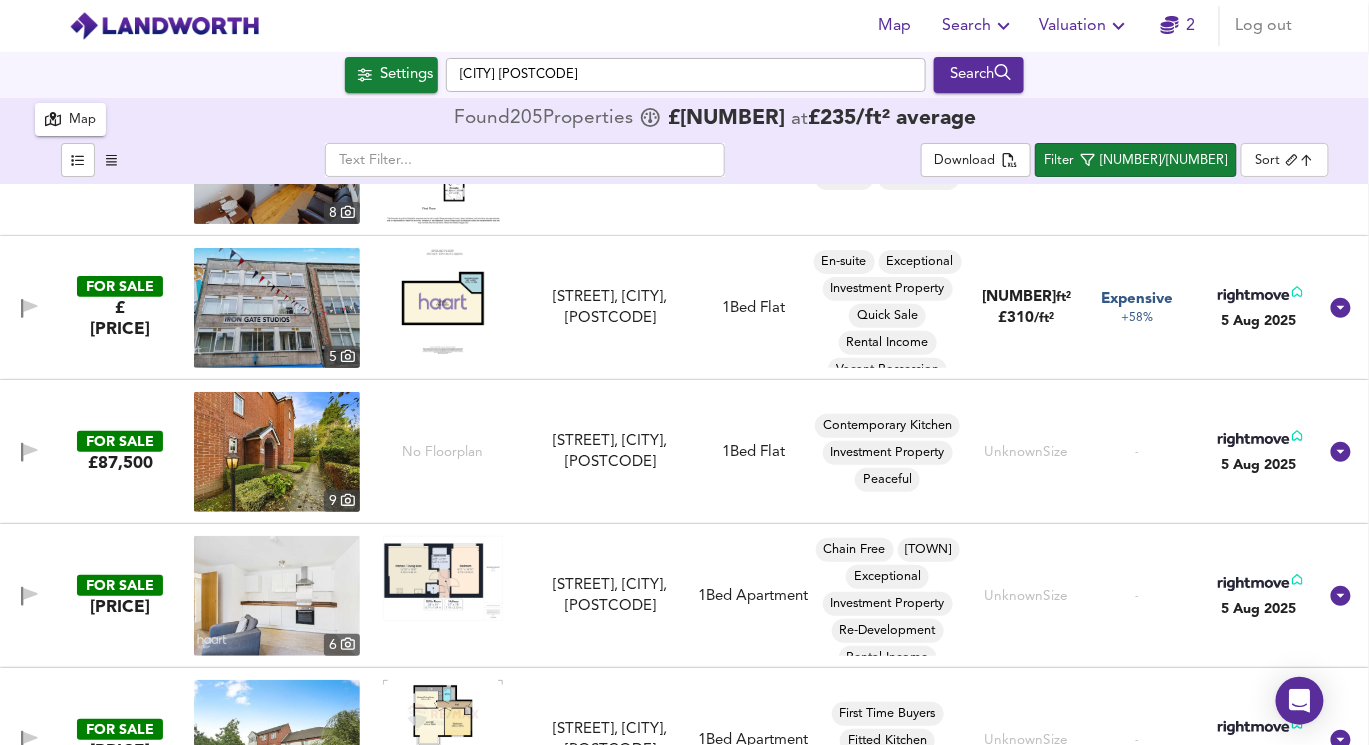 click at bounding box center [277, 452] 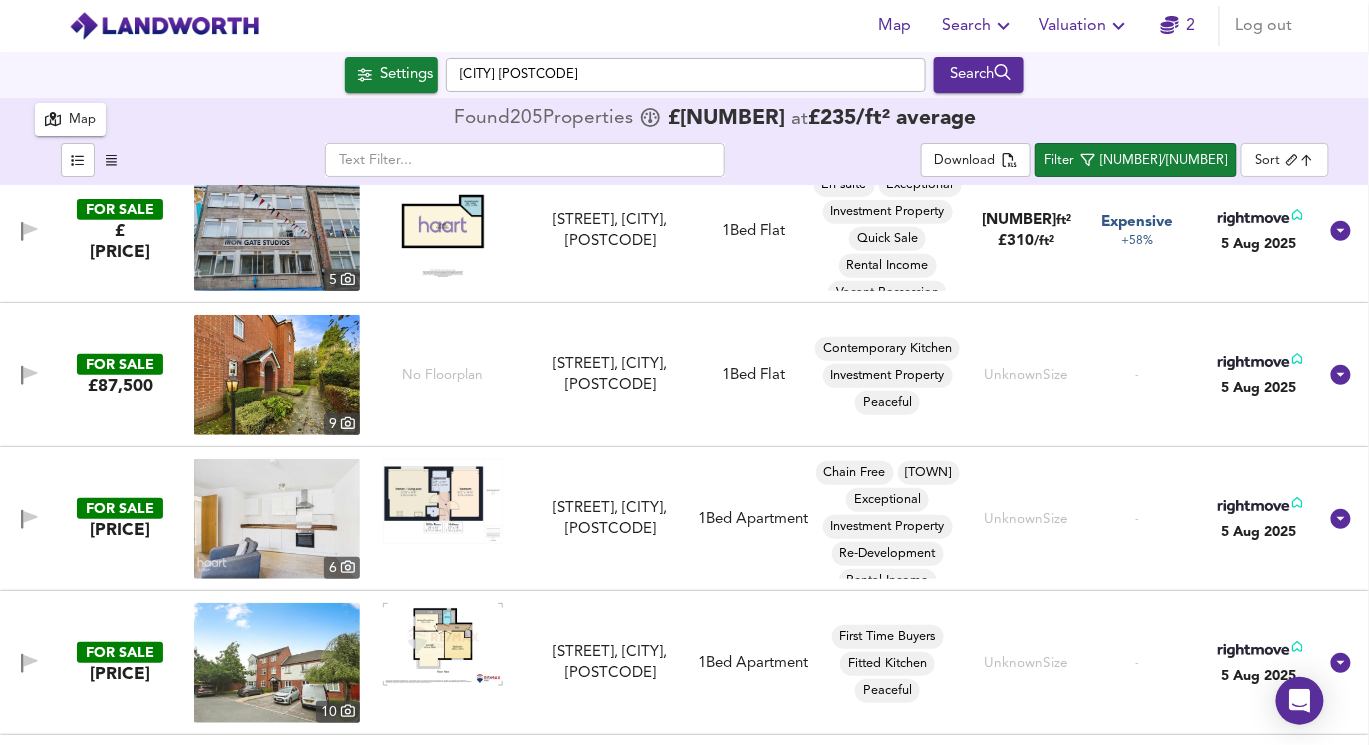 scroll, scrollTop: 9398, scrollLeft: 0, axis: vertical 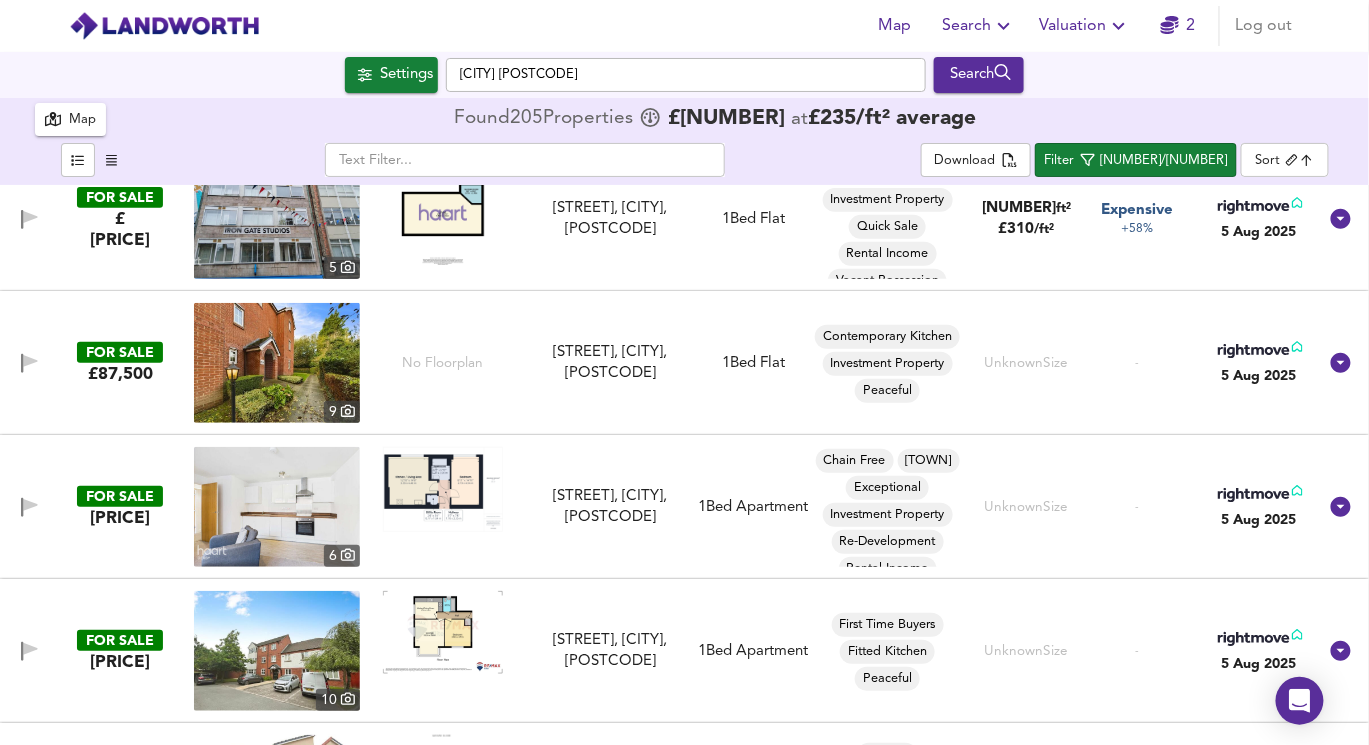 click on "[STREET], [CITY], [POSTCODE] [STREET], [CITY], [POSTCODE]" at bounding box center (684, 507) 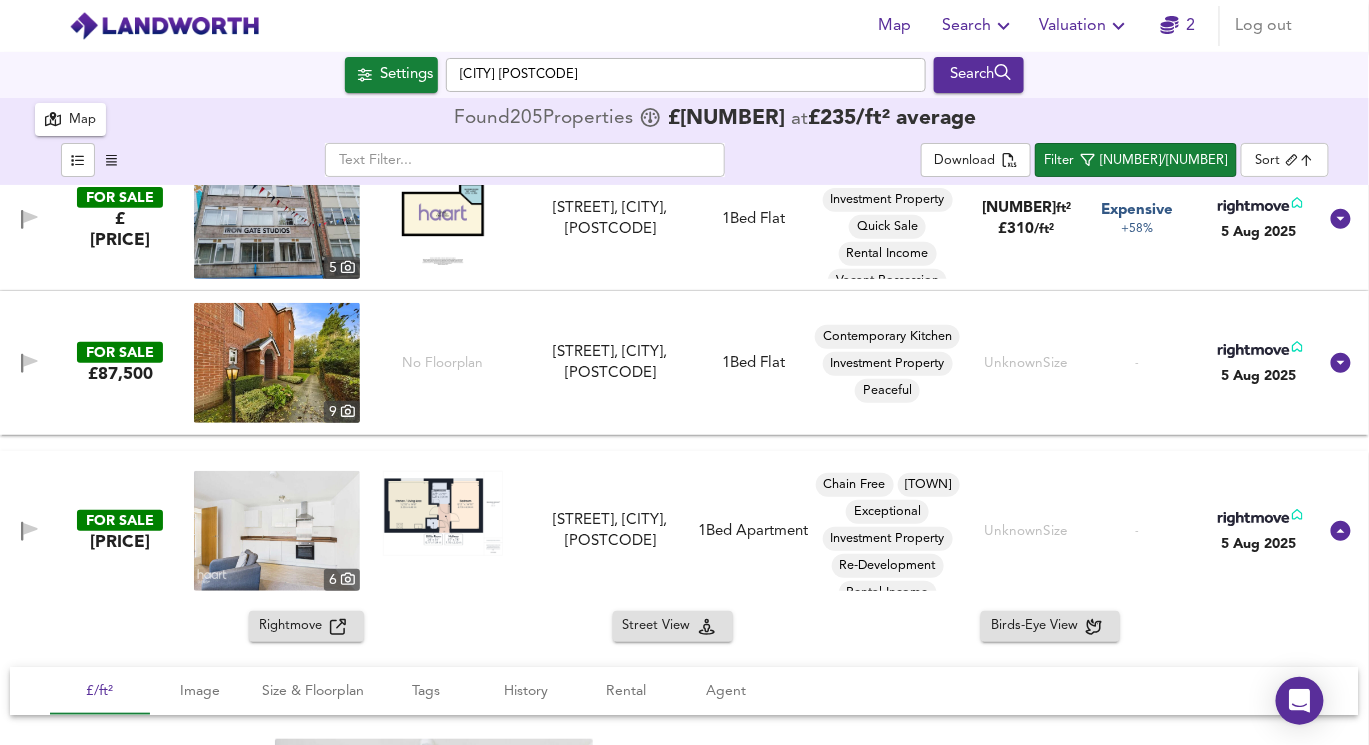 click at bounding box center [443, 513] 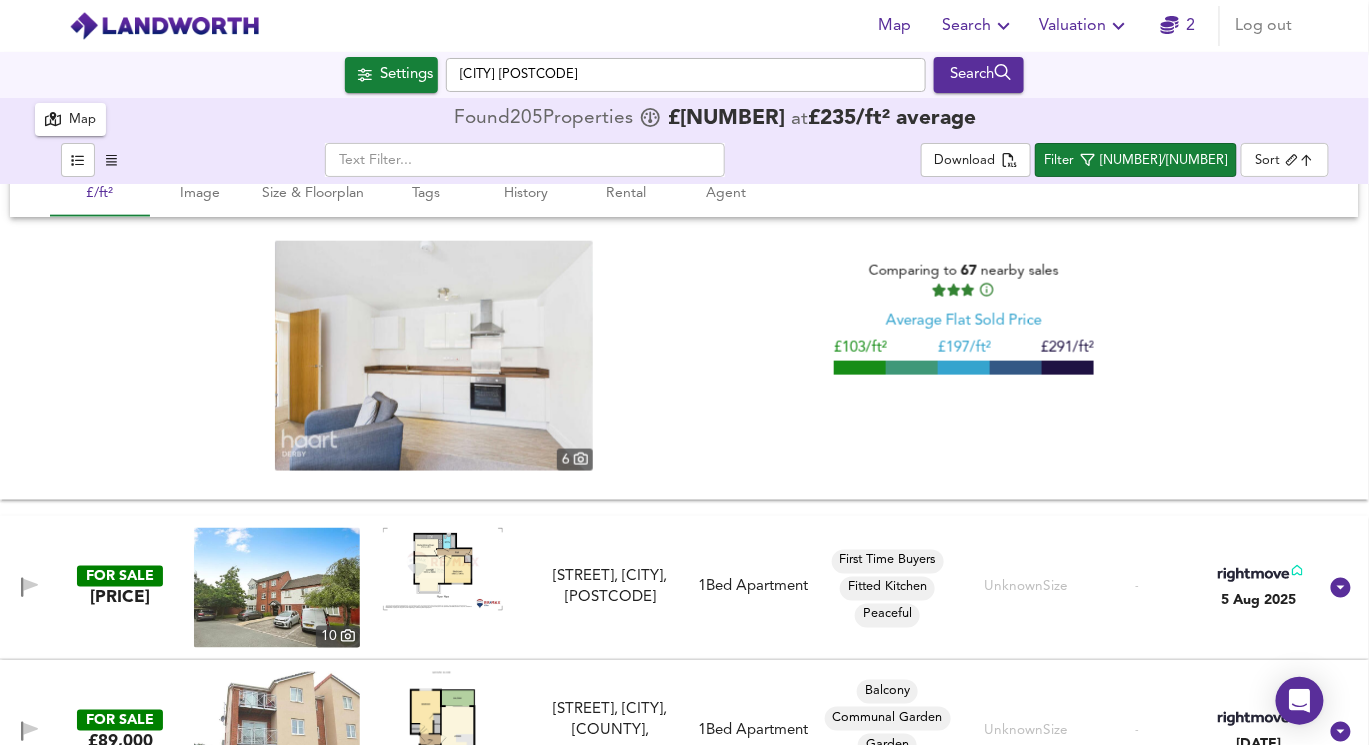 scroll, scrollTop: 9619, scrollLeft: 0, axis: vertical 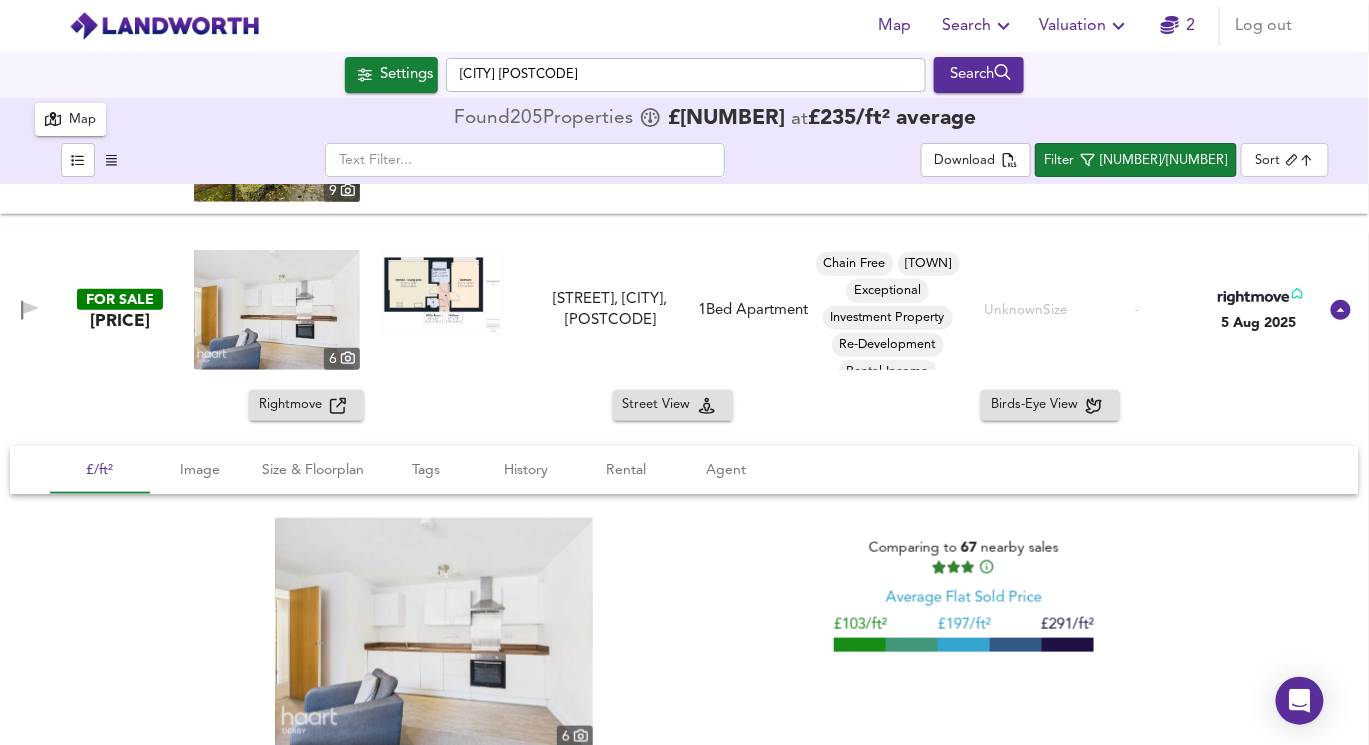 click at bounding box center (443, 310) 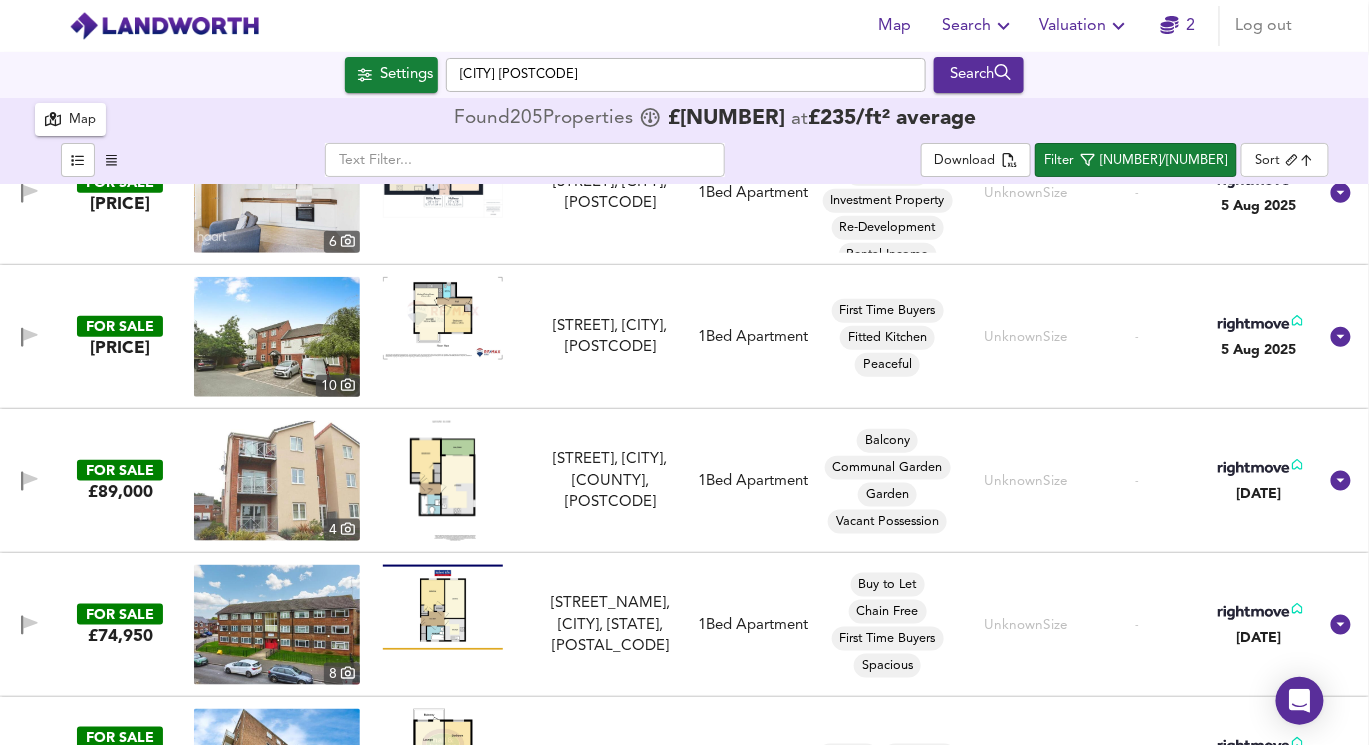 scroll, scrollTop: 9705, scrollLeft: 0, axis: vertical 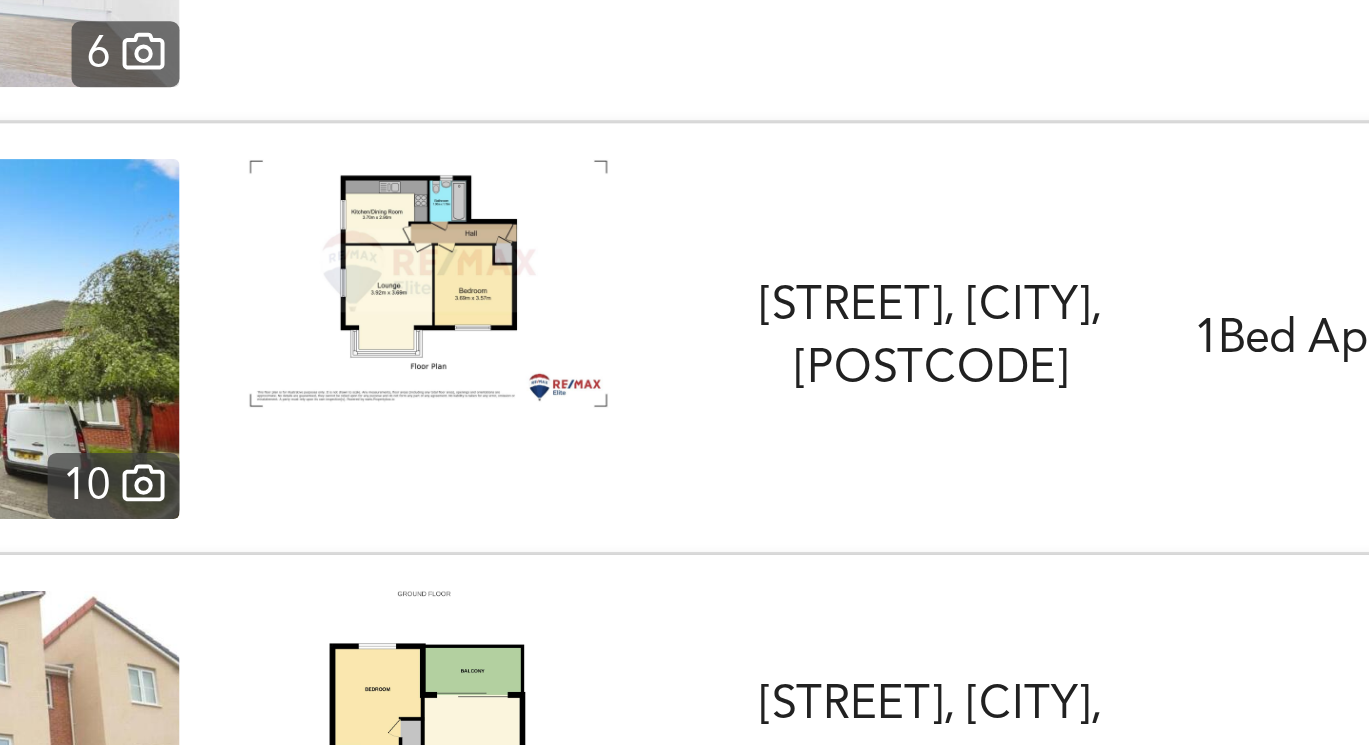 click at bounding box center [443, 325] 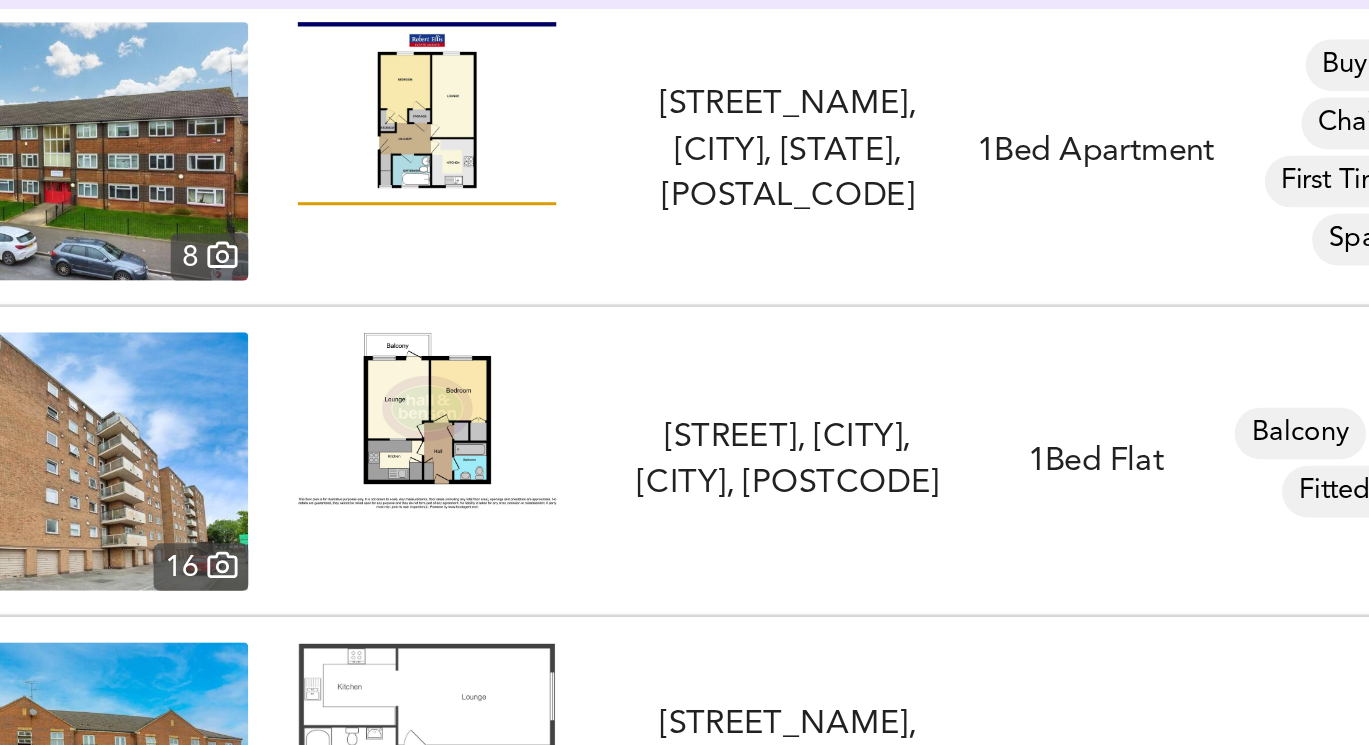 scroll, scrollTop: 10093, scrollLeft: 0, axis: vertical 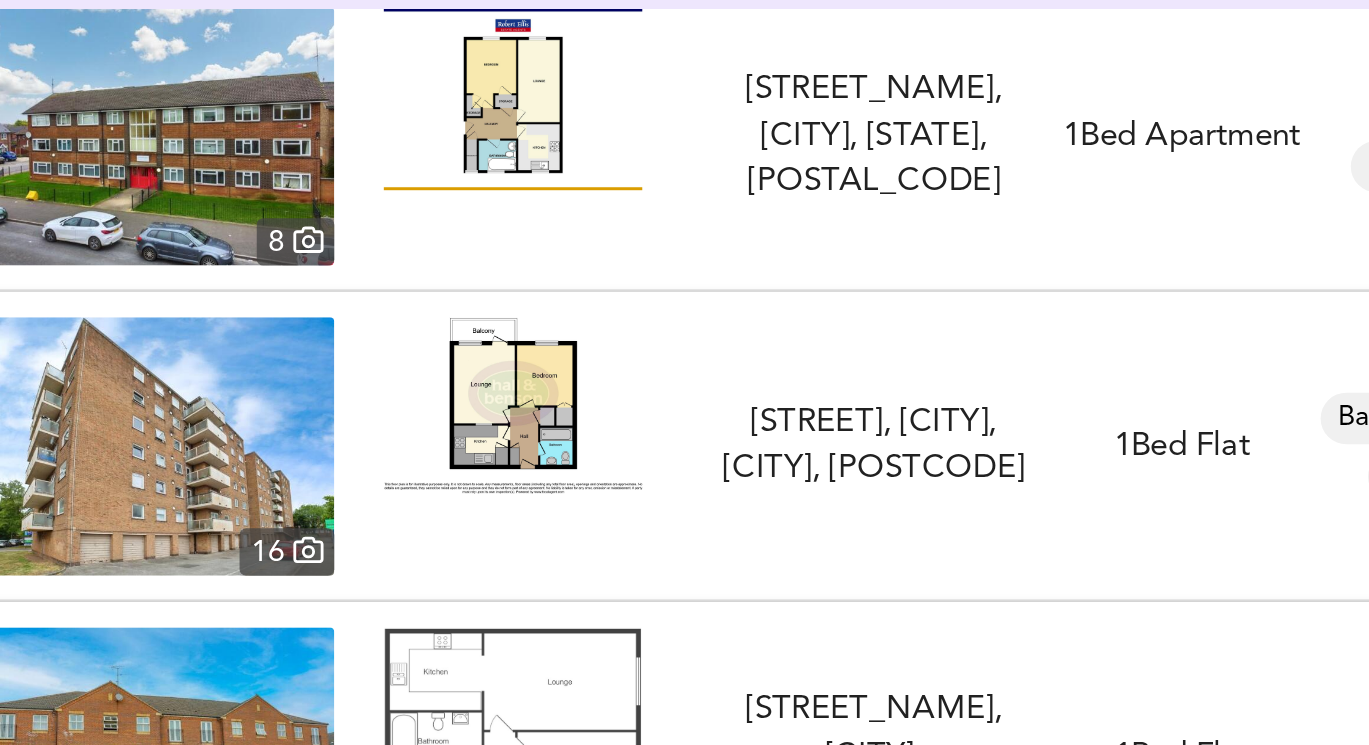 click at bounding box center [277, 388] 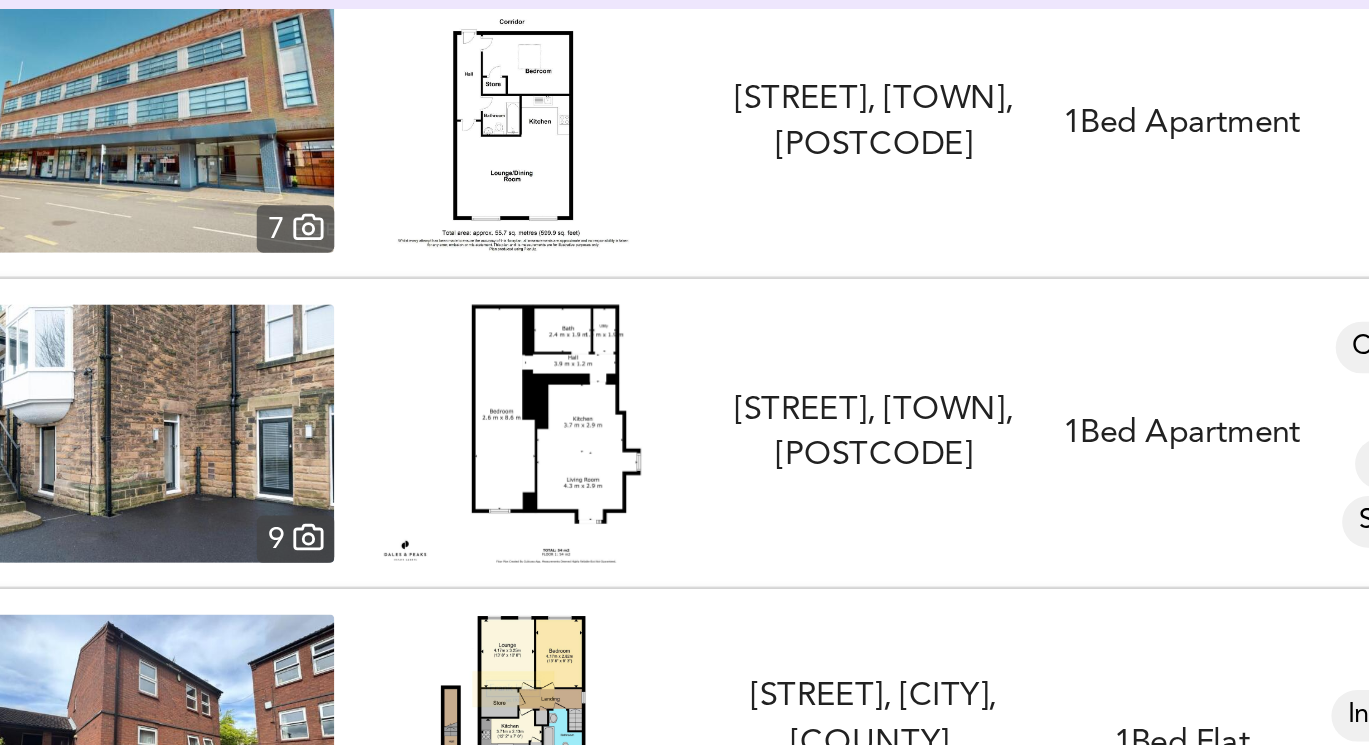 scroll, scrollTop: 0, scrollLeft: 0, axis: both 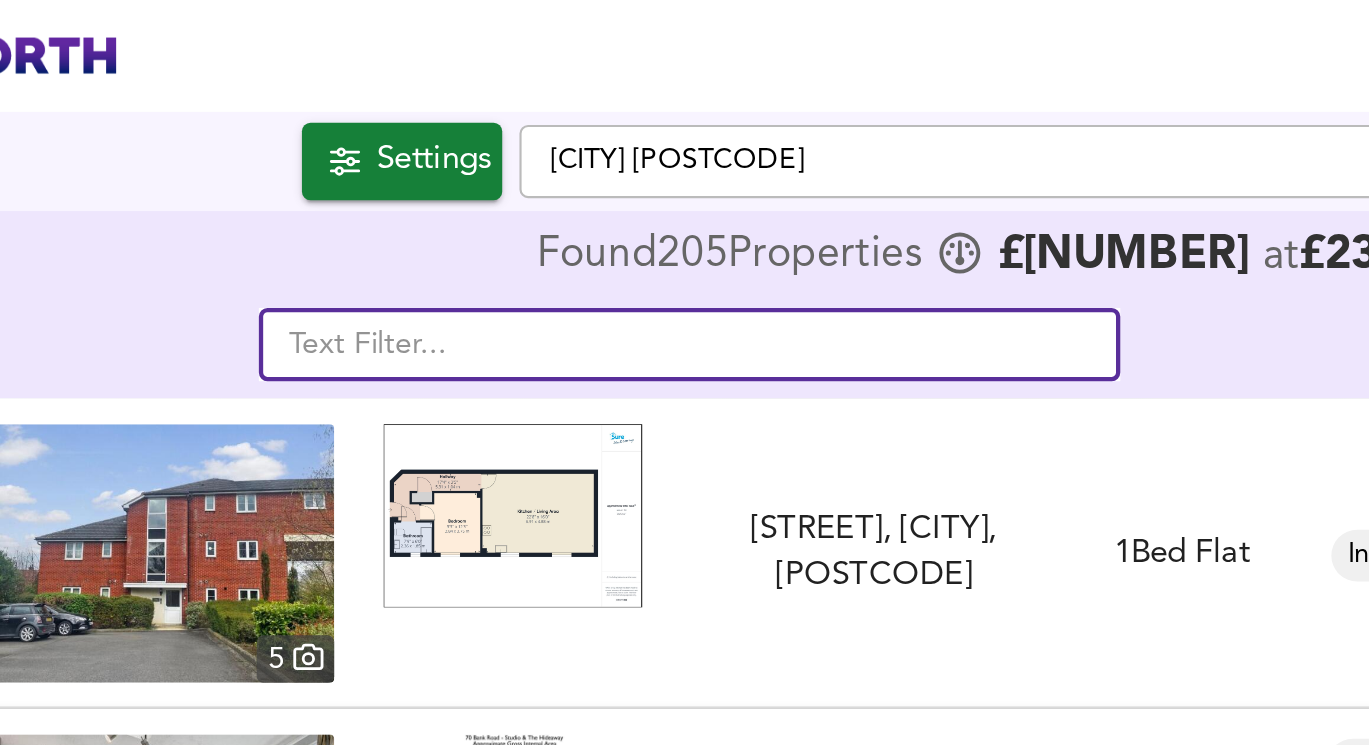 click at bounding box center (525, 160) 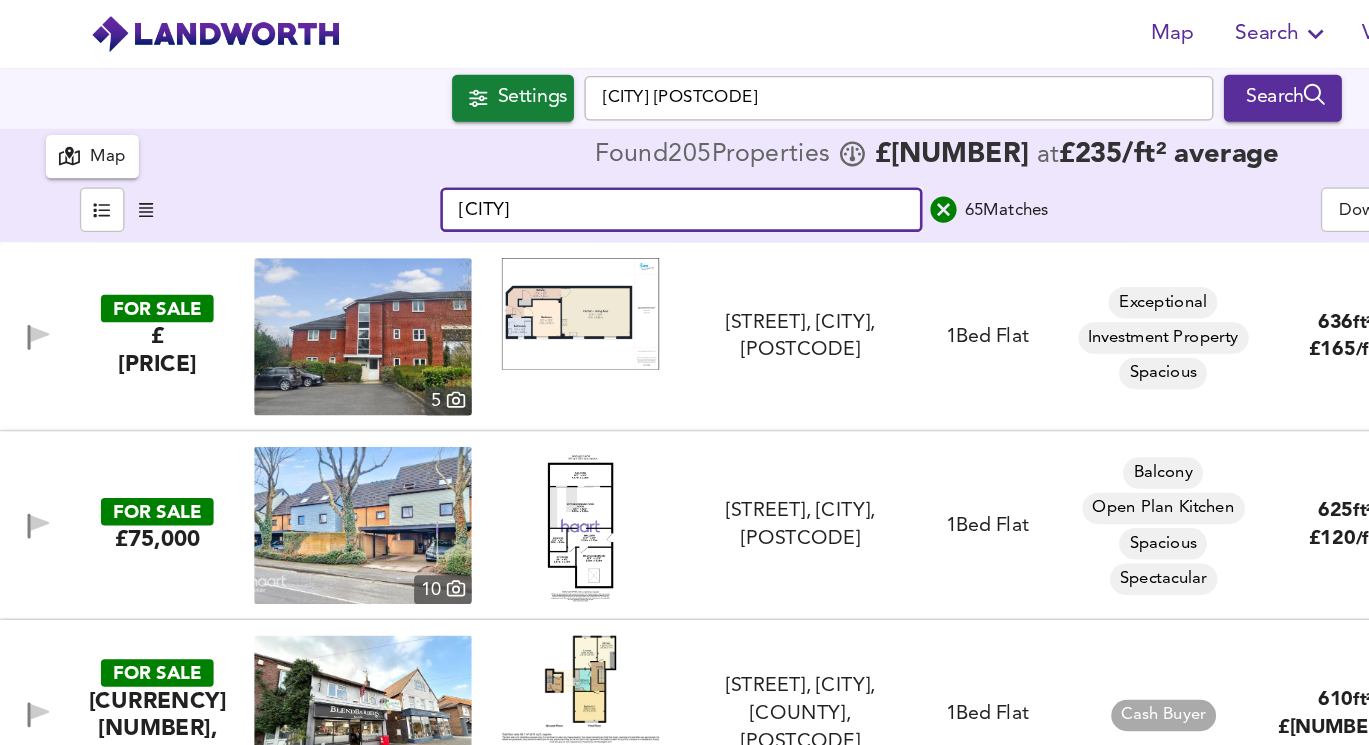 type on "[CITY]" 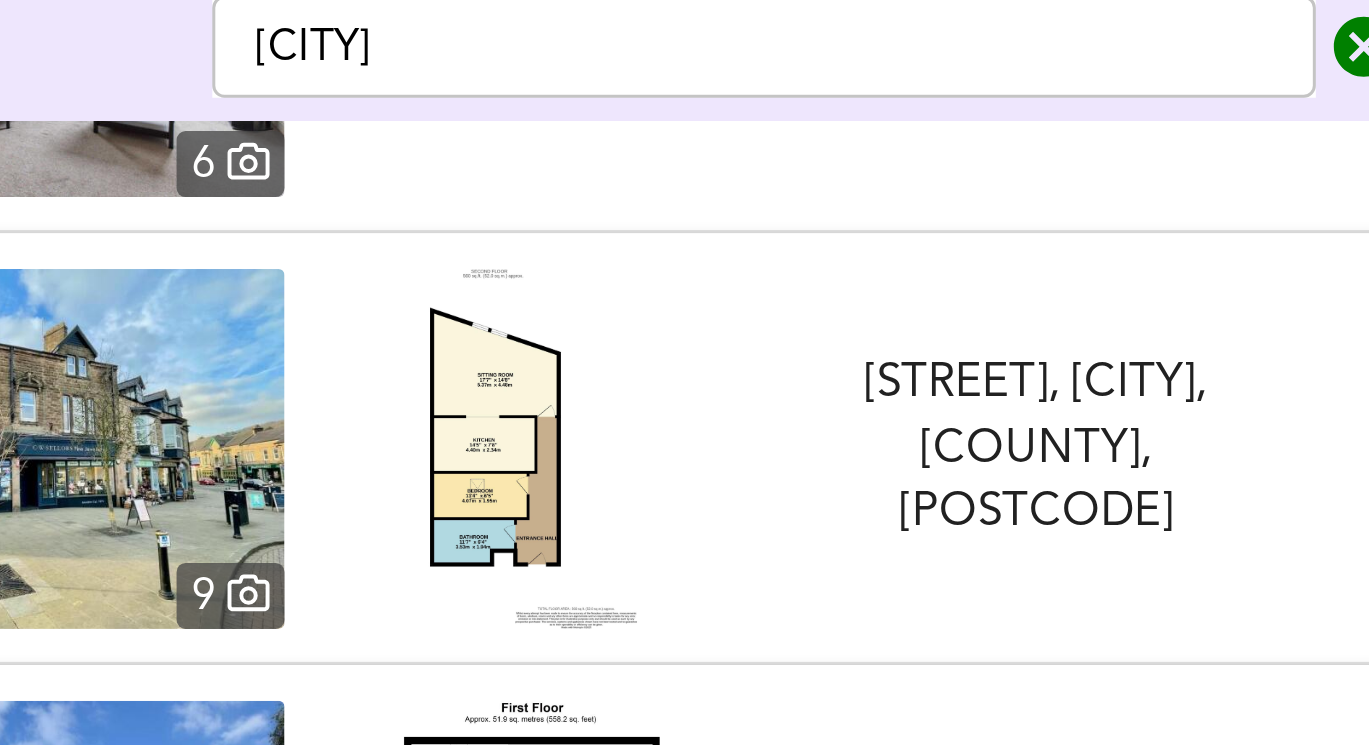 scroll, scrollTop: 655, scrollLeft: 0, axis: vertical 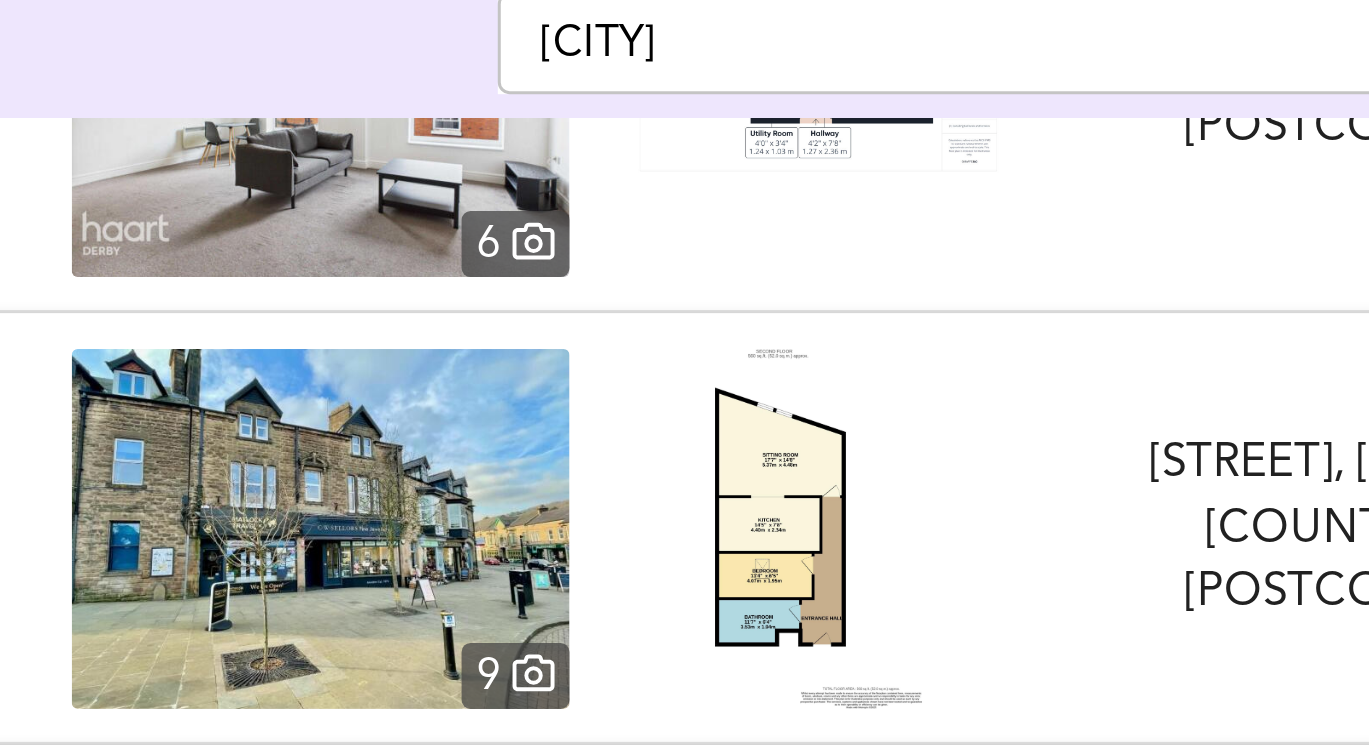 click at bounding box center [443, 322] 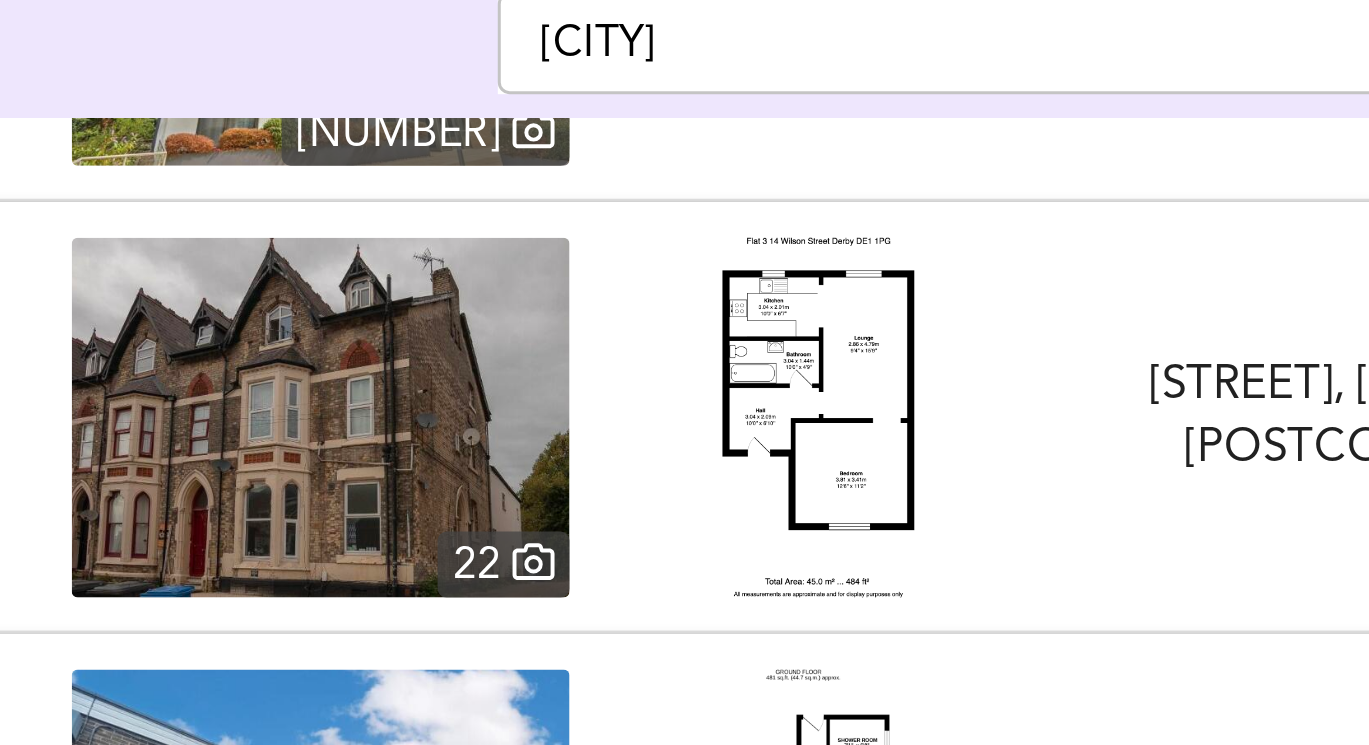 scroll, scrollTop: 1703, scrollLeft: 0, axis: vertical 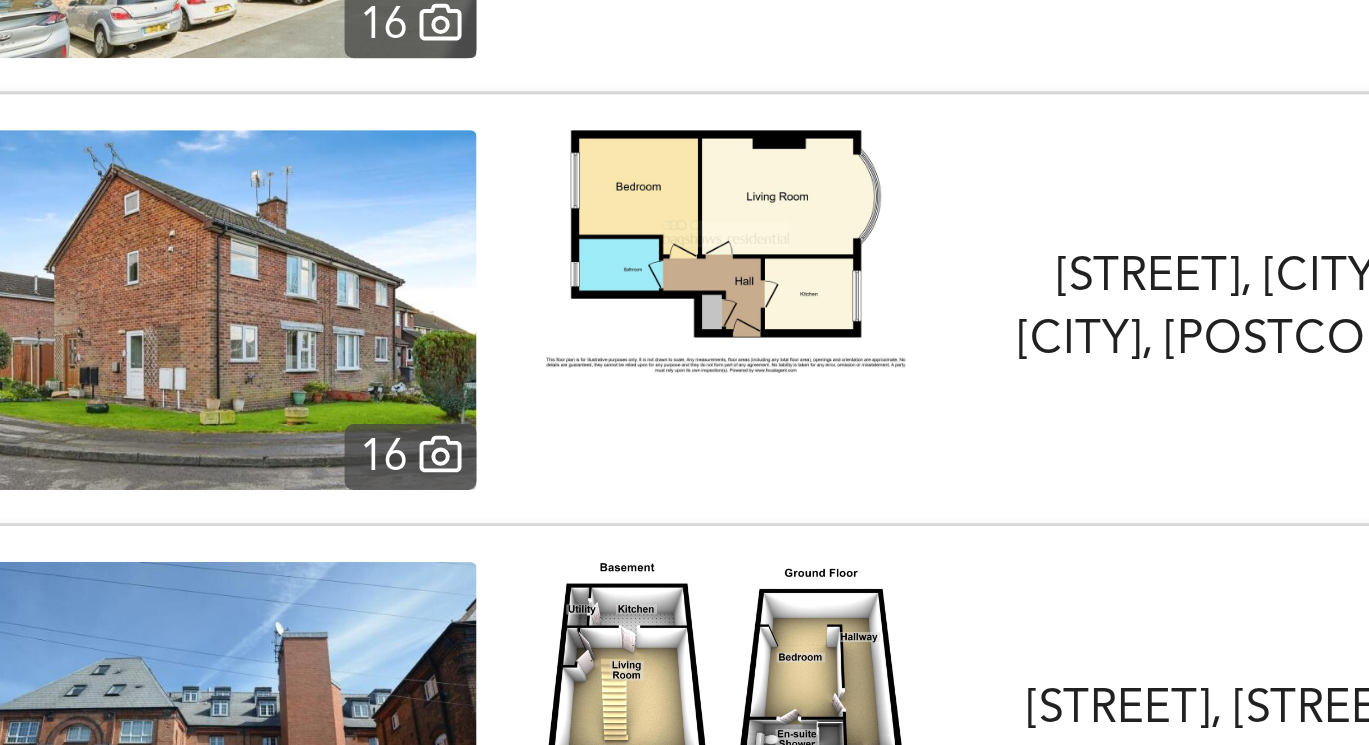 click at bounding box center [277, 459] 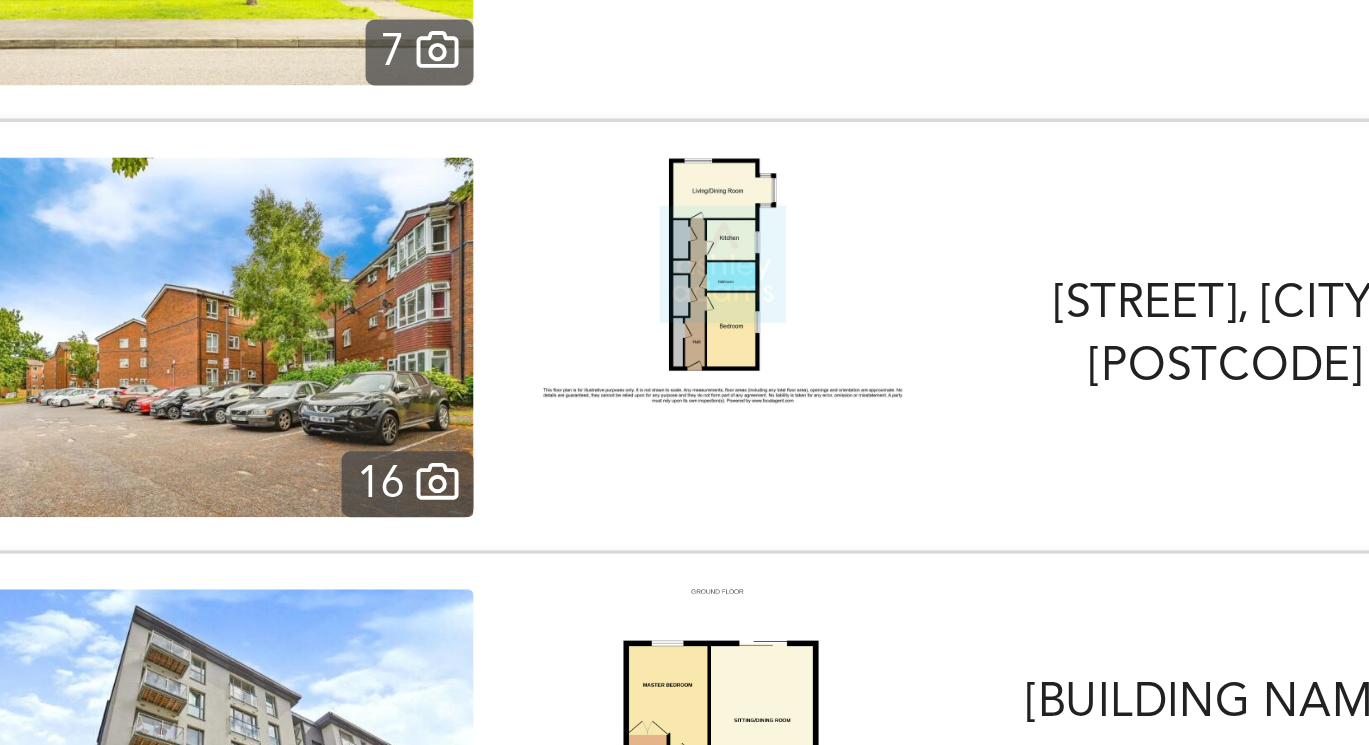scroll, scrollTop: 8433, scrollLeft: 0, axis: vertical 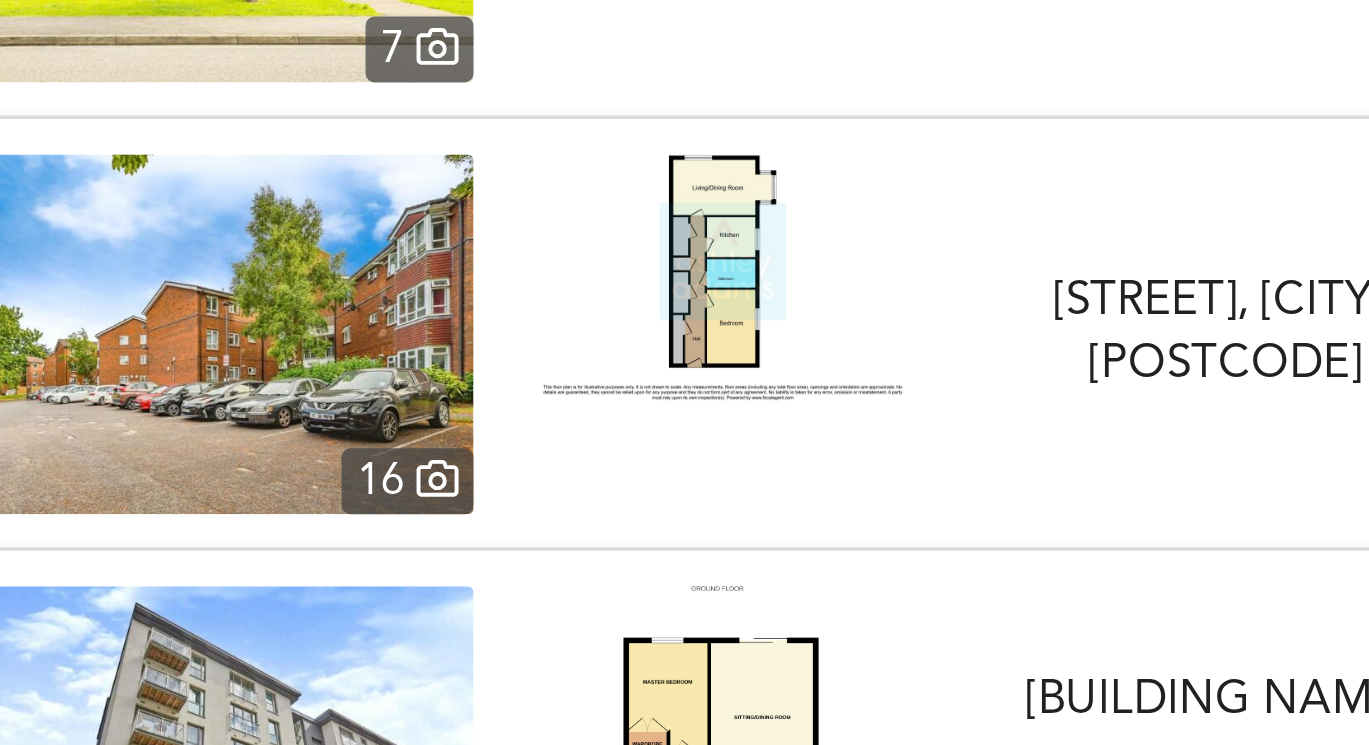 click at bounding box center (277, 608) 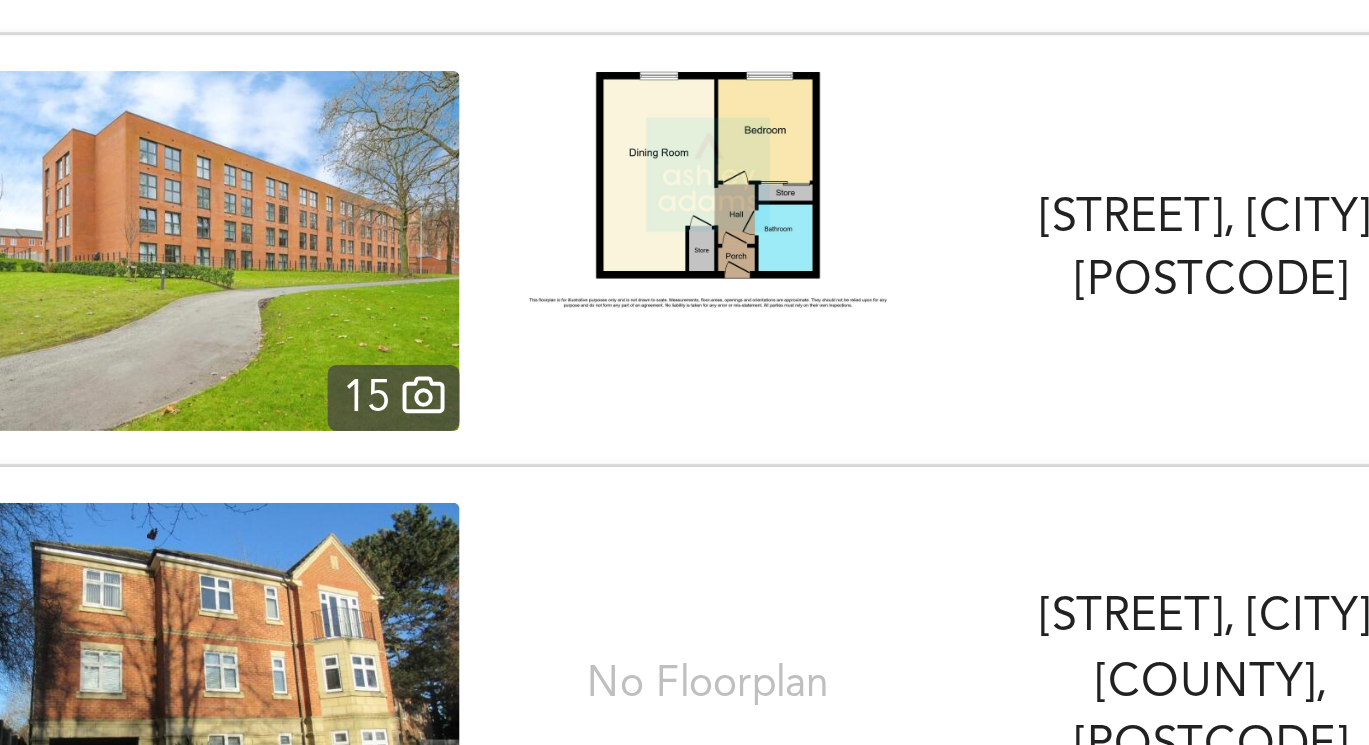 scroll, scrollTop: 8800, scrollLeft: 0, axis: vertical 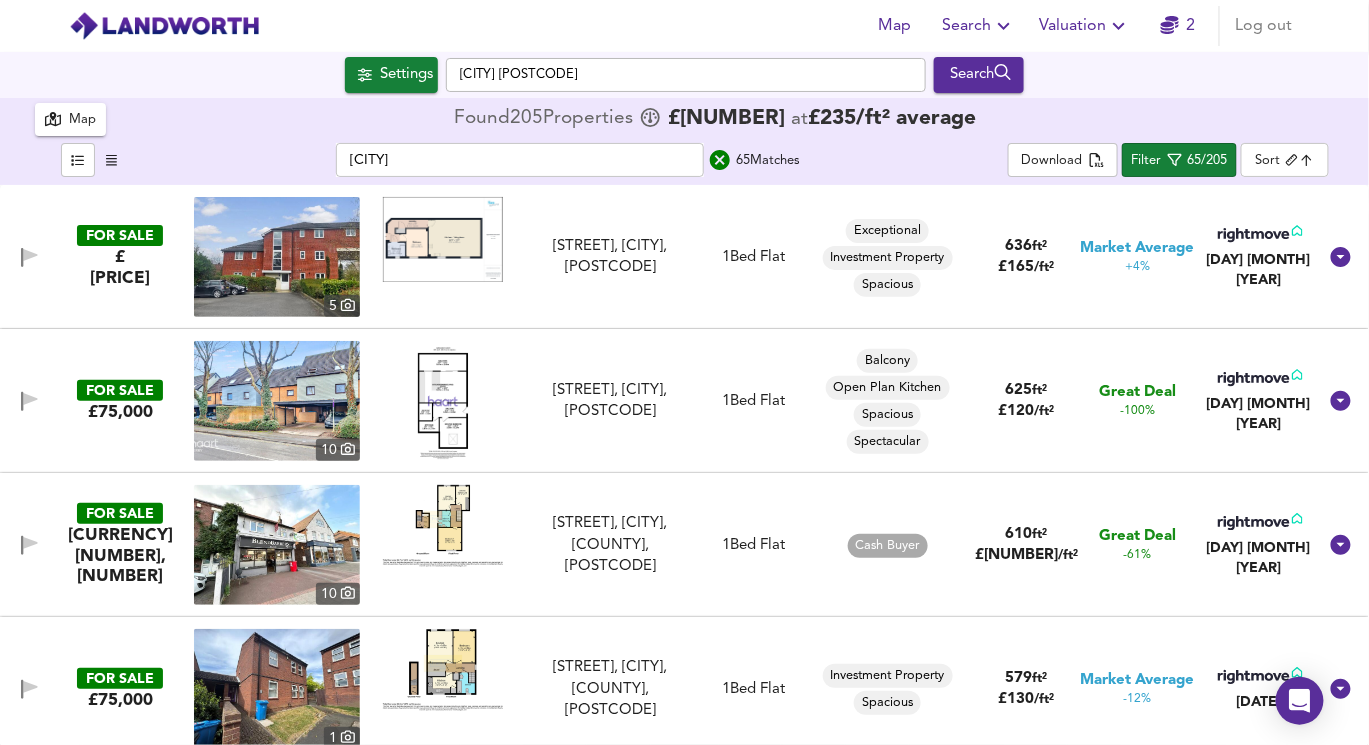click at bounding box center (443, 401) 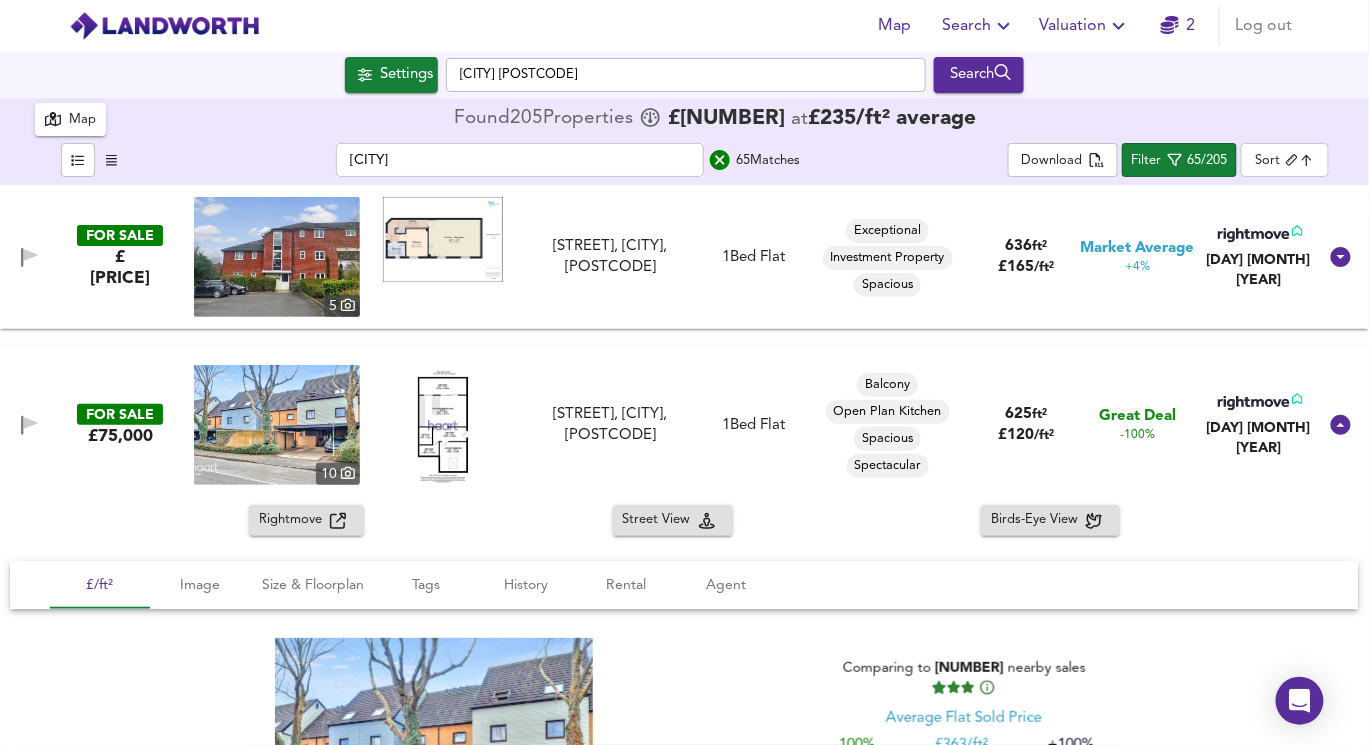 click at bounding box center (443, 425) 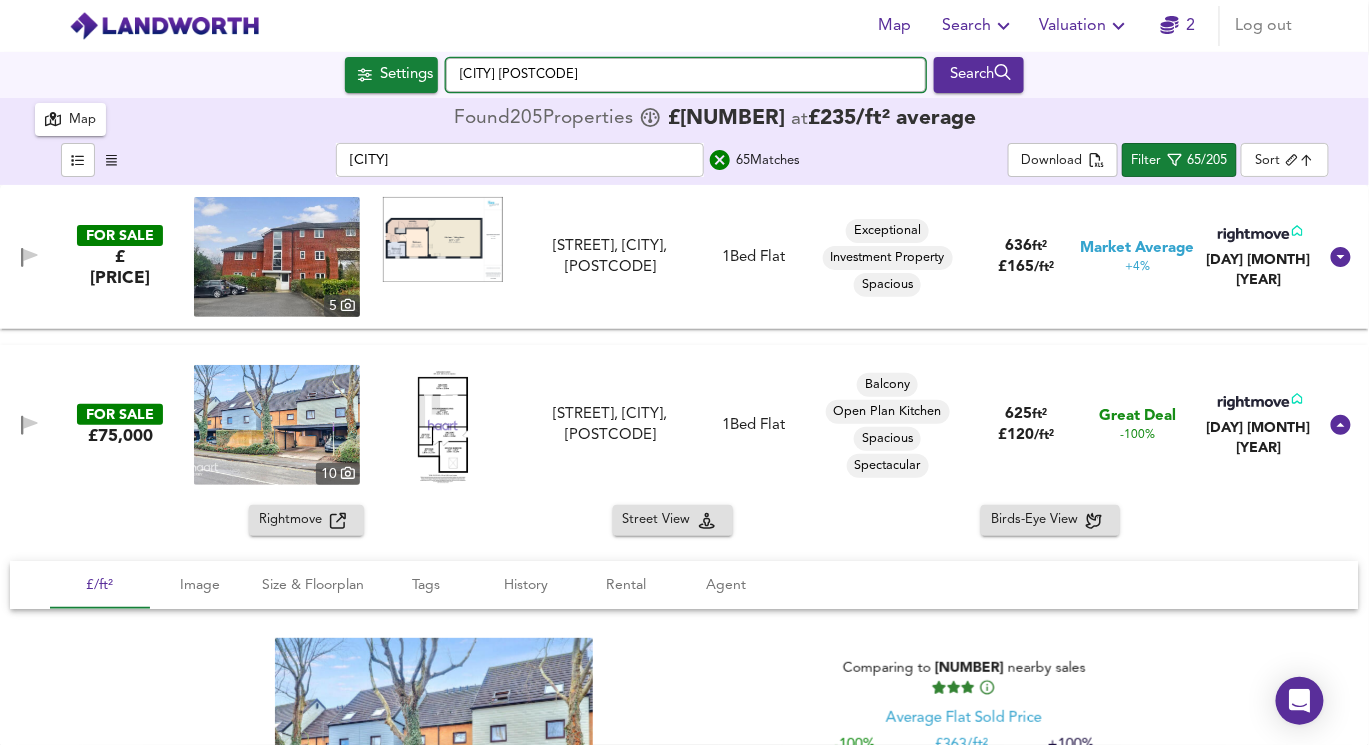 click on "[CITY] [POSTCODE]" at bounding box center (686, 75) 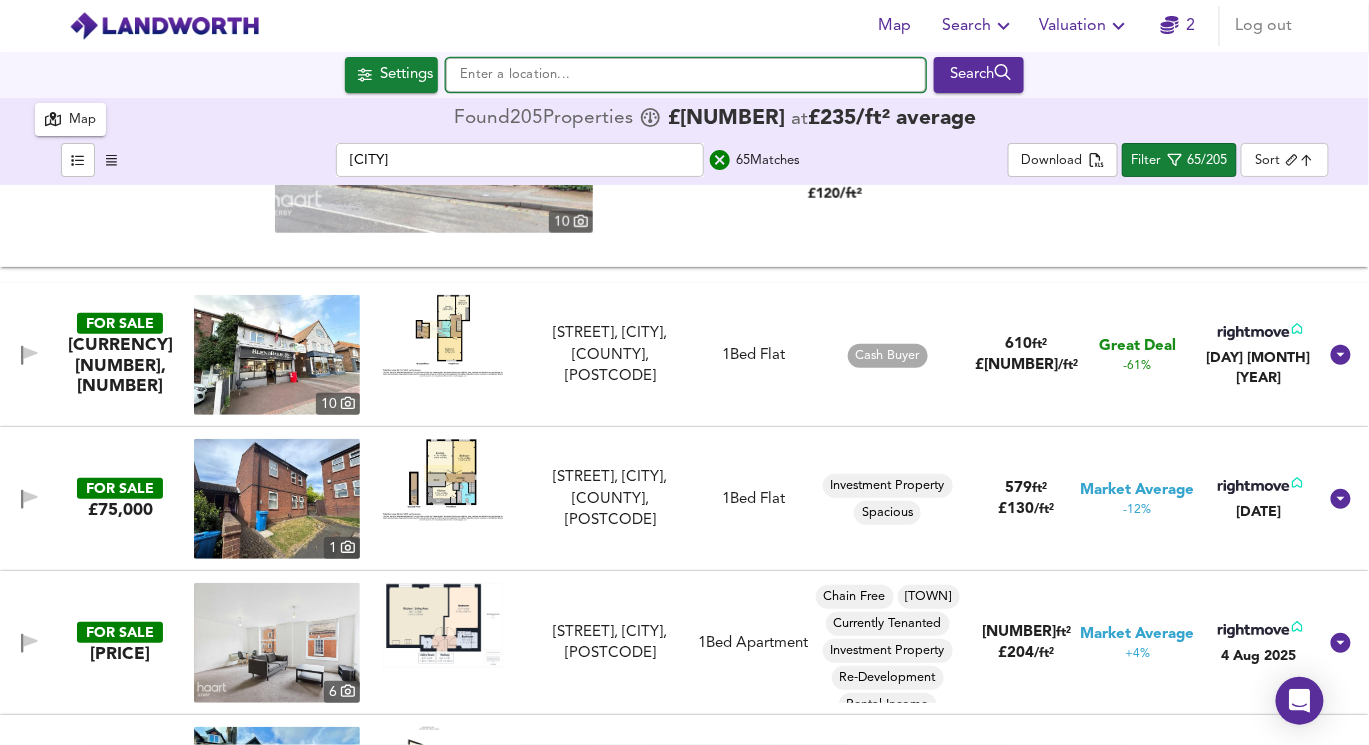 scroll, scrollTop: 0, scrollLeft: 0, axis: both 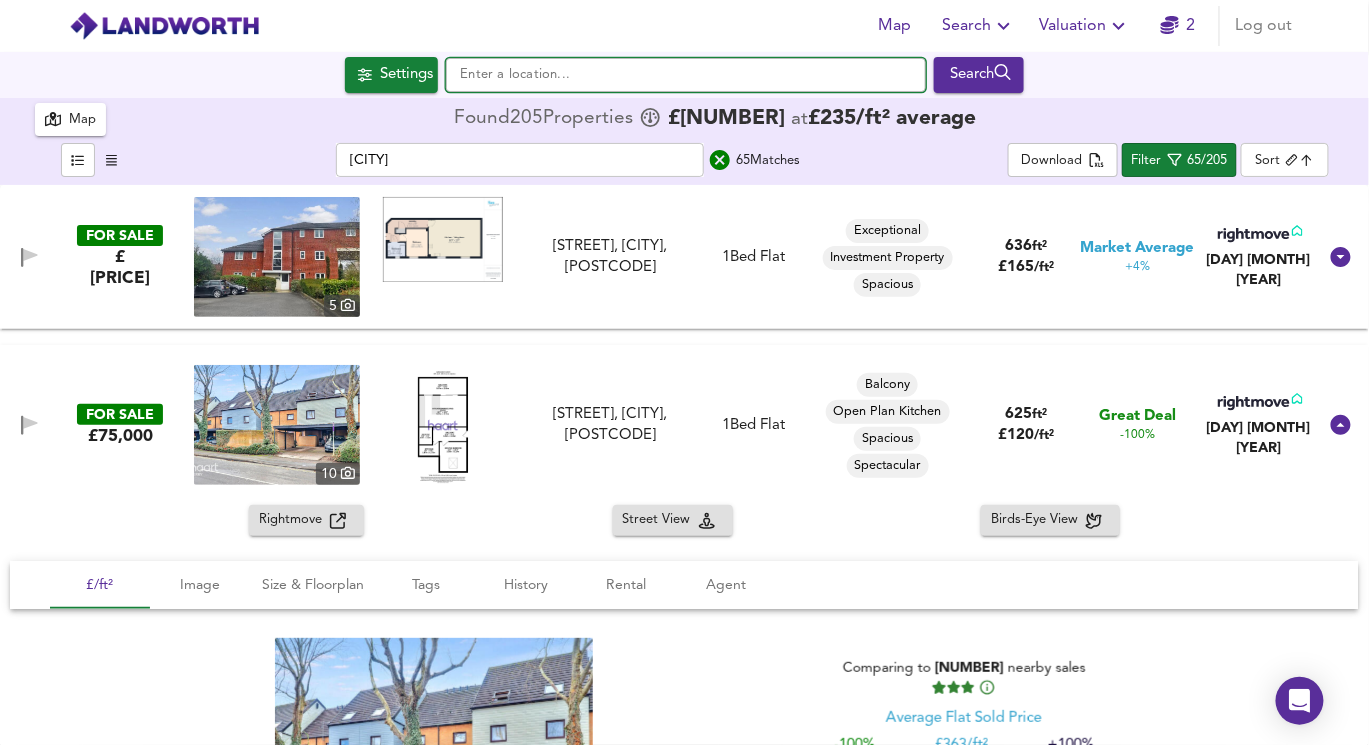 type 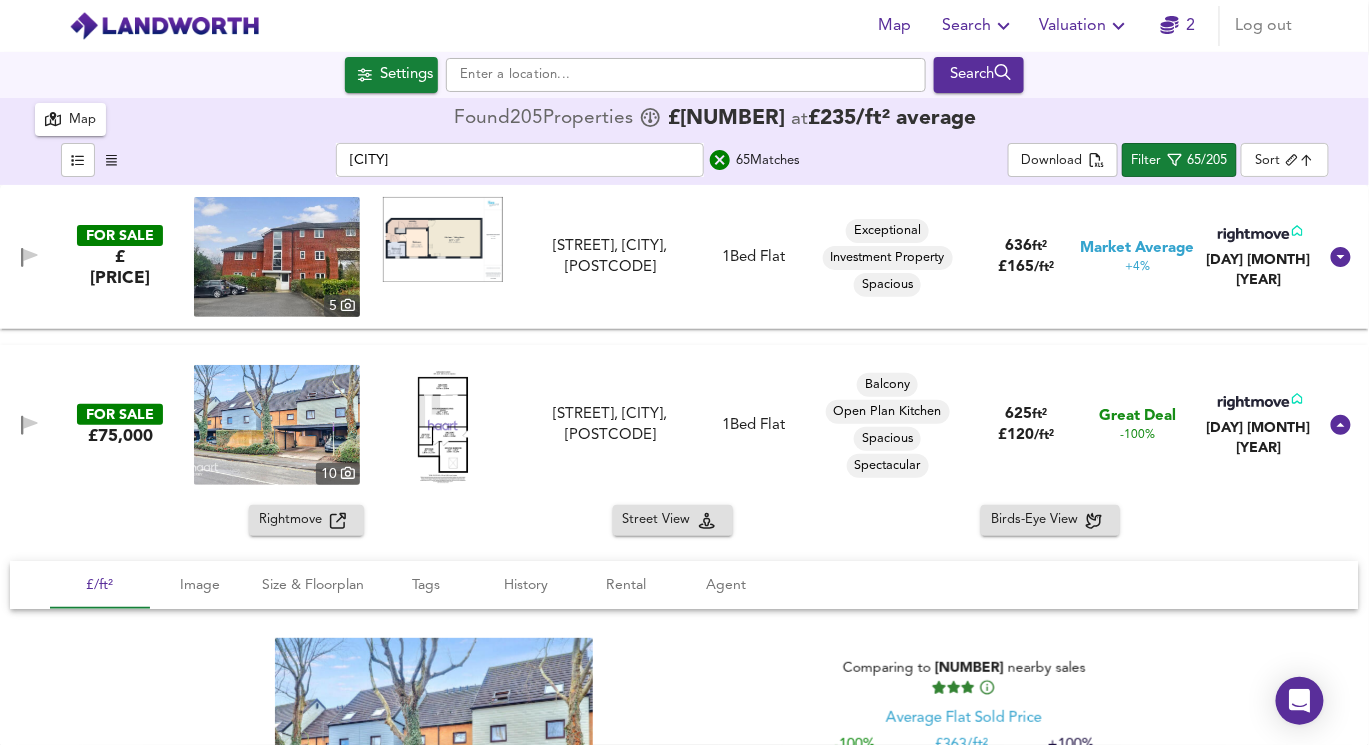 click at bounding box center (164, 26) 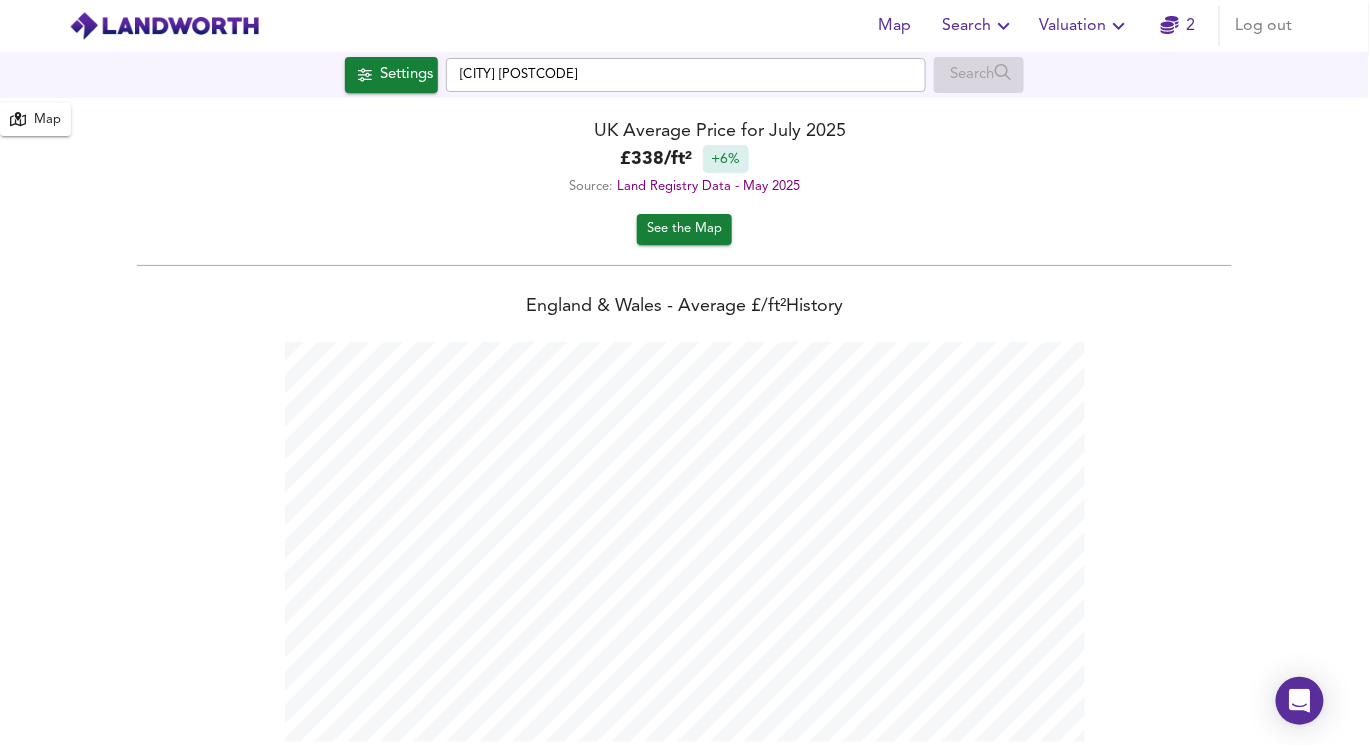 scroll, scrollTop: 999255, scrollLeft: 998630, axis: both 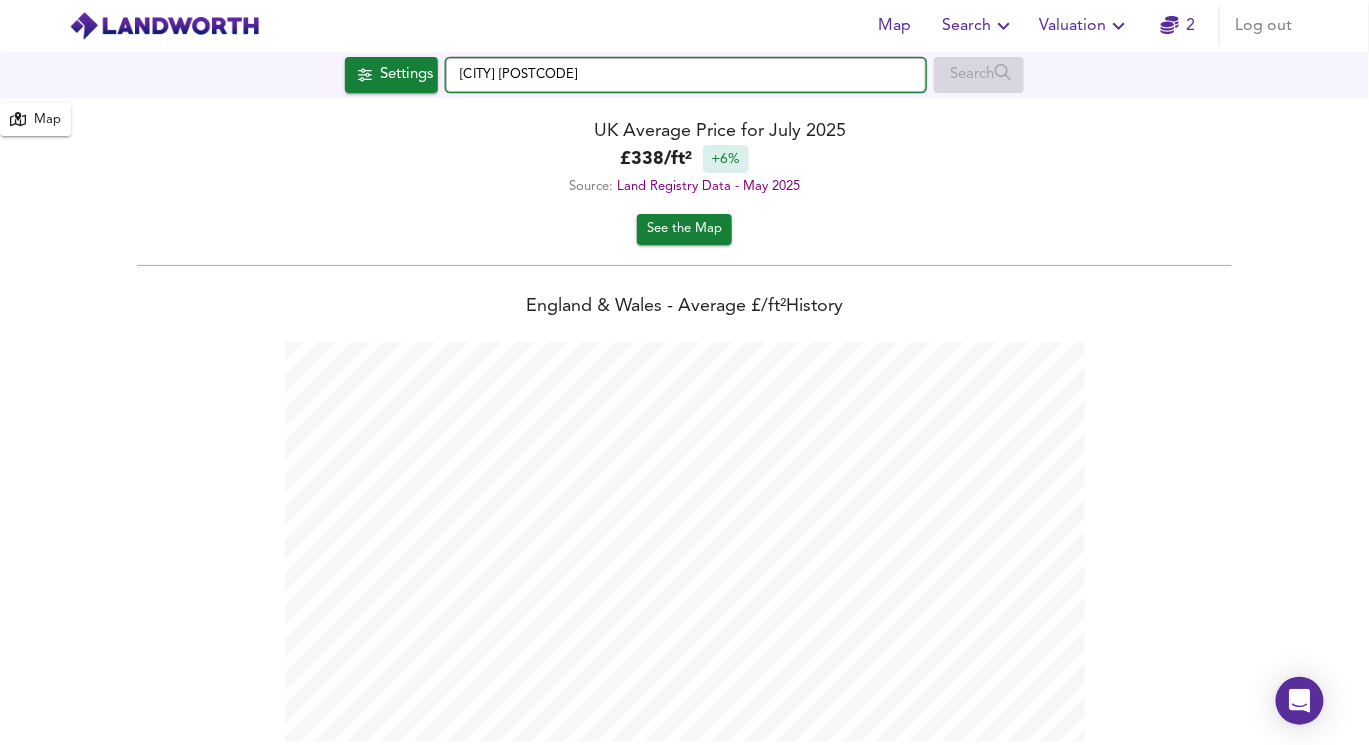 click on "[CITY] [POSTCODE]" at bounding box center (686, 75) 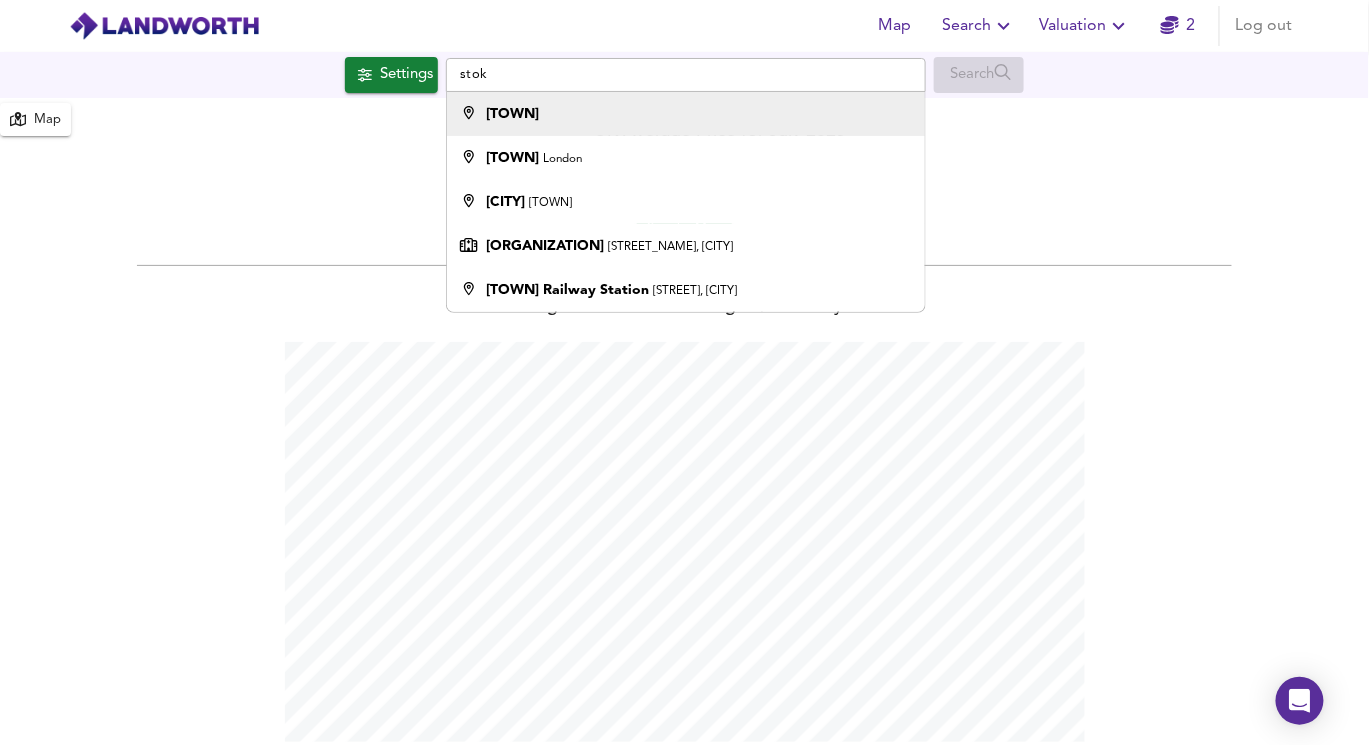 click on "[TOWN]" at bounding box center (513, 114) 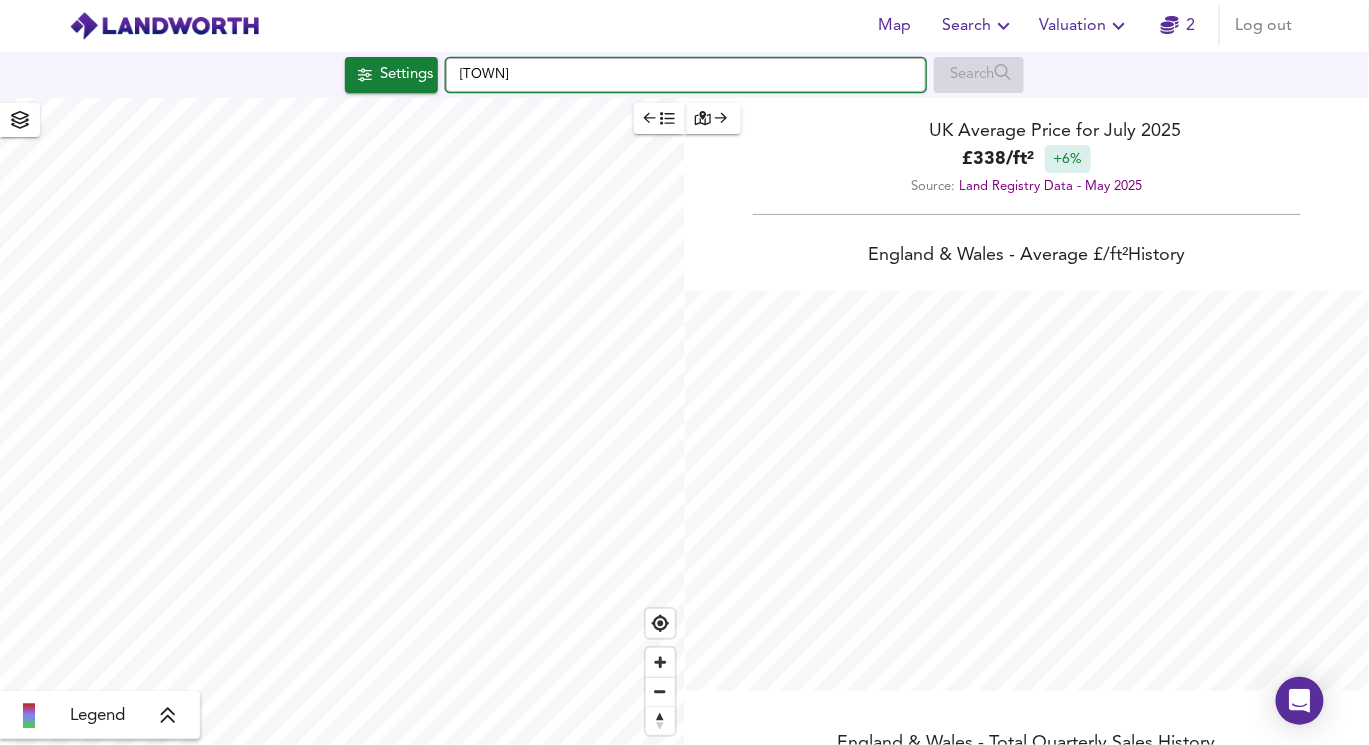 click on "[TOWN]" at bounding box center [686, 75] 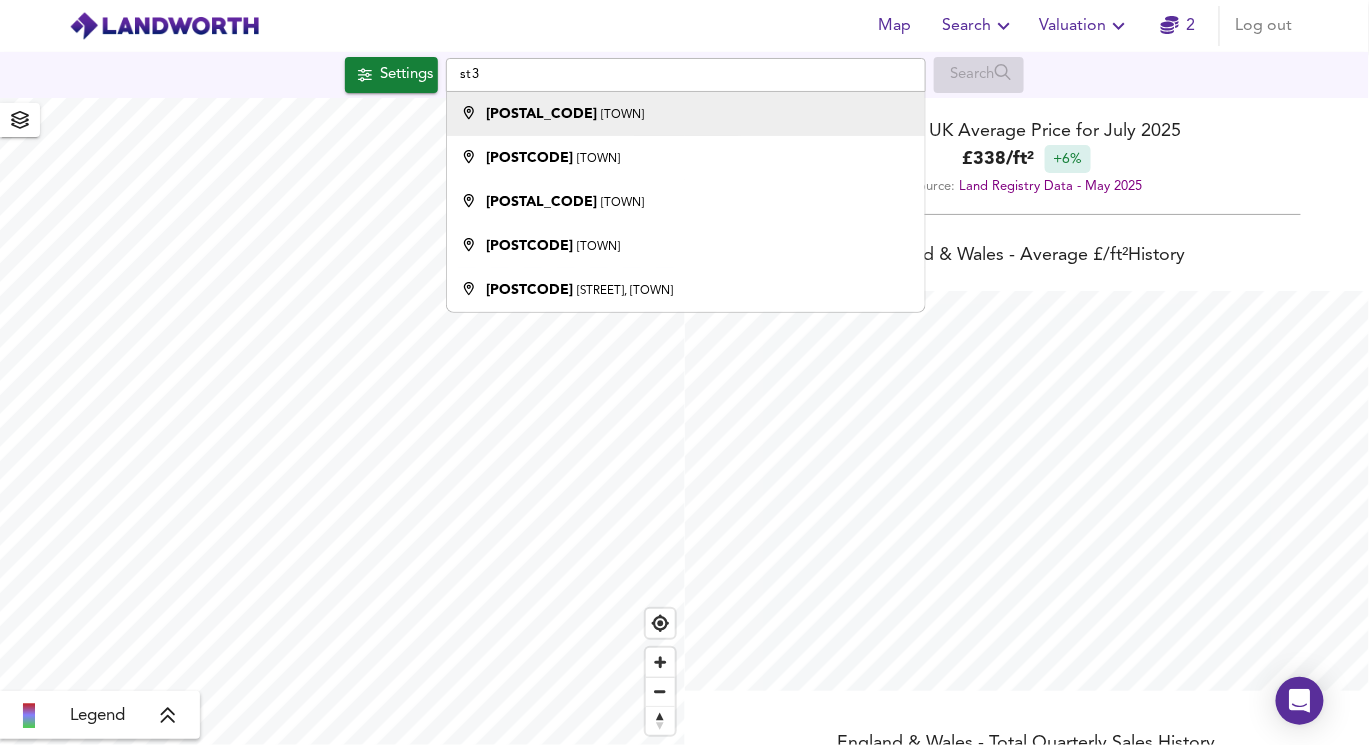 click on "[TOWN]" at bounding box center (623, 115) 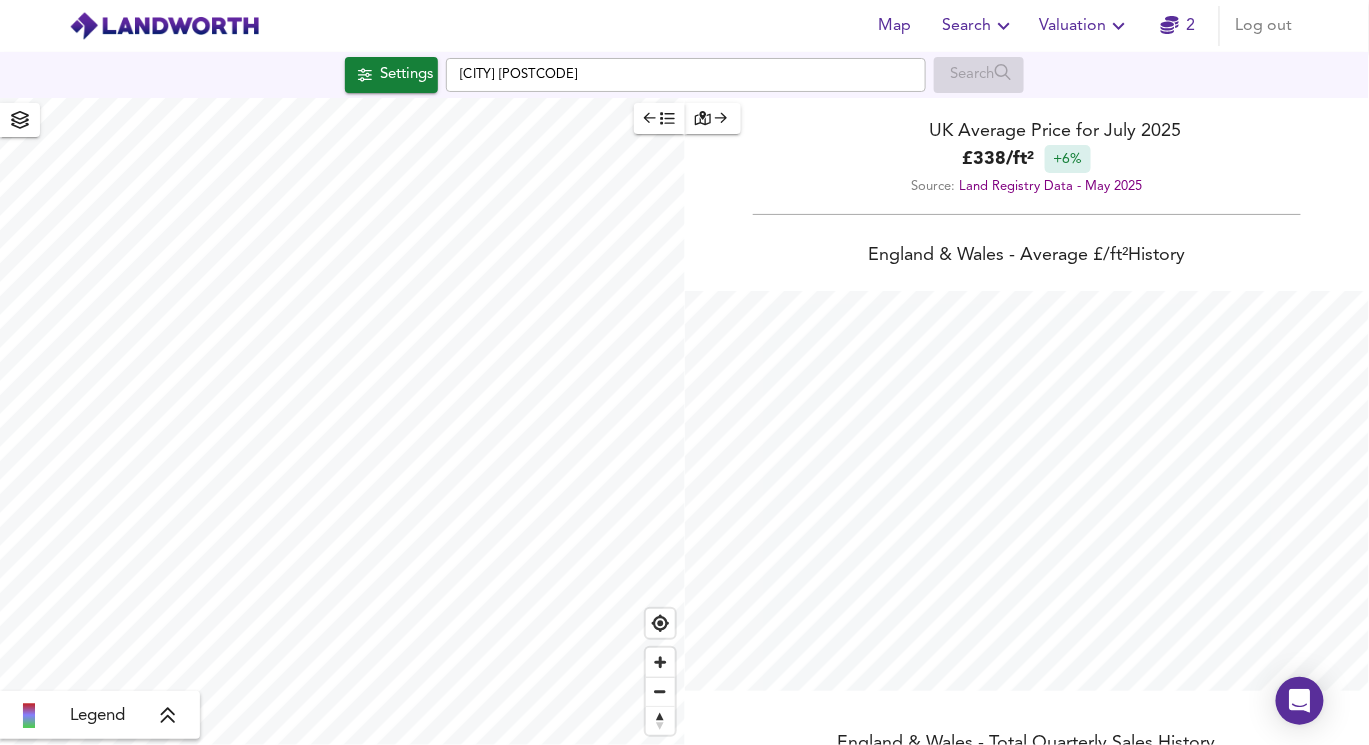 type on "25028" 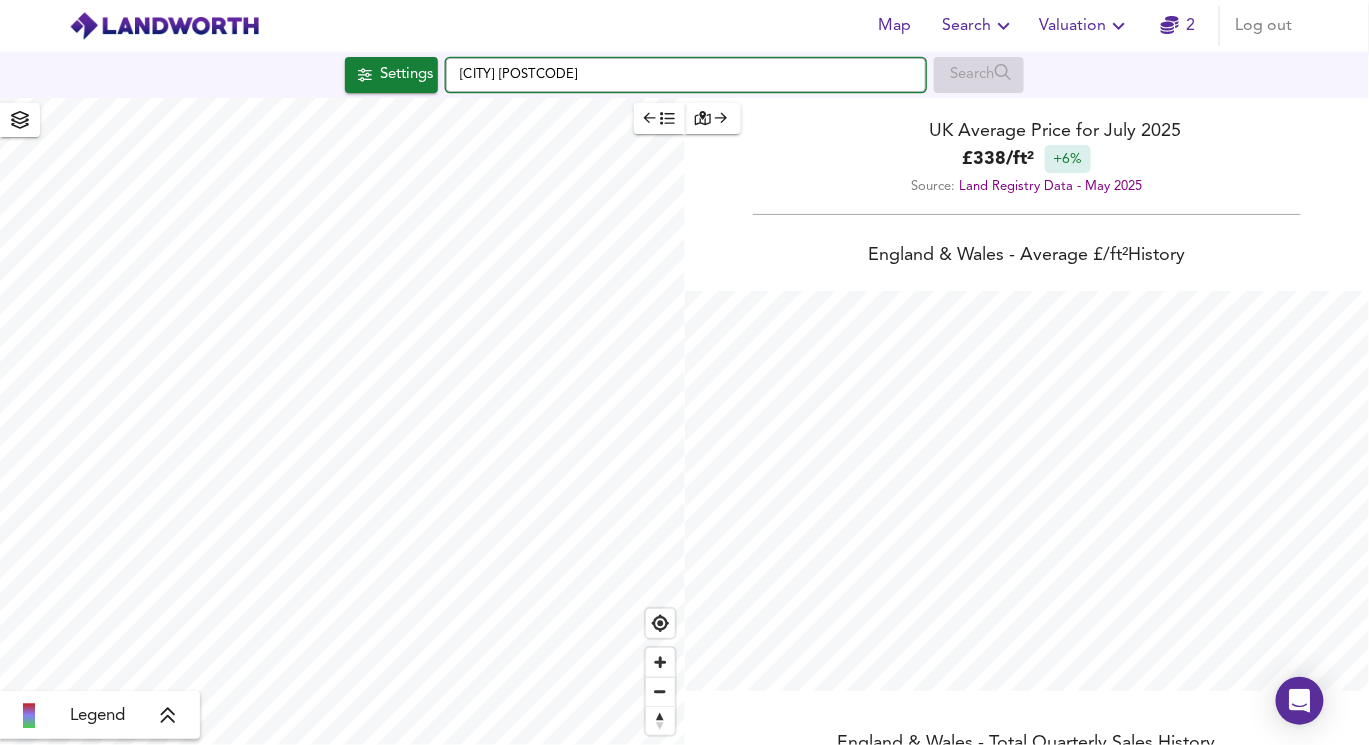 click on "[CITY] [POSTCODE]" at bounding box center [686, 75] 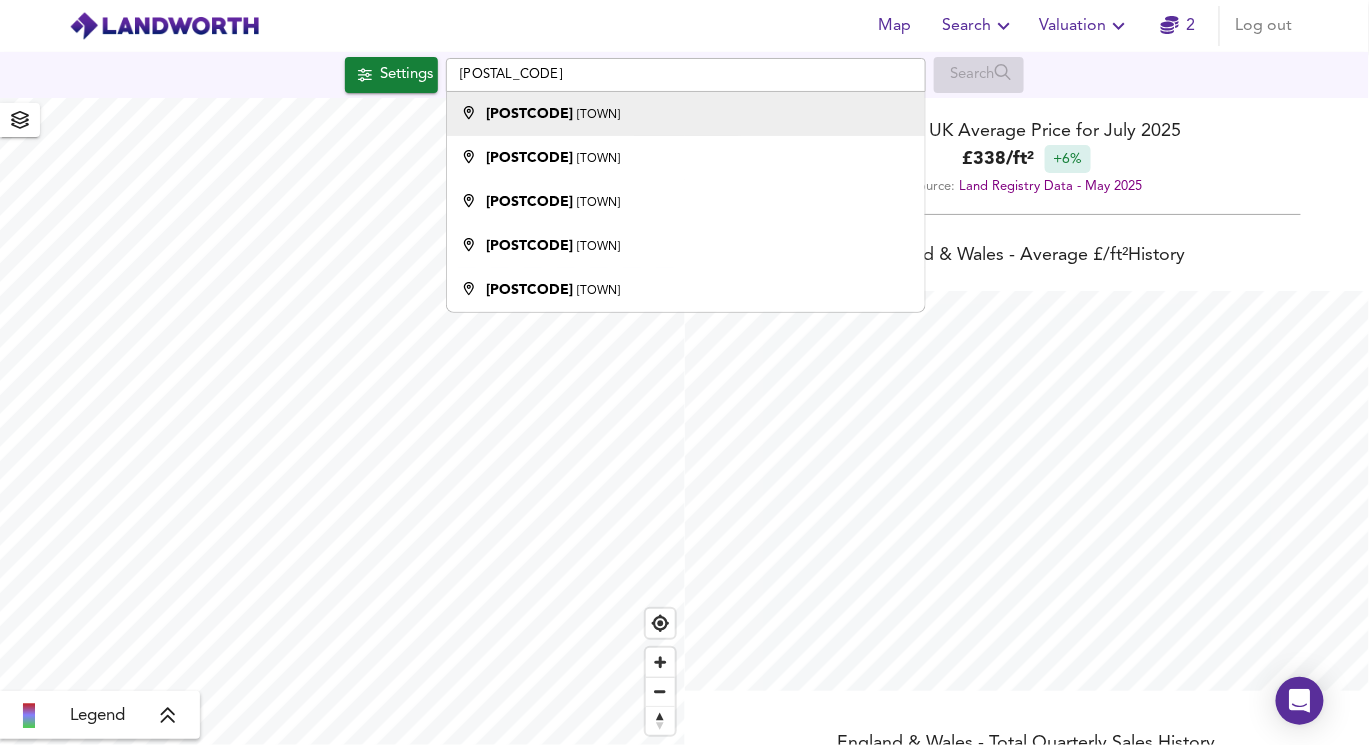 click on "[TOWN]" at bounding box center (599, 115) 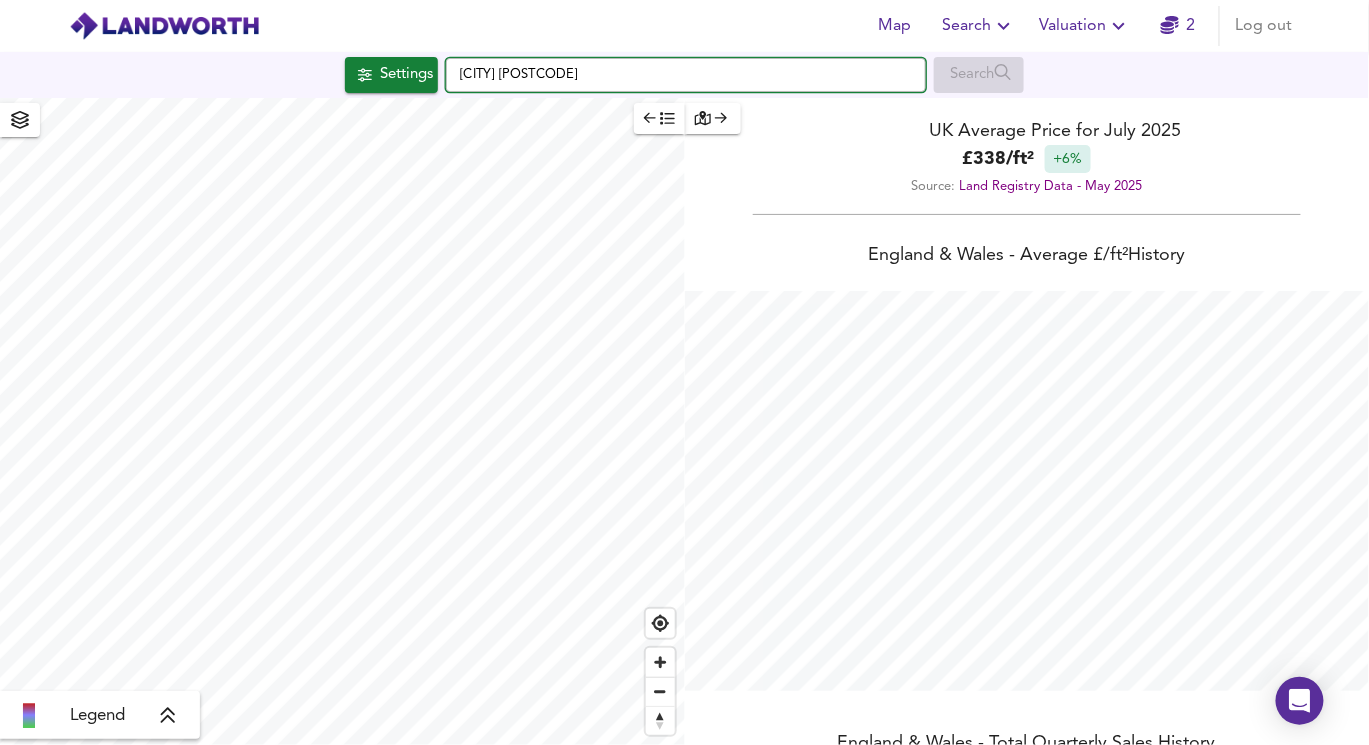 click on "[CITY] [POSTCODE]" at bounding box center [686, 75] 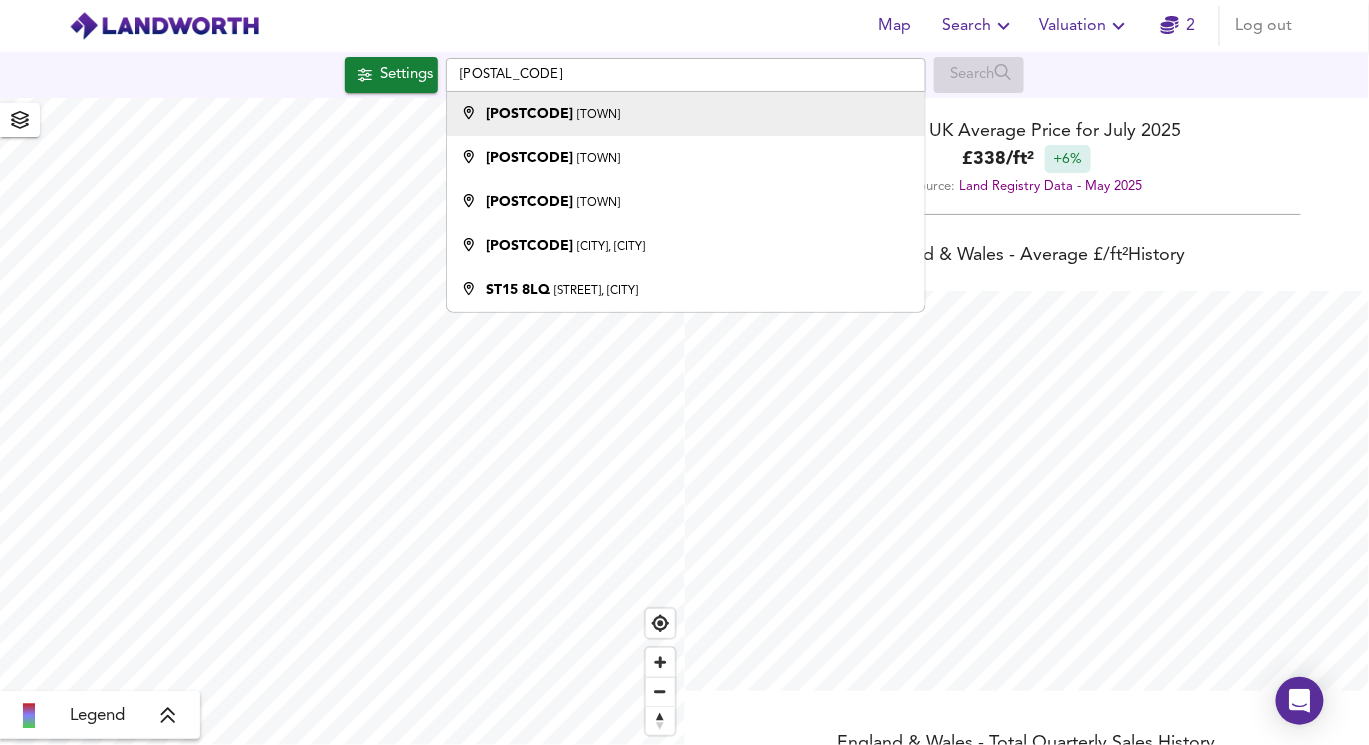 click on "[POSTCODE] [CITY]" at bounding box center [681, 114] 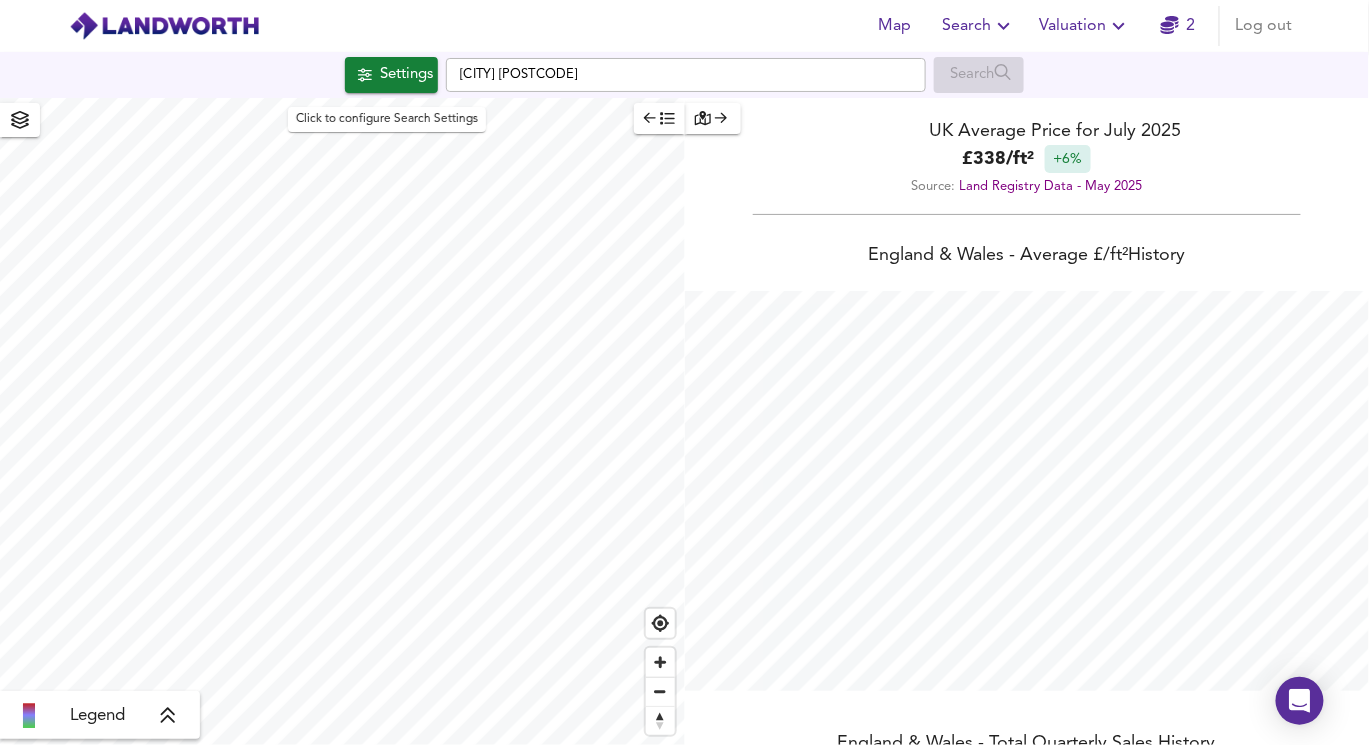 click on "Settings" at bounding box center (406, 75) 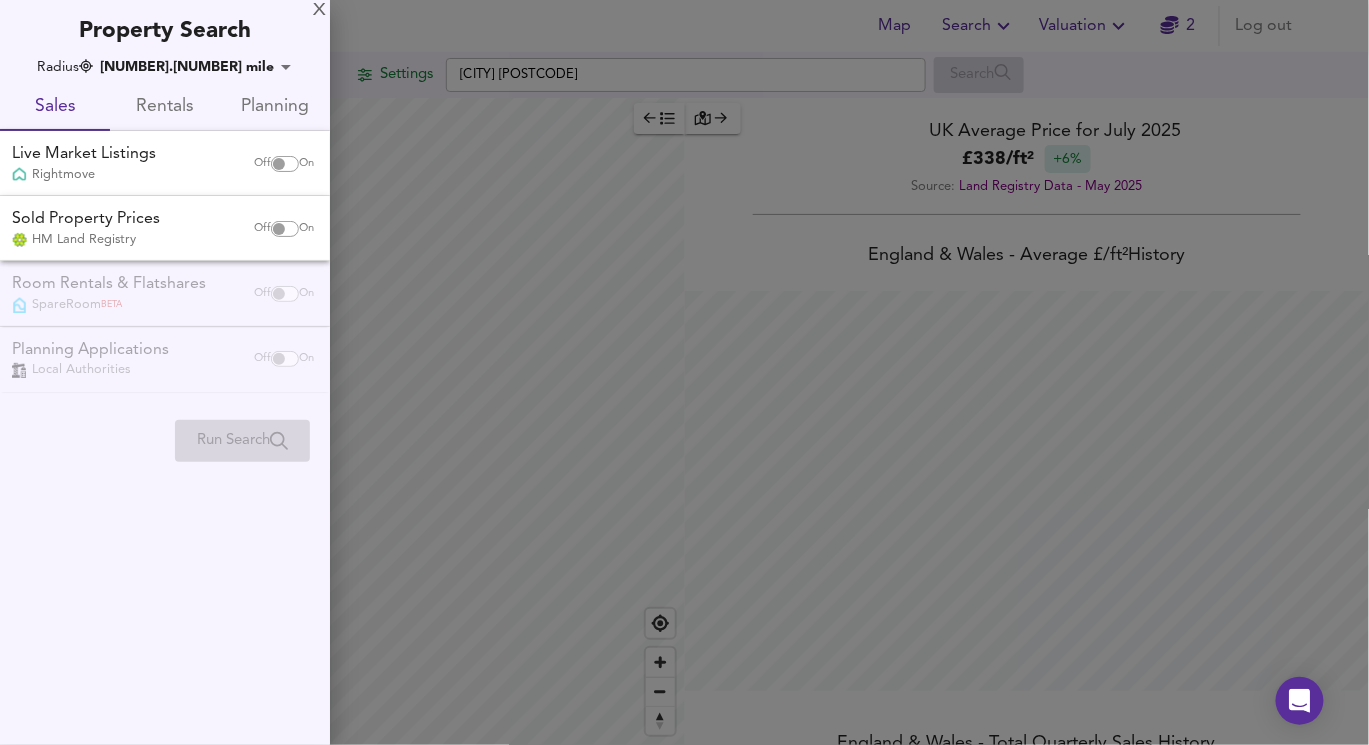 click on "Off" at bounding box center (262, 164) 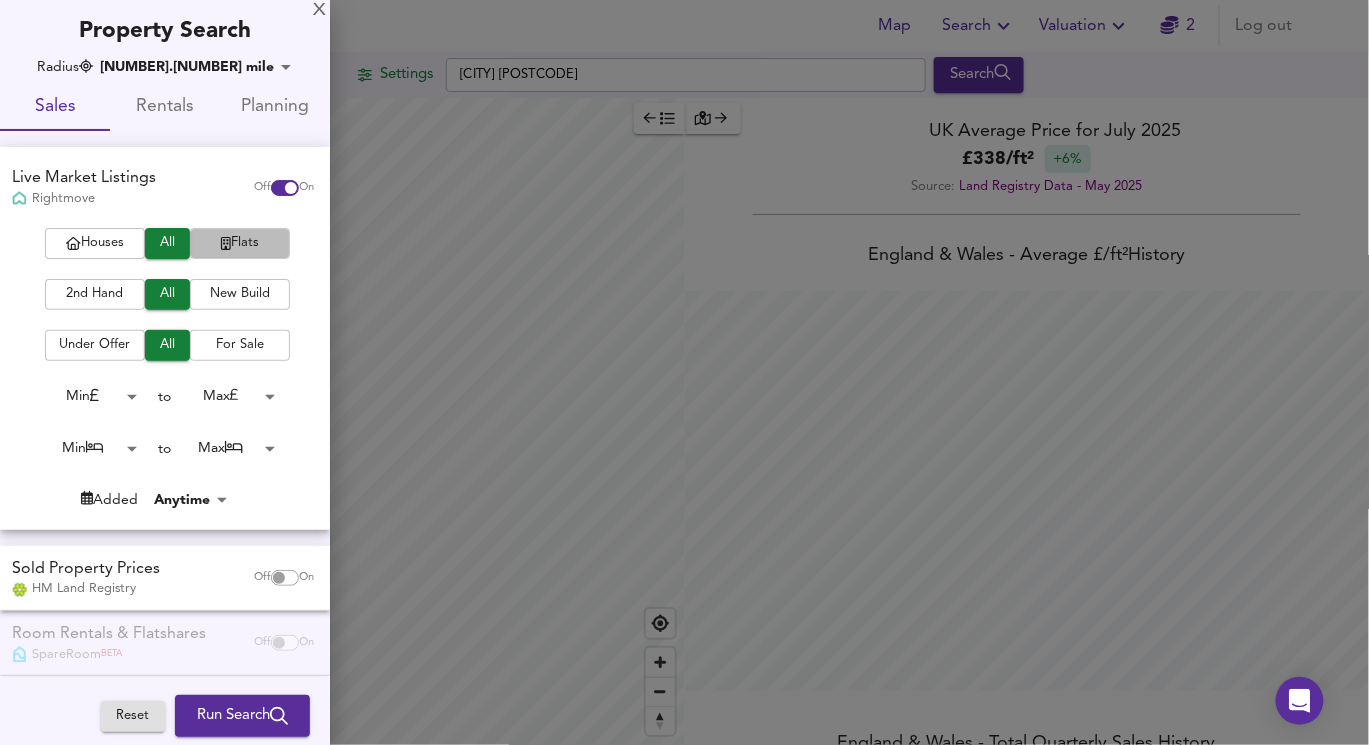 click on "Flats" at bounding box center (240, 243) 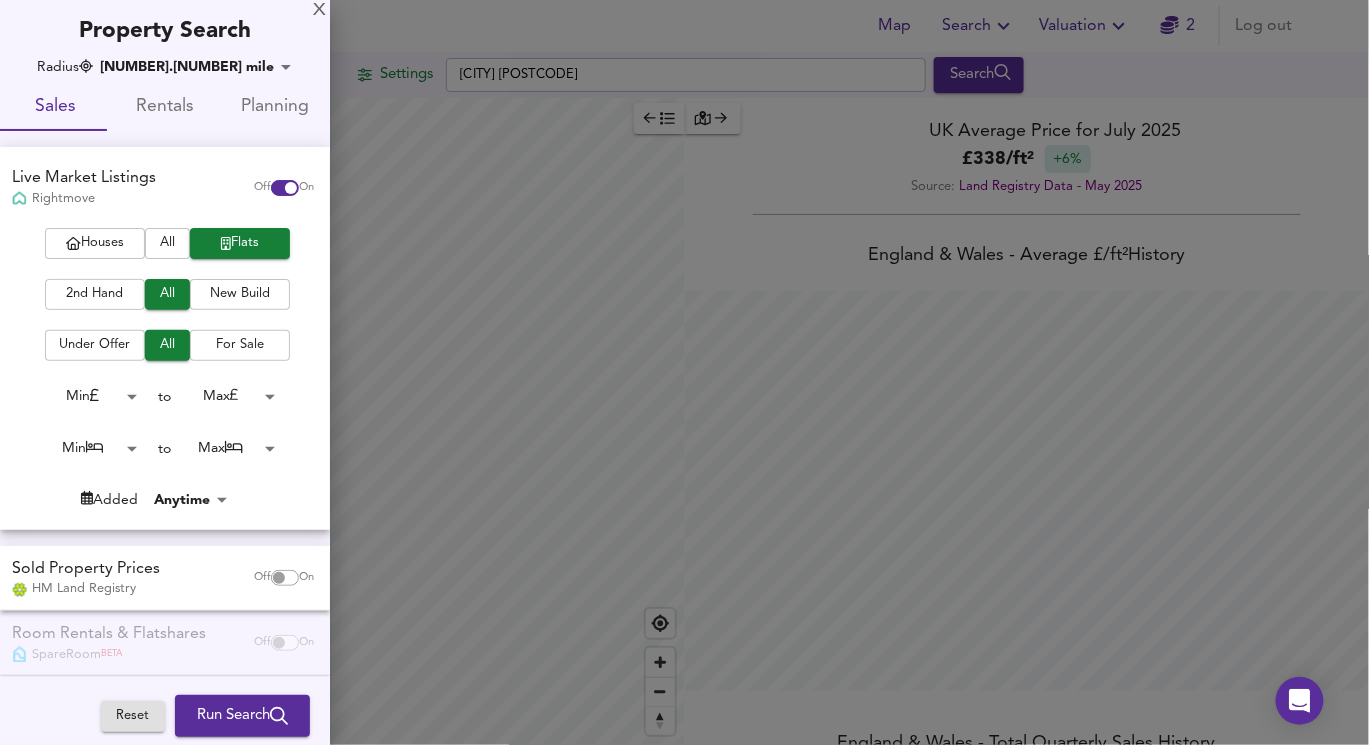 click on "2nd Hand" at bounding box center [95, 294] 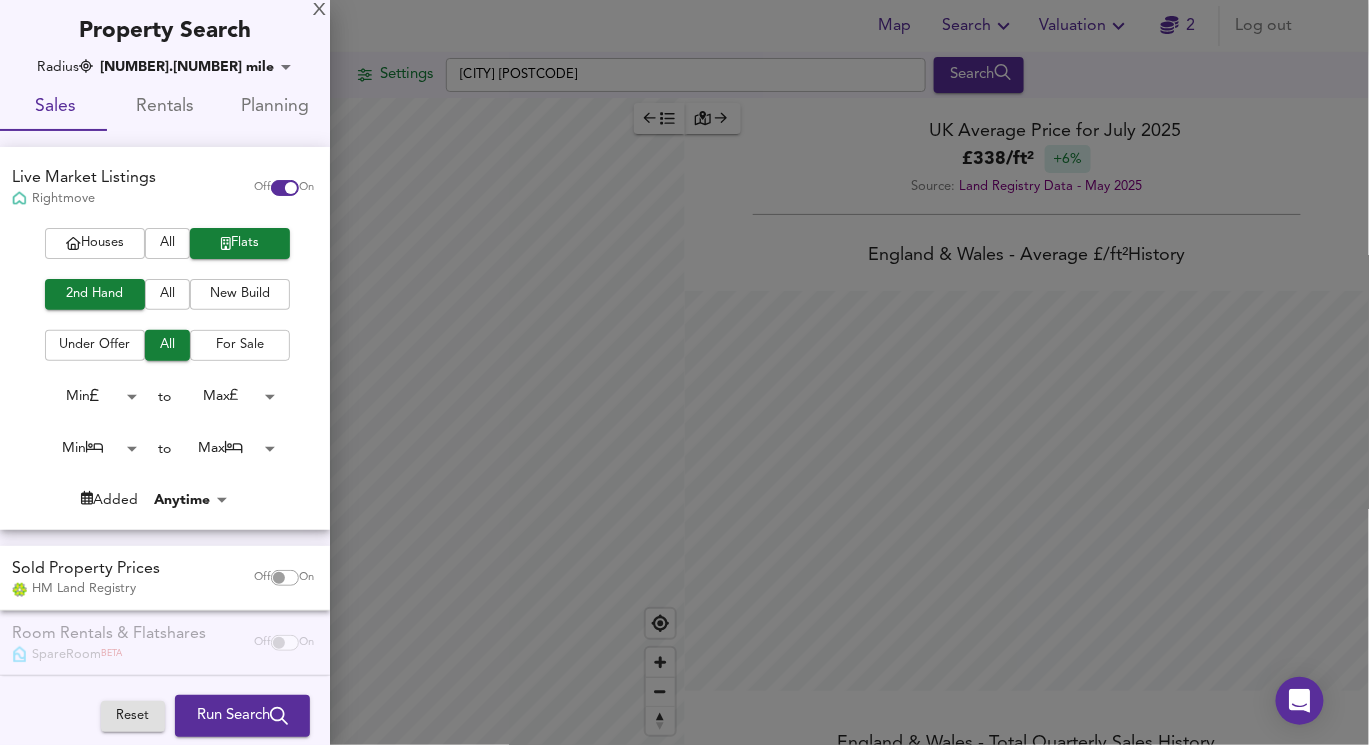 click on "For Sale" at bounding box center [240, 345] 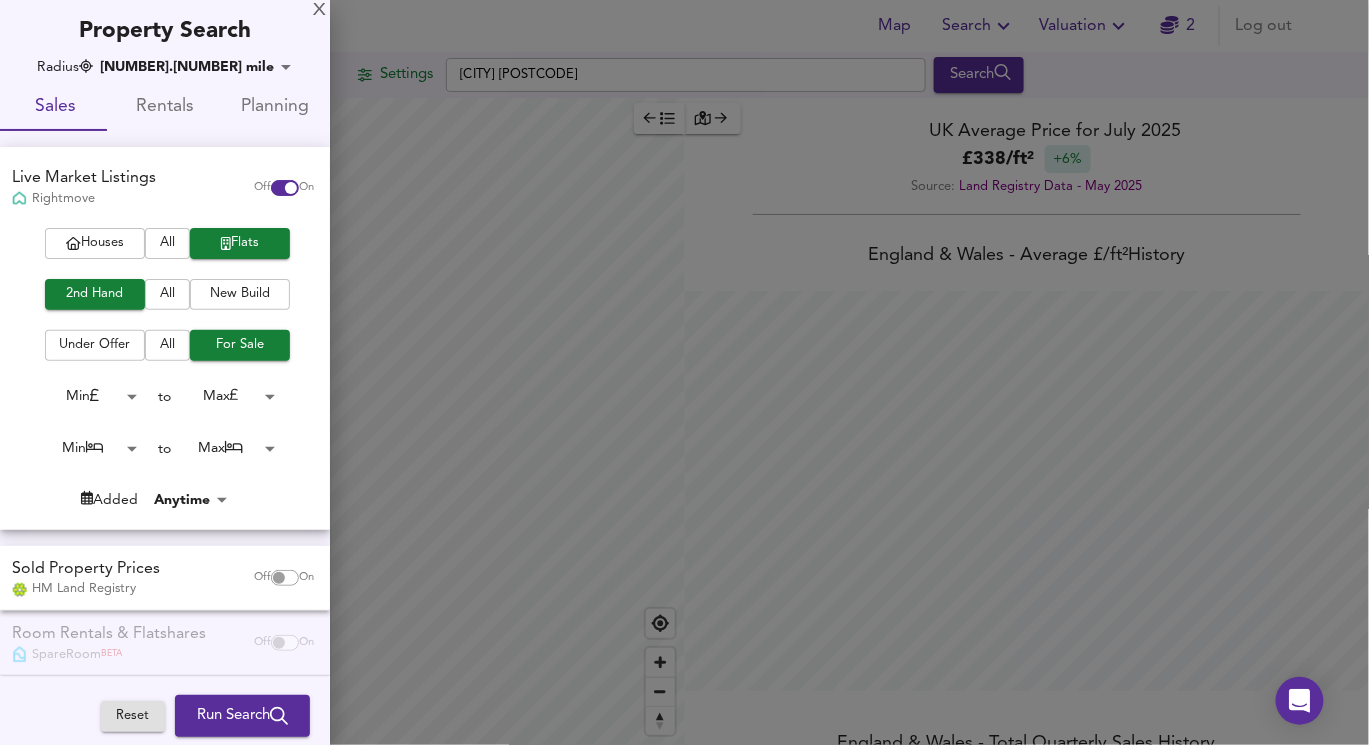 click on "Map Search Valuation    2 Log out        Settings     [CITY] [POSTCODE]        Search            Legend       UK Average Price   for [MONTH] [YEAR] £ 338 / ft²      +6% Source:   Land Registry Data - [MONTH] [YEAR] England & Wales - Average £/ ft²  History England & Wales - Total Quarterly Sales History X Map Settings Basemap          Default hybrid Heatmap          Average Price landworth 2D   View Dynamic Heatmap   On Show Postcodes Show Boroughs 2D 3D Find Me X Property Search Radius   15.56 mile 25028 Sales Rentals Planning    Live Market Listings   Rightmove Off   On    Houses All   Flats 2nd Hand All New Build Under Offer All For Sale Min   0 to Max   200000000   Min   0 to Max   50   Added Anytime -1    Sold Property Prices   HM Land Registry Off   On     Room Rentals & Flatshares   SpareRoom   BETA Off   On     Planning Applications Local Authorities Off   On  Reset Run Search" at bounding box center [684, 372] 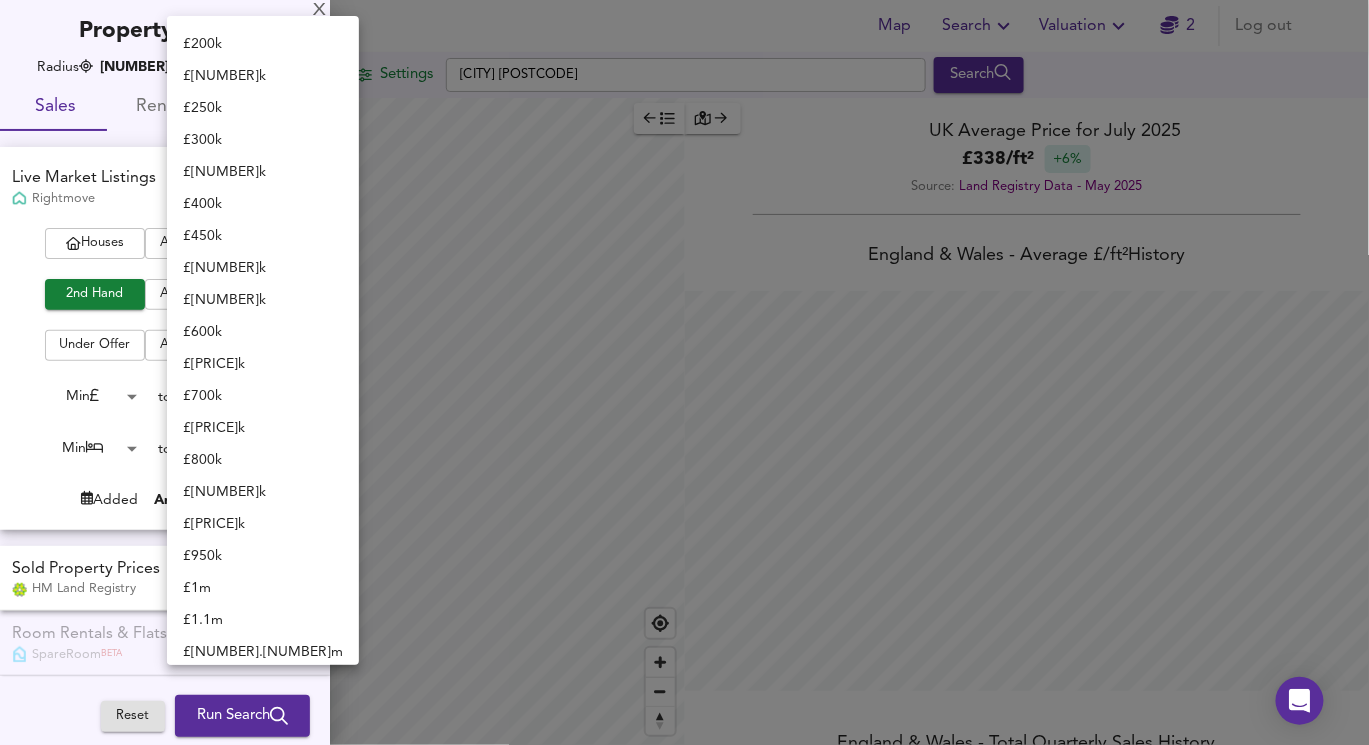 scroll, scrollTop: 100, scrollLeft: 0, axis: vertical 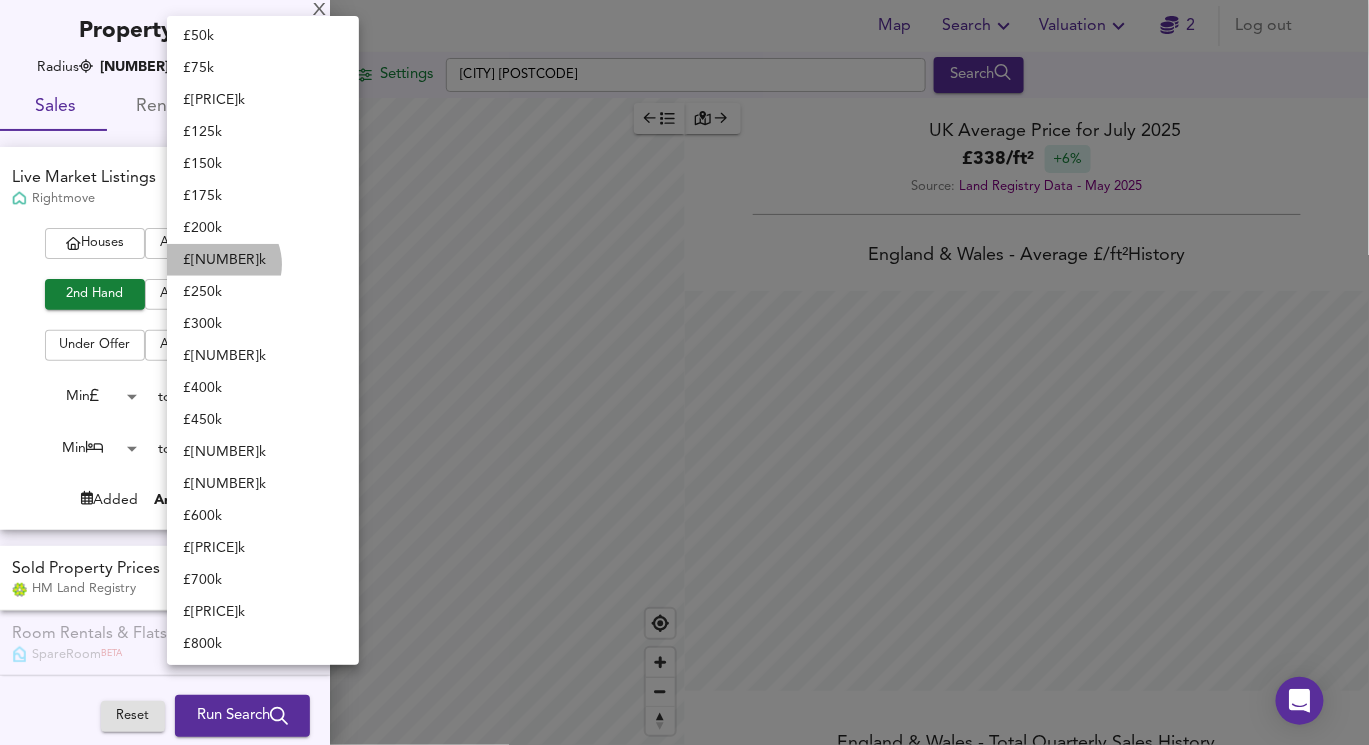 click on "£ 225k" at bounding box center (263, 260) 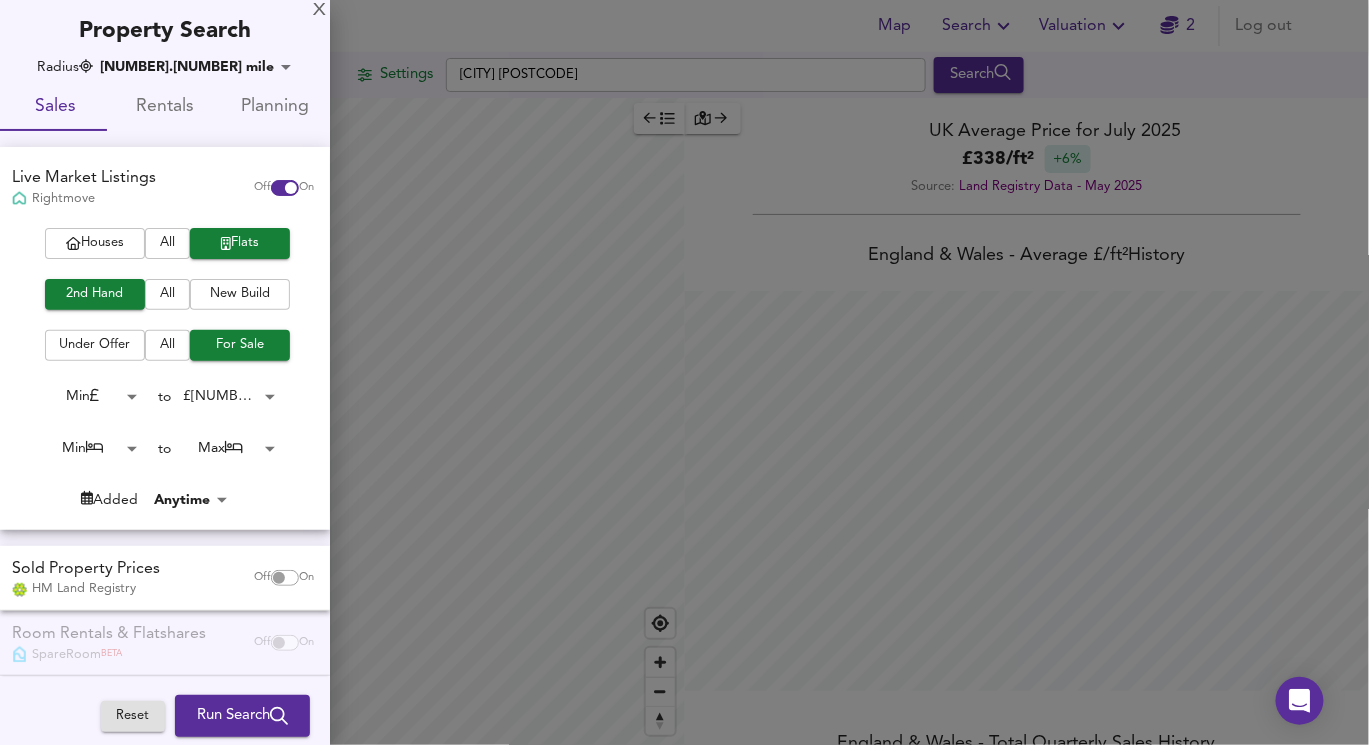 click on "Map Search Valuation    2 Log out        Settings     [CITY] [POSTCODE]        Search            Legend       UK Average Price   for [MONTH] [YEAR] £ 338 / ft²      +6% Source:   Land Registry Data - [MONTH] [YEAR] England & Wales - Average £/ ft²  History England & Wales - Total Quarterly Sales History X Map Settings Basemap          Default hybrid Heatmap          Average Price landworth 2D   View Dynamic Heatmap   On Show Postcodes Show Boroughs 2D 3D Find Me X Property Search Radius   15.56 mile 25028 Sales Rentals Planning    Live Market Listings   Rightmove Off   On    Houses All   Flats 2nd Hand All New Build Under Offer All For Sale Min   0 to £ 225k 225000   Min   0 to Max   50   Added Anytime -1    Sold Property Prices   HM Land Registry Off   On     Room Rentals & Flatshares   SpareRoom   BETA Off   On     Planning Applications Local Authorities Off   On  Reset Run Search   Please enable at least one data source to run a search" at bounding box center [684, 372] 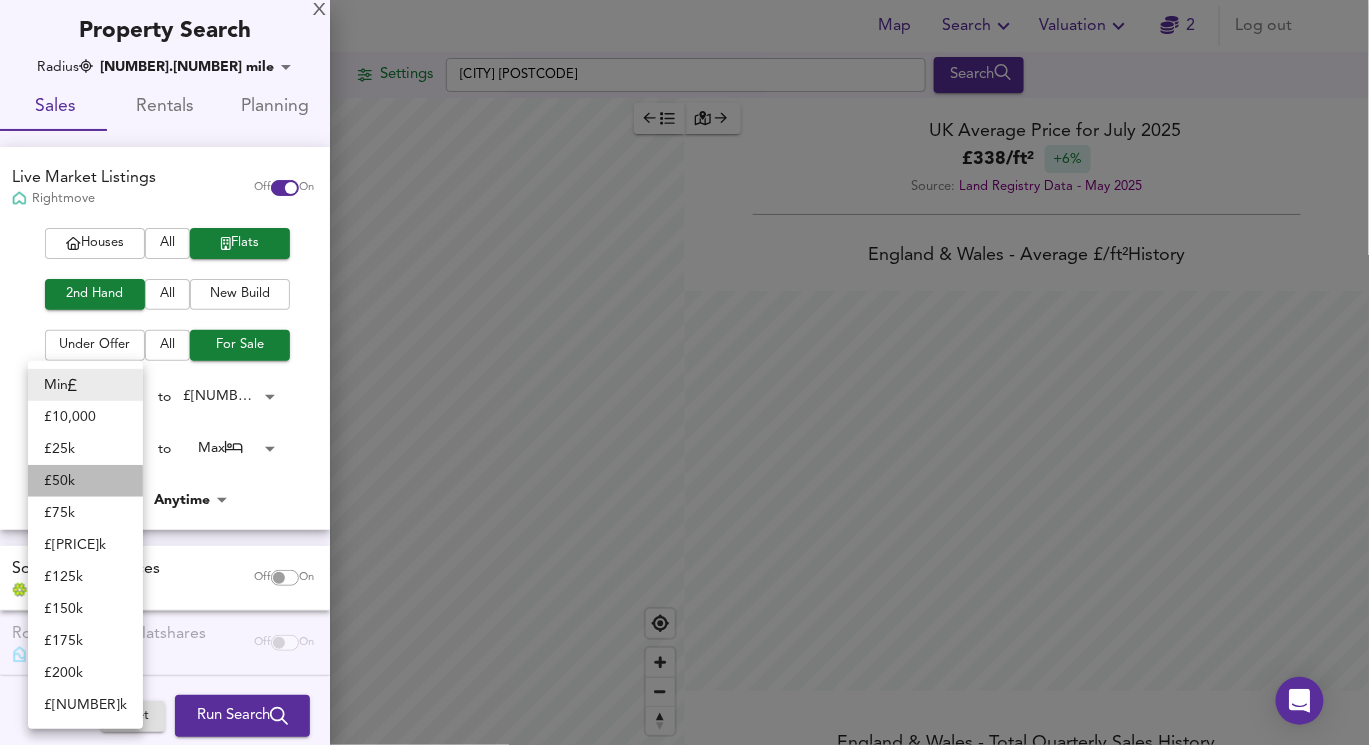 click on "£ 50k" at bounding box center (85, 481) 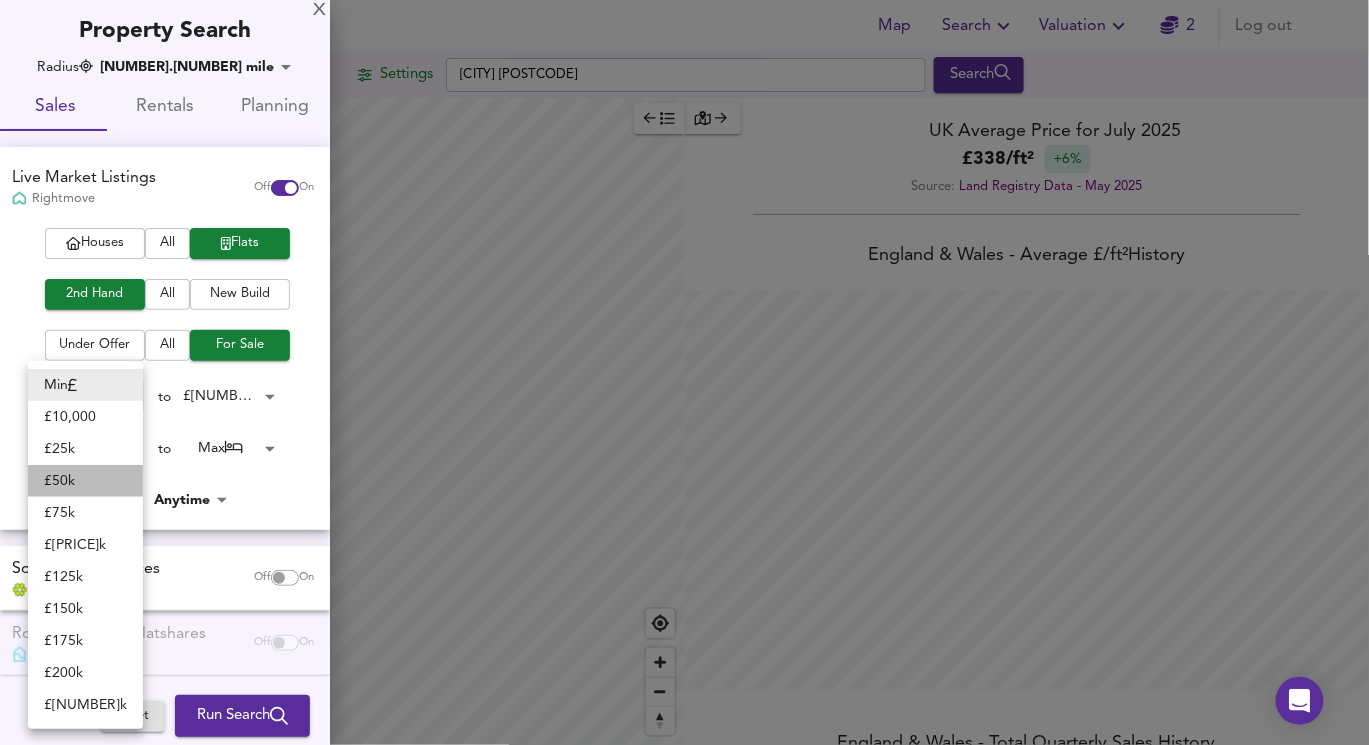 type on "50000" 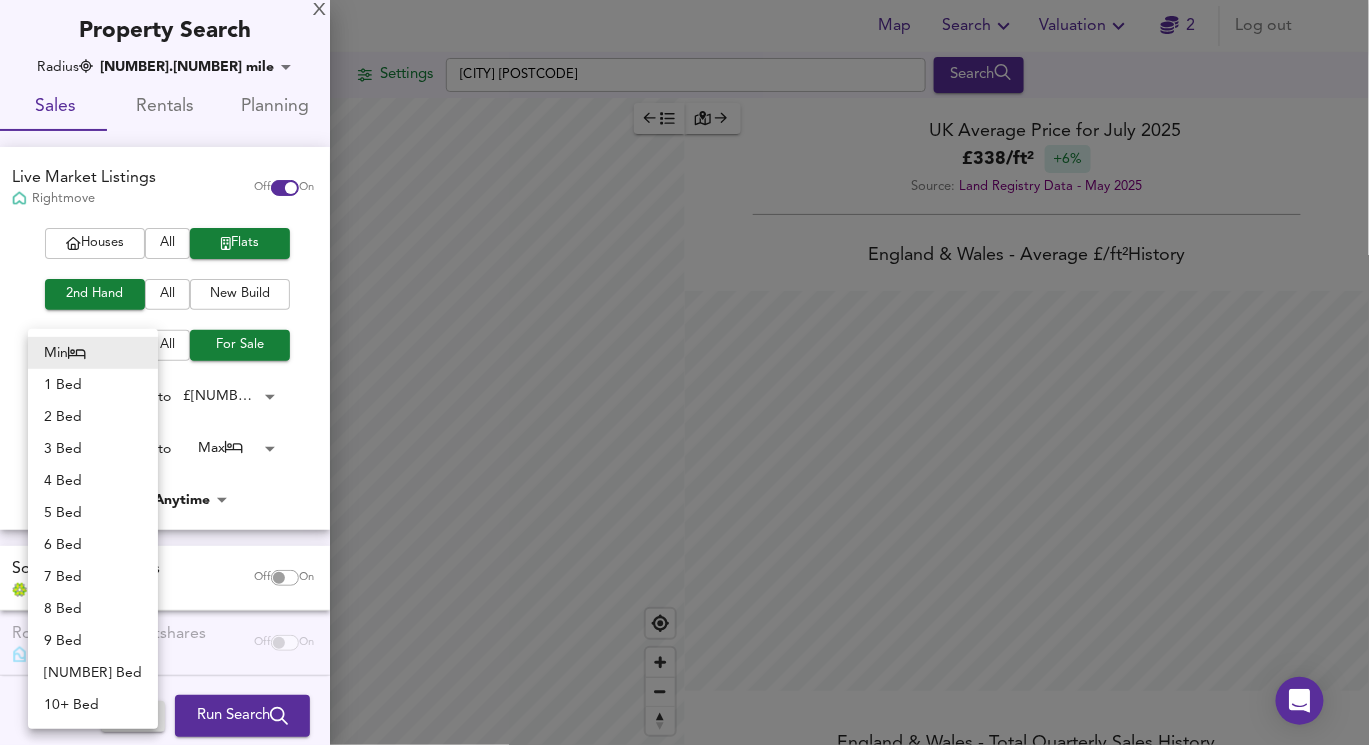 click on "Map Search Valuation    1 Log out        Settings     [CITY] [POSTAL_CODE]        Search                Legend       UK Average Price   for [MONTH] [YEAR] £ 338 / ft²      +6% Source:   Land Registry Data - [MONTH] [YEAR] England & Wales - Average £/ ft²  History England & Wales - Total Quarterly Sales History X Map Settings Basemap          Default hybrid Heatmap          Average Price landworth 2D   View Dynamic Heatmap   On Show Postcodes Show Boroughs 2D 3D Find Me X Property Search Radius   15.56 mile 25028 Sales Rentals Planning    Live Market Listings   Rightmove Off   On    Houses All   Flats 2nd Hand All New Build Under Offer All For Sale £ 50k 50000 to £ 225k 225000   Min   0 to Max   50   Added Anytime -1    Sold Property Prices   HM Land Registry Off   On     Room Rentals & Flatshares   SpareRoom   BETA Off   On     Planning Applications Local Authorities Off   On  Reset Run Search
Min   1 Bed 2 Bed 3 Bed 4 Bed 5 Bed 6 Bed" at bounding box center (684, 372) 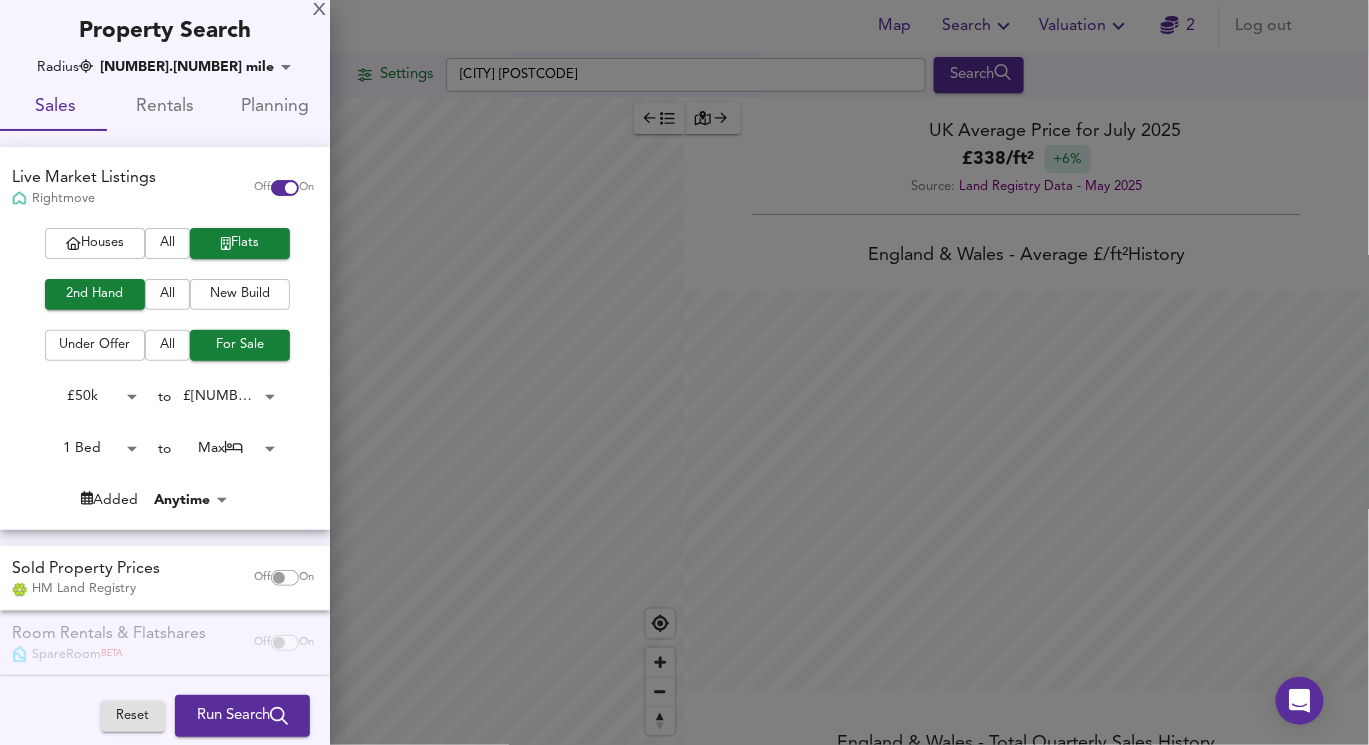 click on "Map Search Valuation    2 Log out        Settings     Stone ST15        Search            Legend       UK Average Price   for [DATE] £ 338 / ft²      +6% Source:   Land Registry Data - May 2025 England & Wales - Average £/ ft²  History England & Wales - Total Quarterly Sales History X Map Settings Basemap          Default hybrid Heatmap          Average Price landworth 2D   View Dynamic Heatmap   On Show Postcodes Show Boroughs 2D 3D Find Me X Property Search Radius   15.56 mile 25028 Sales Rentals Planning    Live Market Listings   Rightmove Off   On    Houses All   Flats 2nd Hand All New Build Under Offer All For Sale £ 50k 50000 to £ 225k 225000   1 Bed 1 to Max   50   Added Anytime -1    Sold Property Prices   HM Land Registry Off   On     Room Rentals & Flatshares   SpareRoom   BETA Off   On     Planning Applications Local Authorities Off   On  Reset Run Search   Please enable at least one data source to run a search" at bounding box center (684, 372) 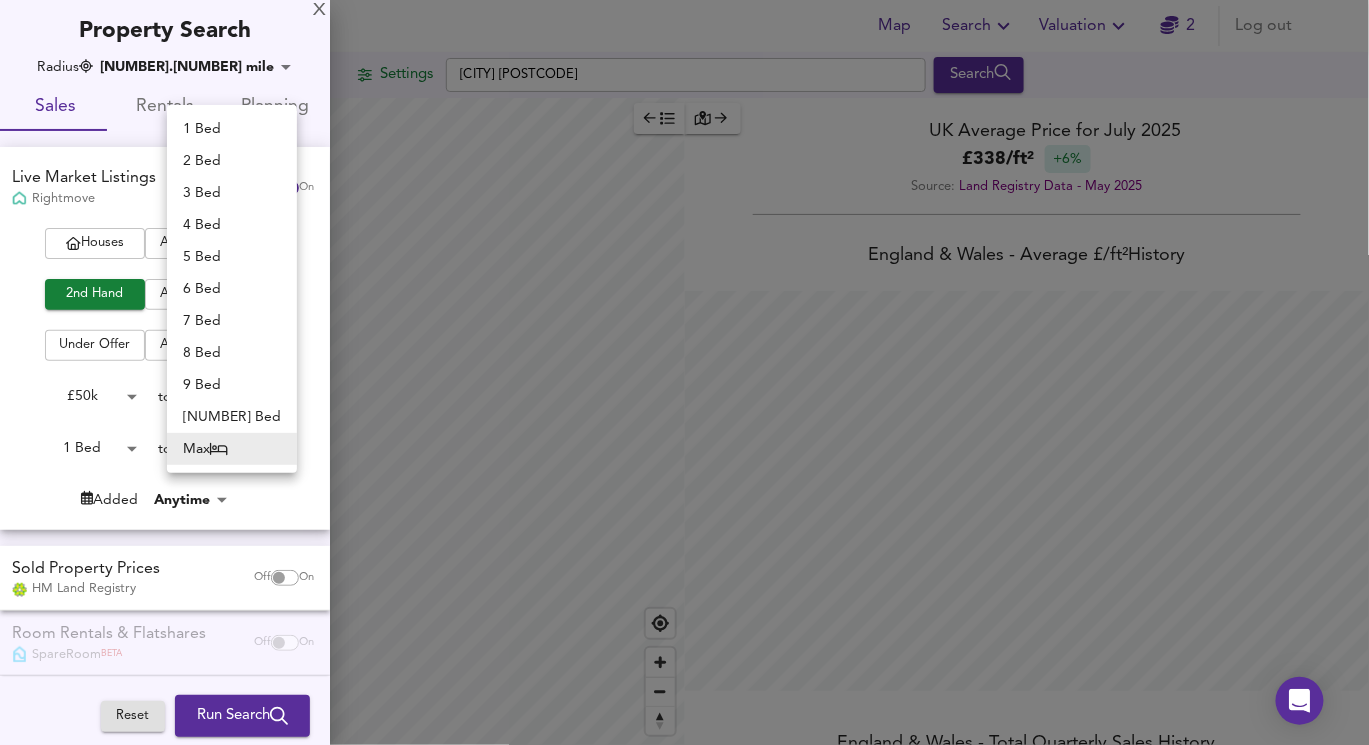 click on "1 Bed" at bounding box center [232, 129] 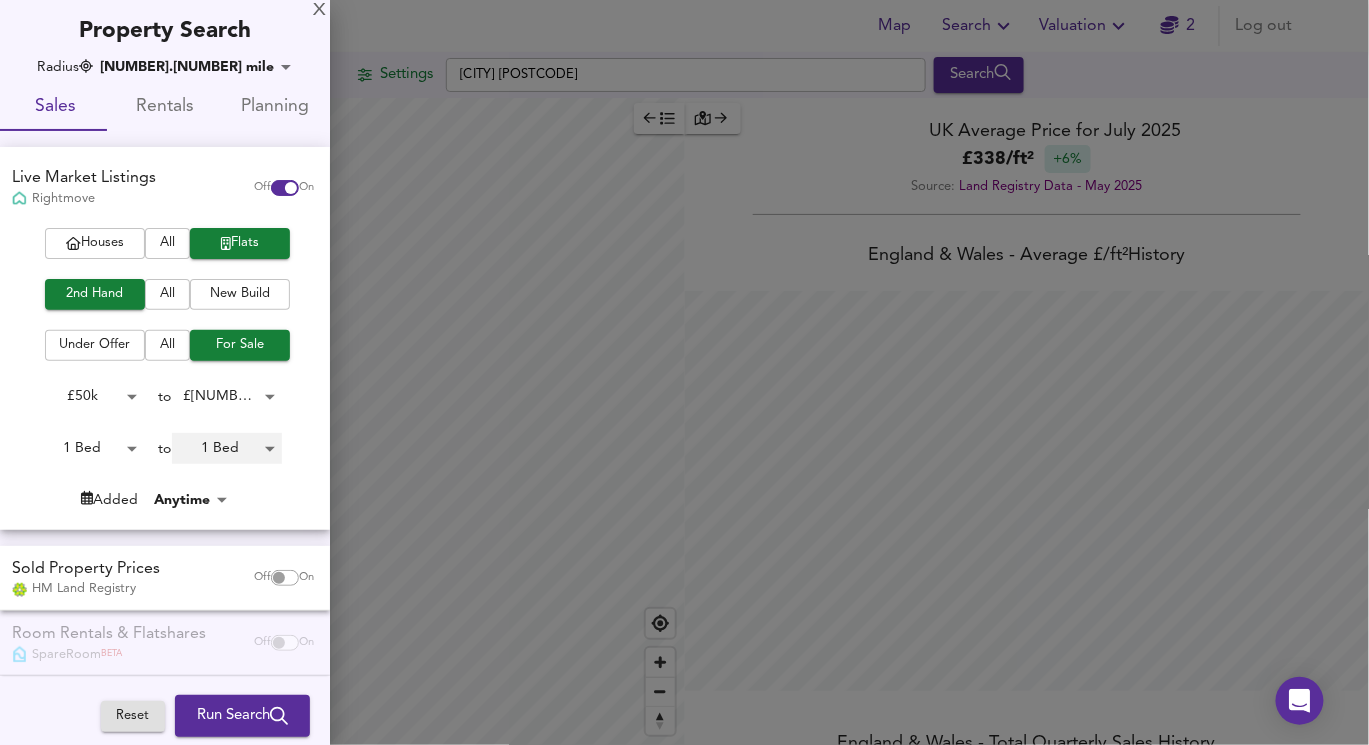 scroll, scrollTop: 11, scrollLeft: 0, axis: vertical 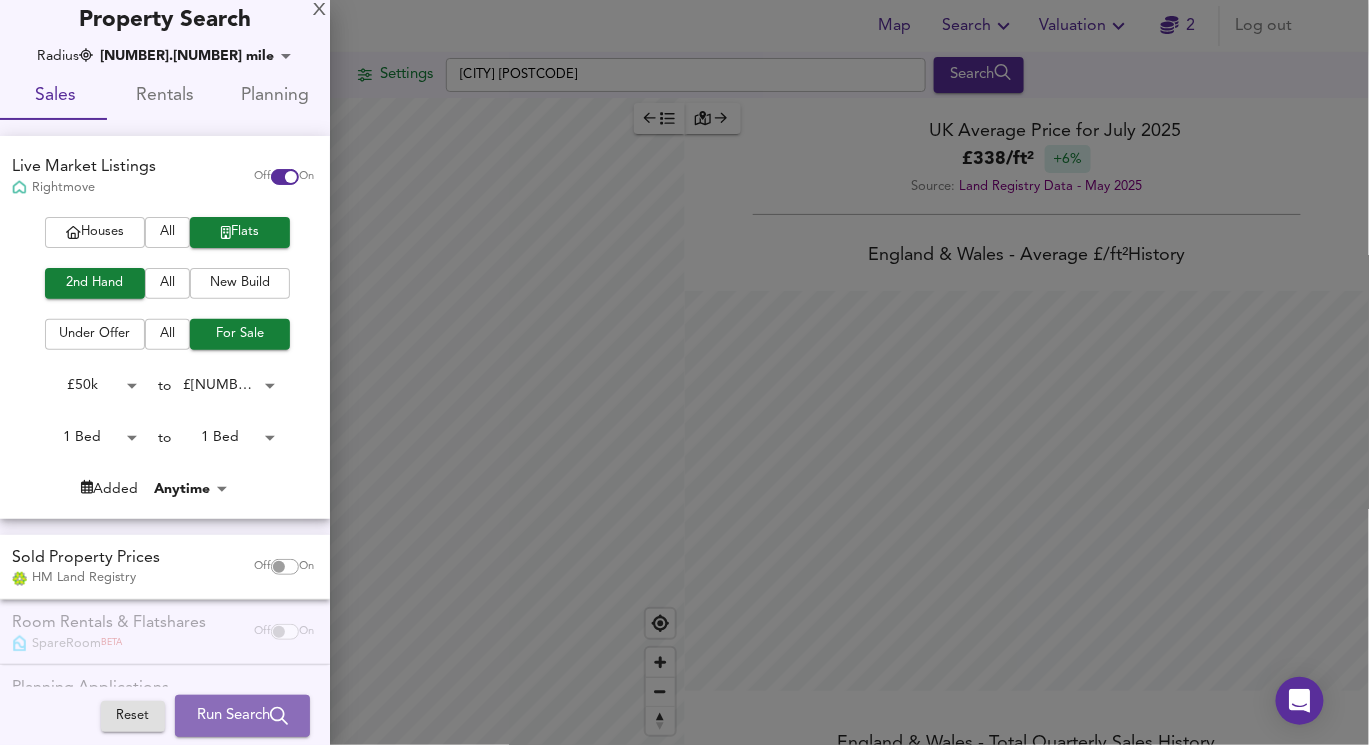 click on "Run Search" at bounding box center (242, 716) 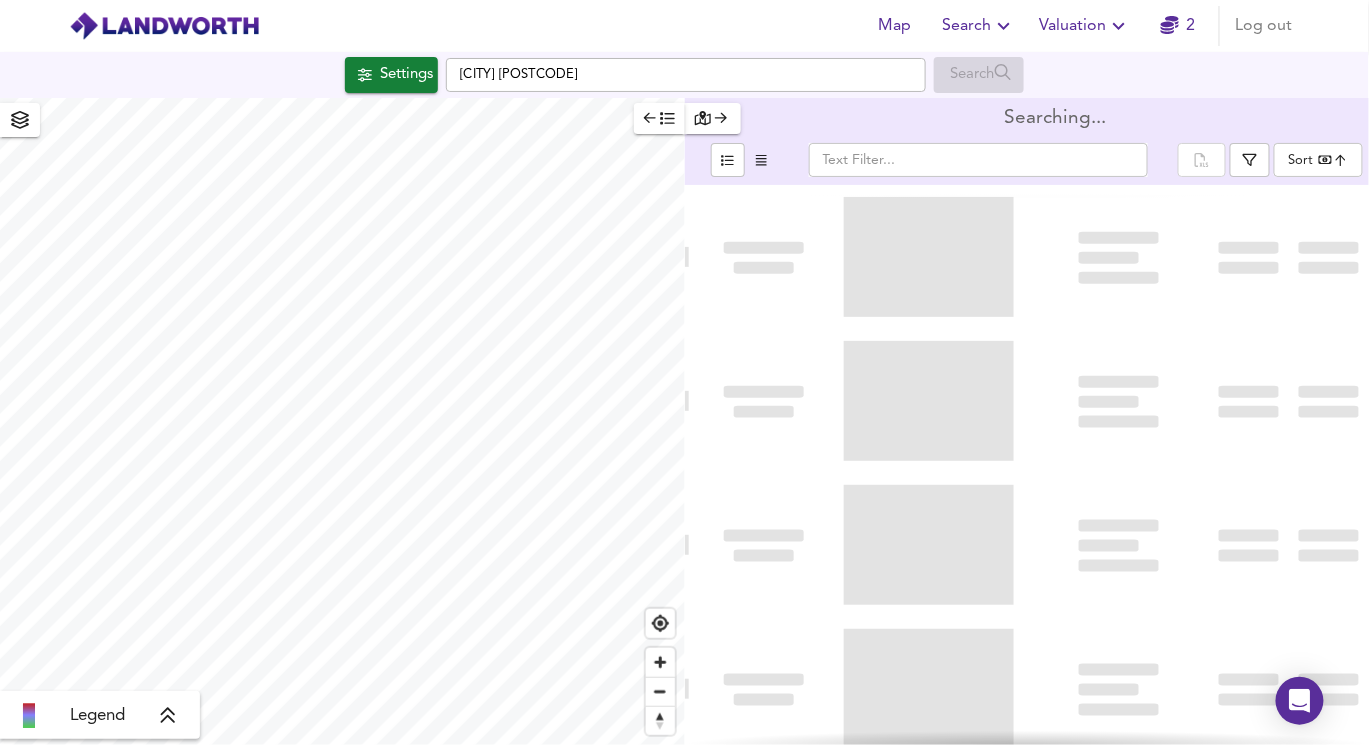 type 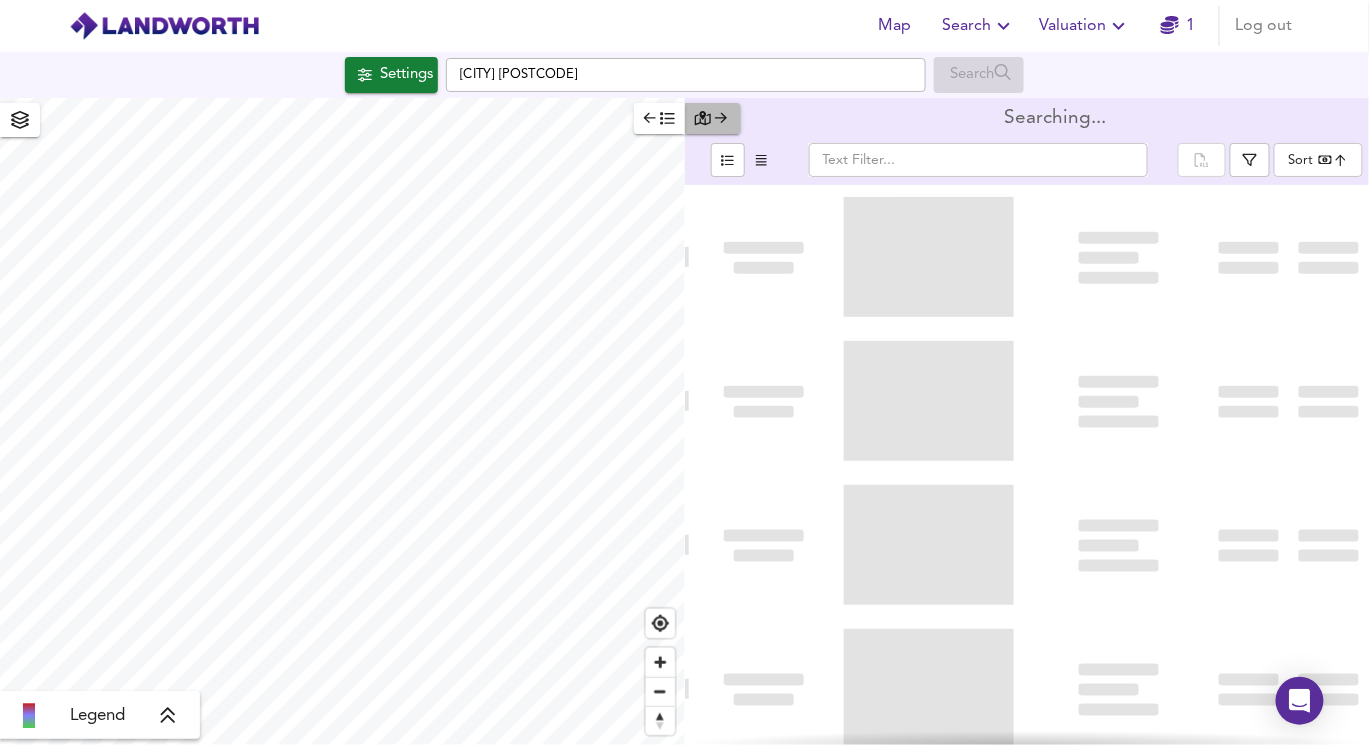 click 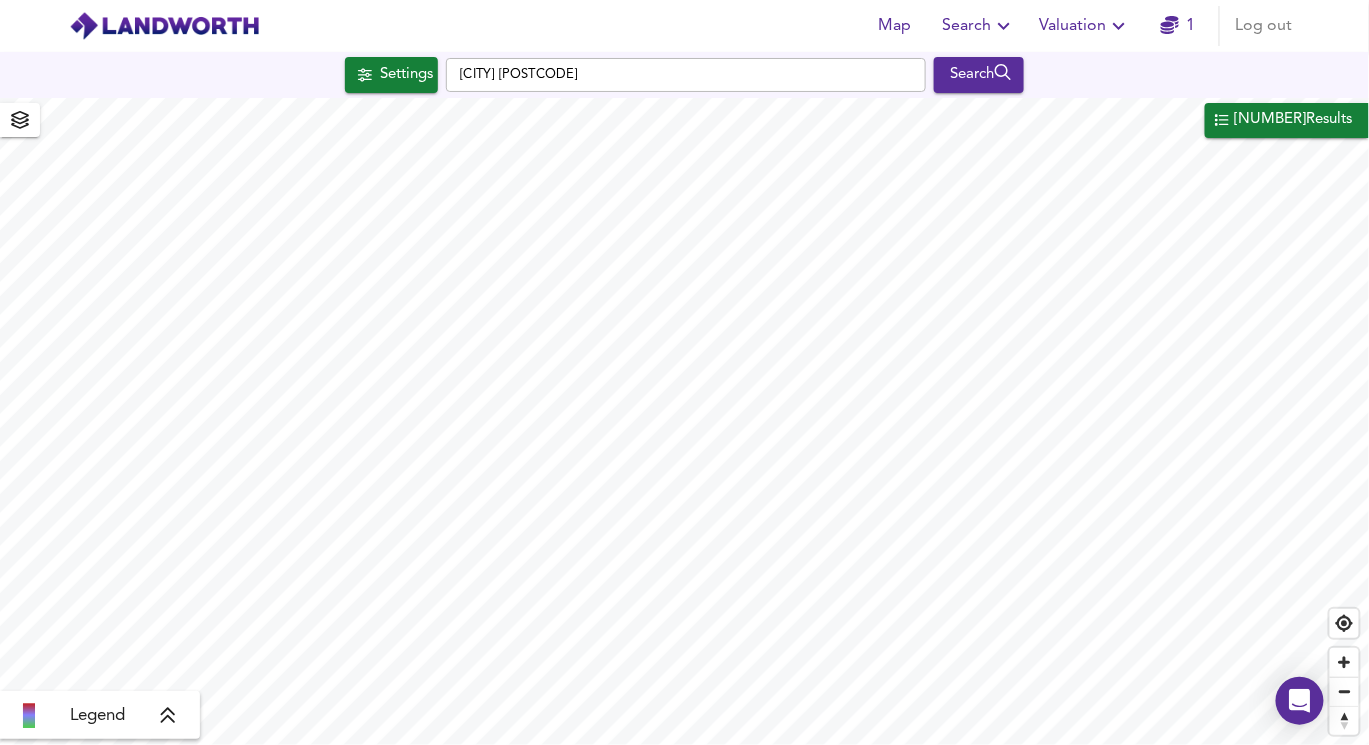 click on "[NUMBER] Results" at bounding box center (1294, 120) 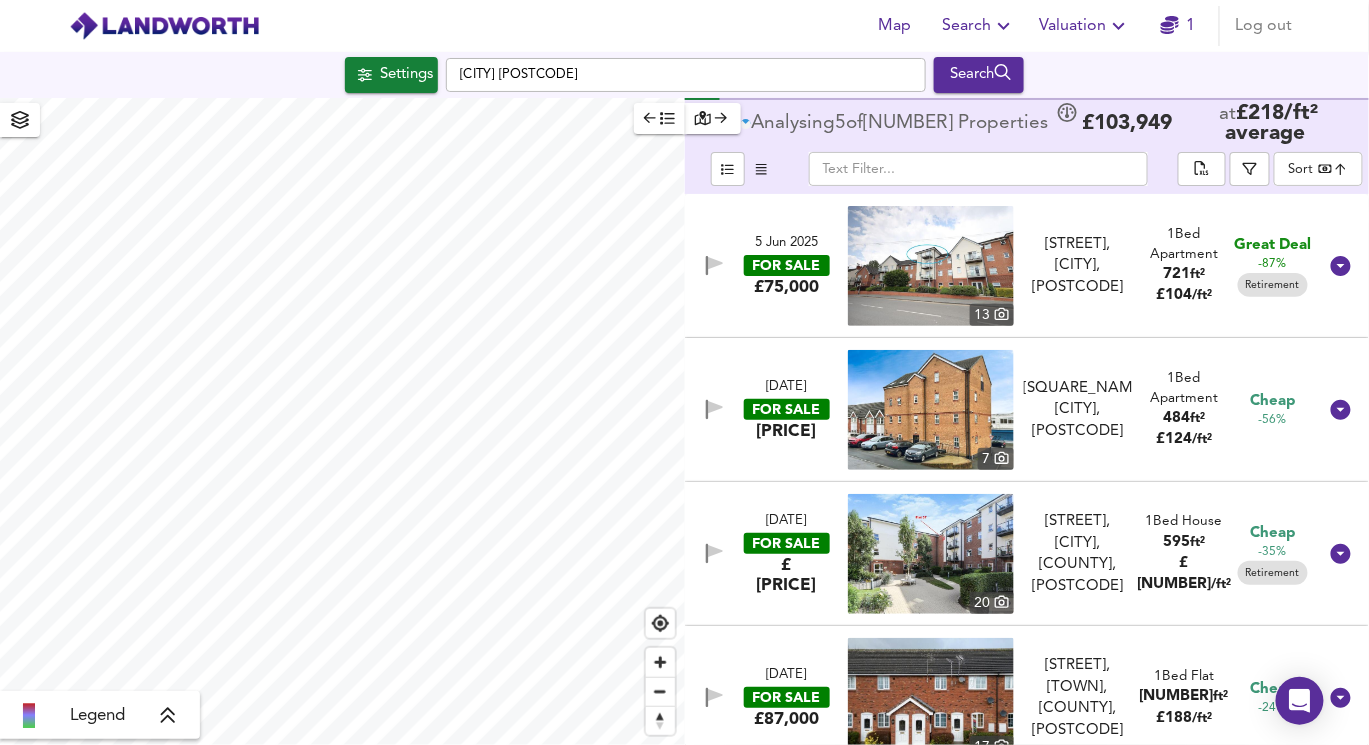 click 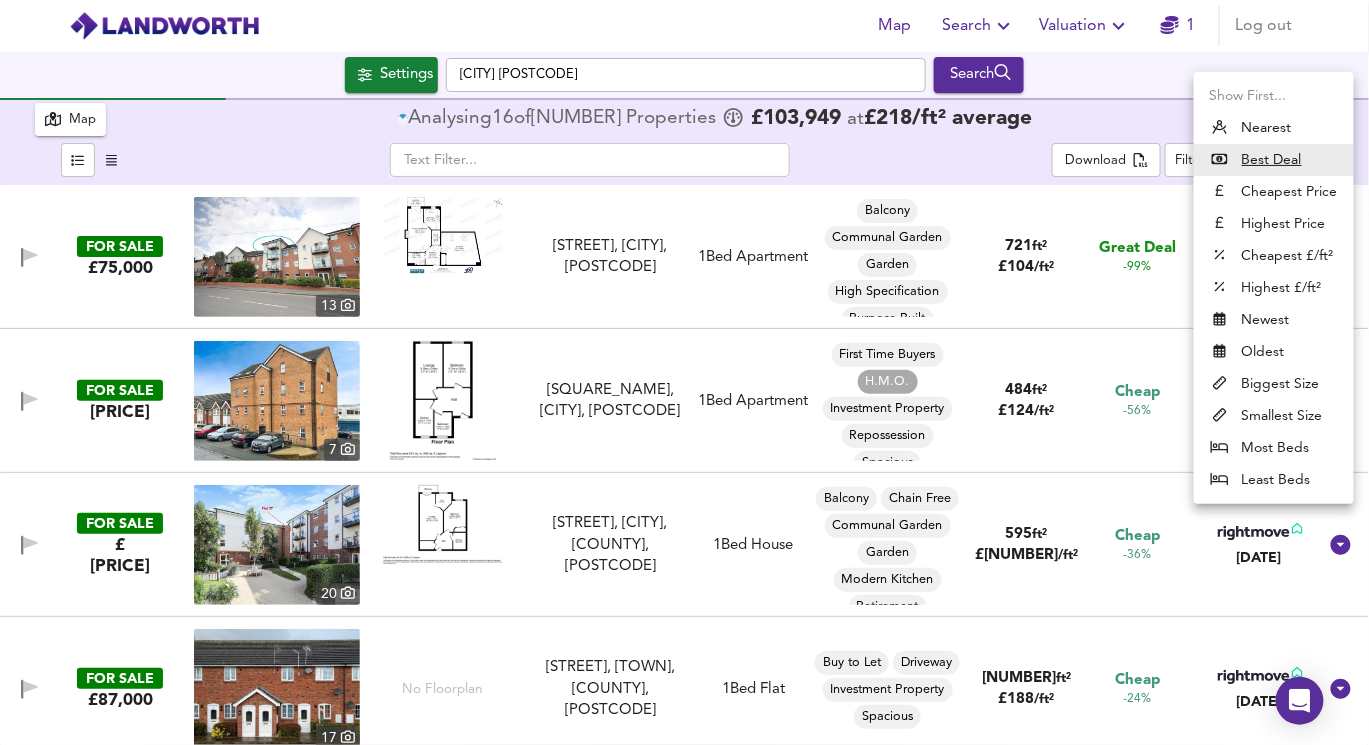 click on "High Street, Wolstanton, [POSTAL_CODE] High Street, Wolstanton, [POSTAL_CODE] 1 Bed Apartment Balcony Communal Garden Garden High Specification Purpose Built Retirement Spacious Wet Room 721 ft² £ 104 / ft² Great Deal -99% 5 [MONTH] [YEAR] FOR SALE £60,000 7 St. Andrews Square, [CITY], [STATE], [POSTAL_CODE] St. Andrews Square, [CITY], [STATE], [POSTAL_CODE] 1 Bed Apartment First Time Buyers H.M.O. Investment Property Repossession Spacious 484 ft² £ 124 / ft² Cheap -56% 13 [MONTH] [YEAR] FOR SALE £77,950 20 High Street, Wolstanton, [CITY], [POSTAL_CODE] High Street, Wolstanton, [CITY] 1 Bed House Balcony Chain Free Communal Garden Garden Modern Kitchen 595 /" at bounding box center [684, 372] 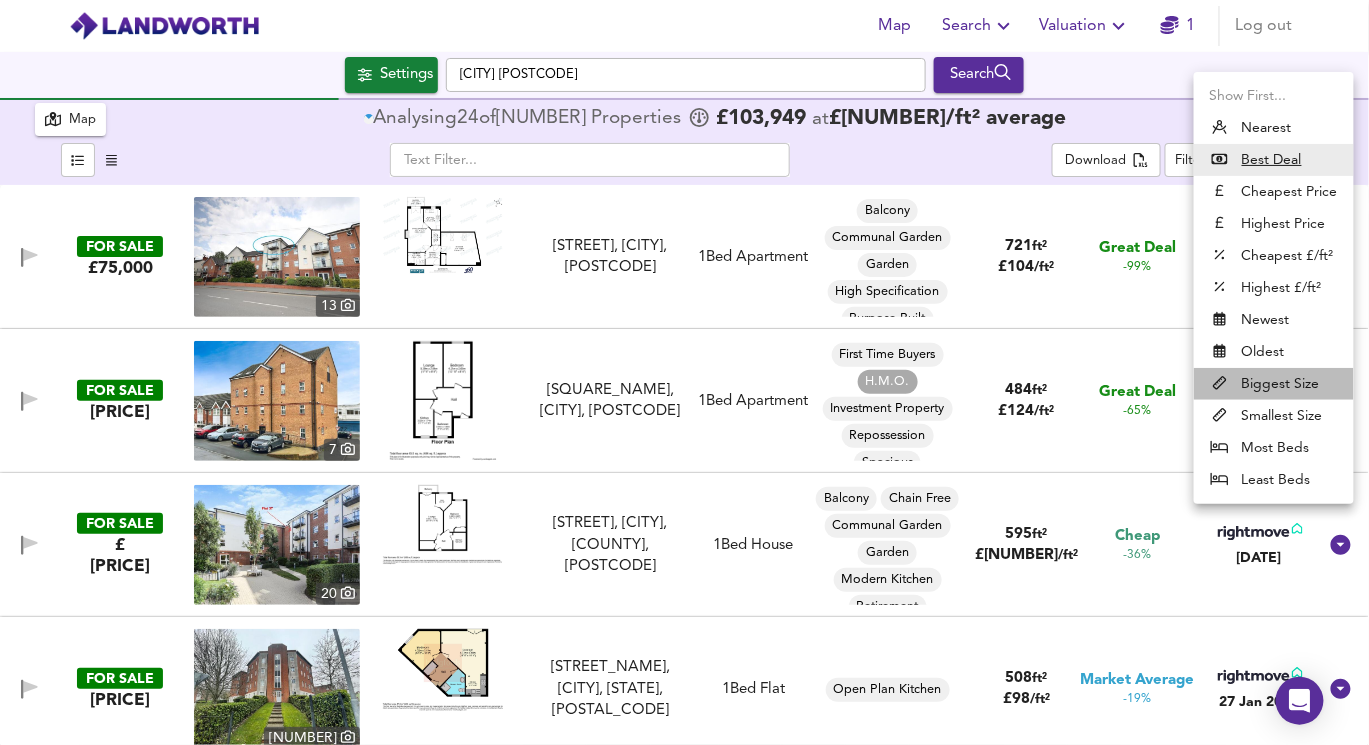 click on "Biggest Size" at bounding box center (1274, 384) 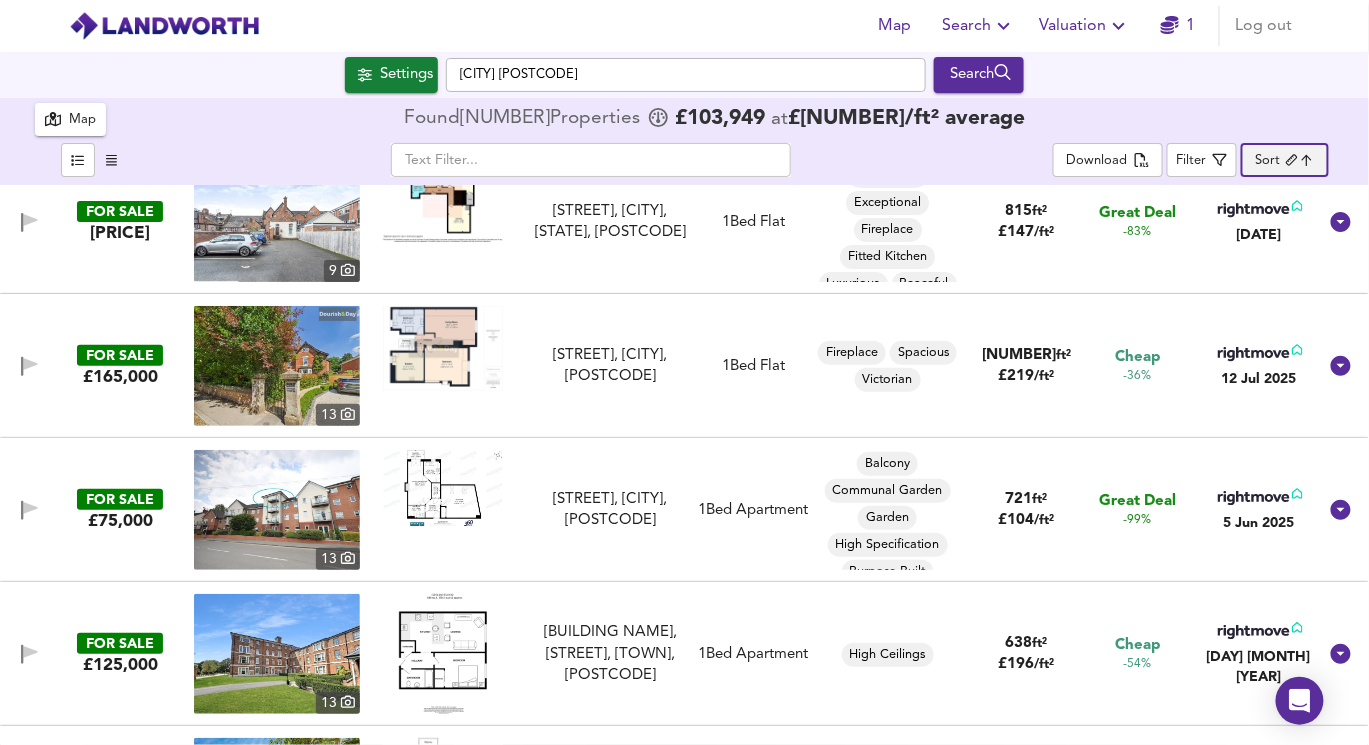 scroll, scrollTop: 0, scrollLeft: 0, axis: both 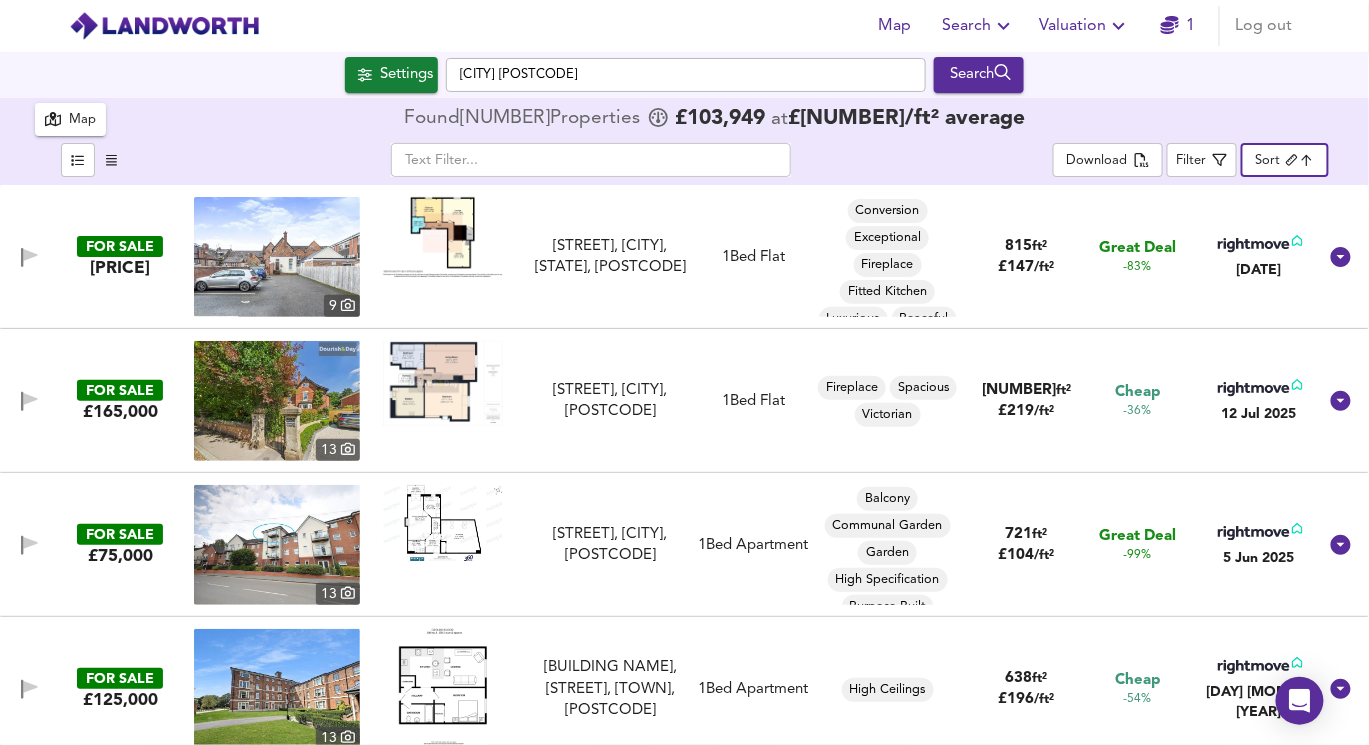 click on "Map Search Valuation    [NUMBER] Log out        Settings     [CITY] [POSTCODE]        Search           [NUMBER]  Results   Legend   Map Found  [NUMBER]  Propert ies    £ [PRICE]   at  £ [PRICE] / ft²   average              ​ Download   Filter   Sort   biggest ​ FOR SALE £[PRICE]     [NUMBER]       [STREET], [CITY], [STATE], [POSTCODE] [STREET], [CITY], [STATE], [POSTCODE] [NUMBER]  Bed   Flat Conversion Exceptional Fireplace Fitted Kitchen Luxurious Peaceful Period Building Spacious [NUMBER] ft² £ [PRICE] / ft² Great Deal -[PERCENTAGE]% [DATE] FOR SALE £[PRICE]     [NUMBER]       [STREET], [CITY], [POSTCODE] [STREET], [CITY], [POSTCODE] [NUMBER]  Bed   Flat Fireplace Spacious Victorian [NUMBER] ft² £ [PRICE] / ft² Cheap -[PERCENTAGE]% [DATE] FOR SALE £[PRICE]     [NUMBER]       [STREET], [CITY], [POSTCODE] [STREET], [CITY], [POSTCODE] [NUMBER]  Bed   Apartment Balcony Communal Garden Garden High Specification Purpose Built Retirement Spacious Wet Room [NUMBER] ft² £ [PRICE] / ft² Great Deal -[PERCENTAGE]% [DATE]     [NUMBER]" at bounding box center (684, 372) 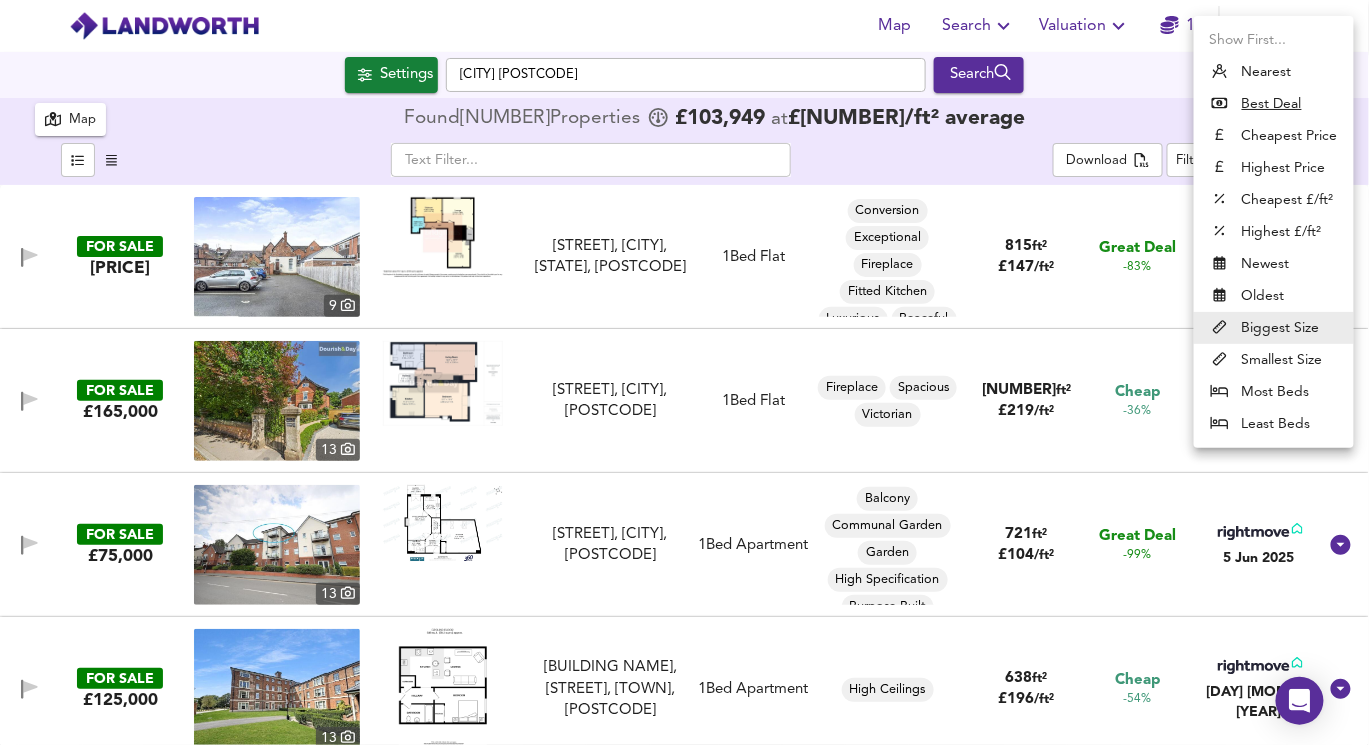 click at bounding box center [684, 372] 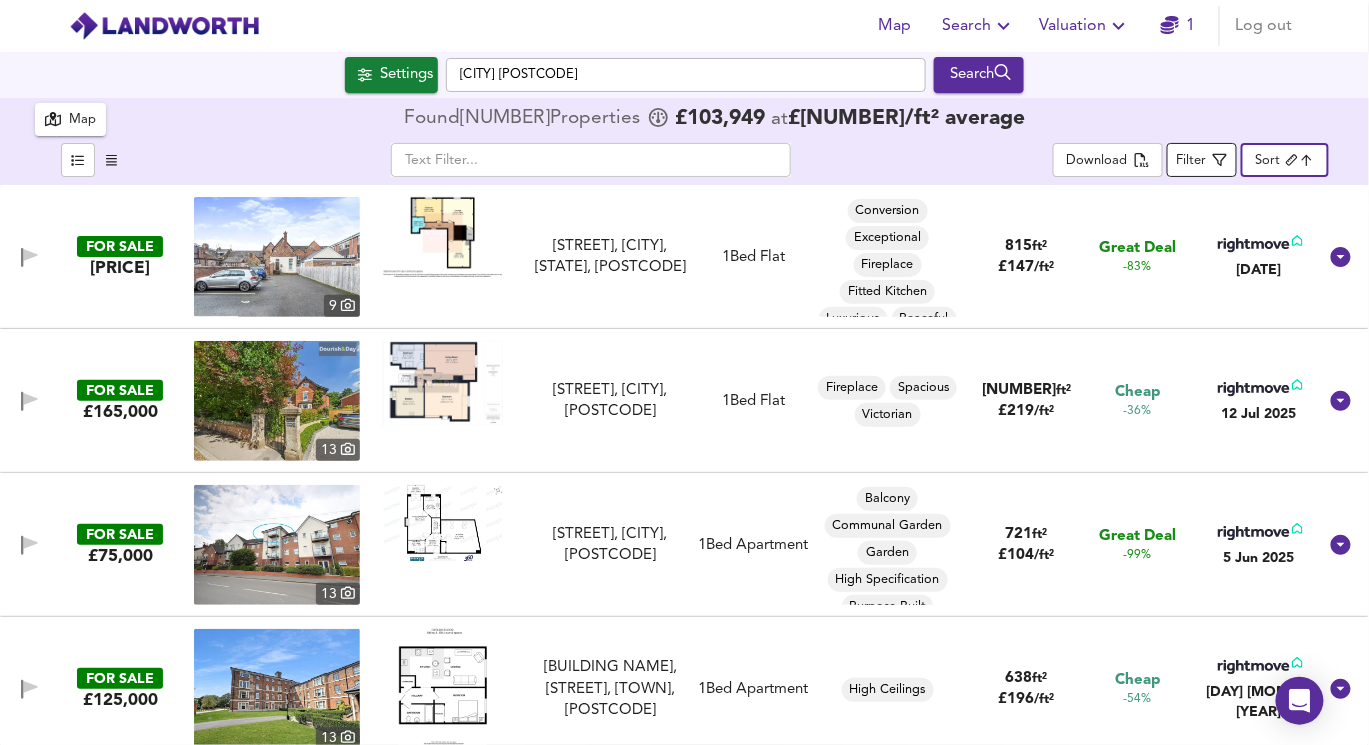 click on "Filter" at bounding box center (1202, 160) 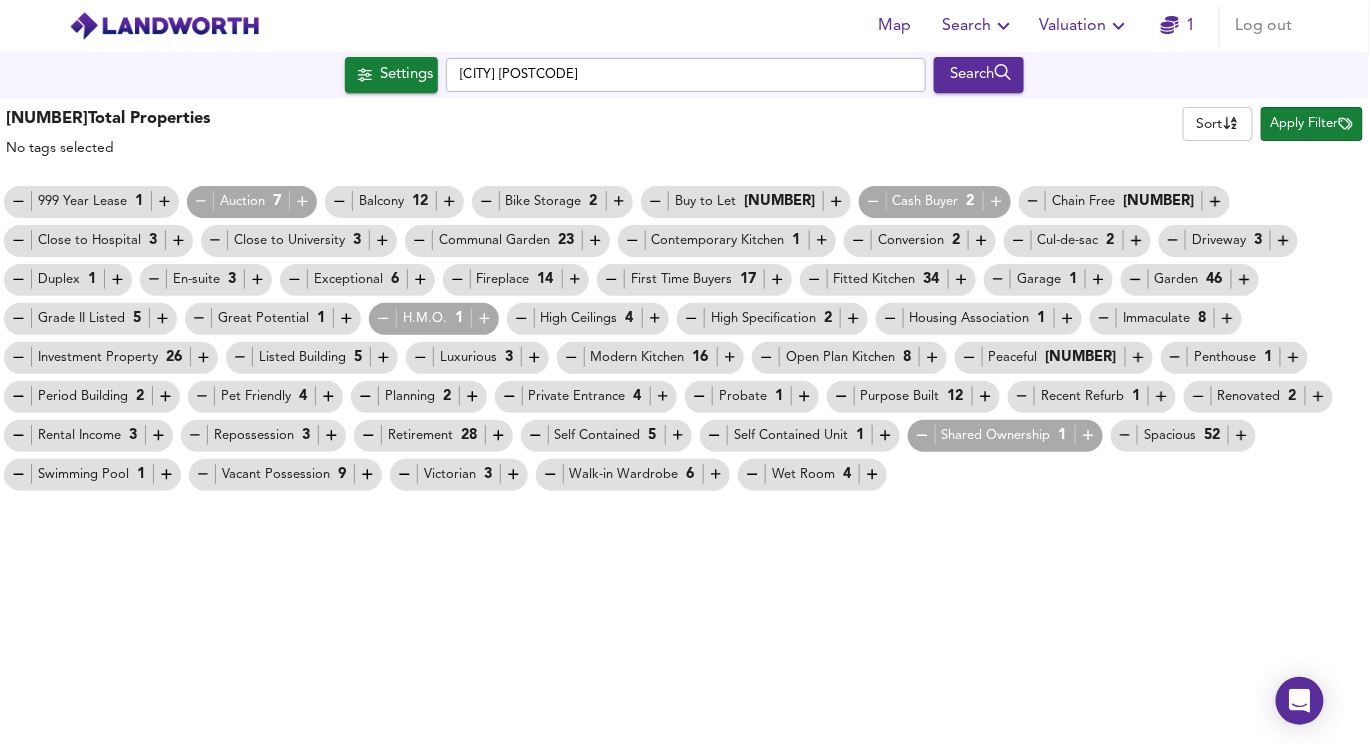 click on "97  Total Properties No tags selected Sort   name ​    Apply Filter  999 Year Lease 1 Auction 7 Balcony 12 Bike Storage 2 Buy to Let 11 Cash Buyer 2 Chain Free 11 Close to Hospital 3 Close to University 3 Communal Garden 23 Contemporary Kitchen 1 Conversion 2 Cul-de-sac 2 Driveway 3 Duplex 1 En-suite 3 Exceptional 6 Fireplace 14 First Time Buyers 17 Fitted Kitchen 34 Garage 1 Garden 46 Grade II Listed 5 Great Potential 1 H.M.O. 1 High Ceilings 4 High Specification 2 Housing Association 1 Immaculate 8 Investment Property 26 Listed Building 5 Luxurious 3 Modern Kitchen 16 Open Plan Kitchen 8 Peaceful 11 Penthouse 1 Period Building 2 Pet Friendly 4 Planning 2 Private Entrance 4 Probate 1 Purpose Built 12 Recent Refurb 1 Renovated 2 Rental Income 3 Repossession 3 Retirement 28 Self Contained 5 Self Contained Unit 1 Shared Ownership 1 Spacious 52 Swimming Pool 1 Vacant Possession 9 Victorian 3 Walk-in Wardrobe 6 Wet Room 4" at bounding box center [684, 295] 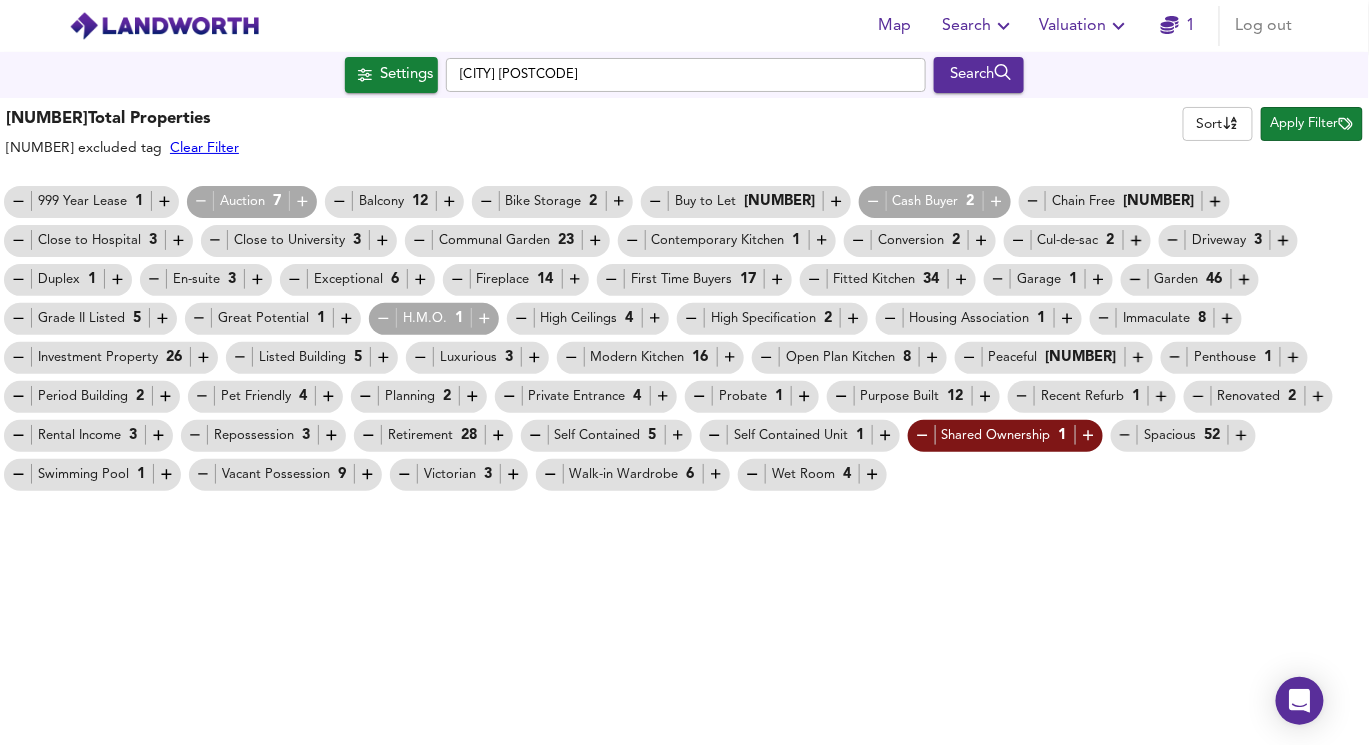 click 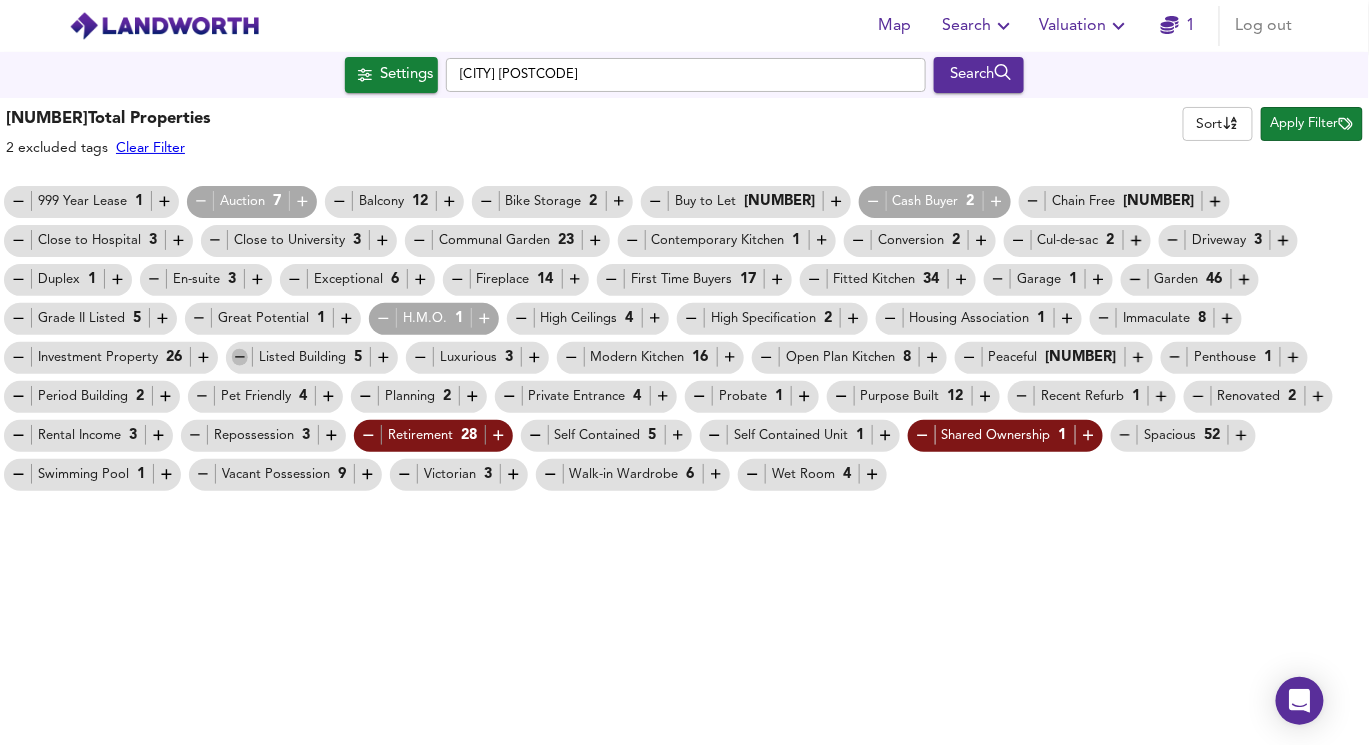 click 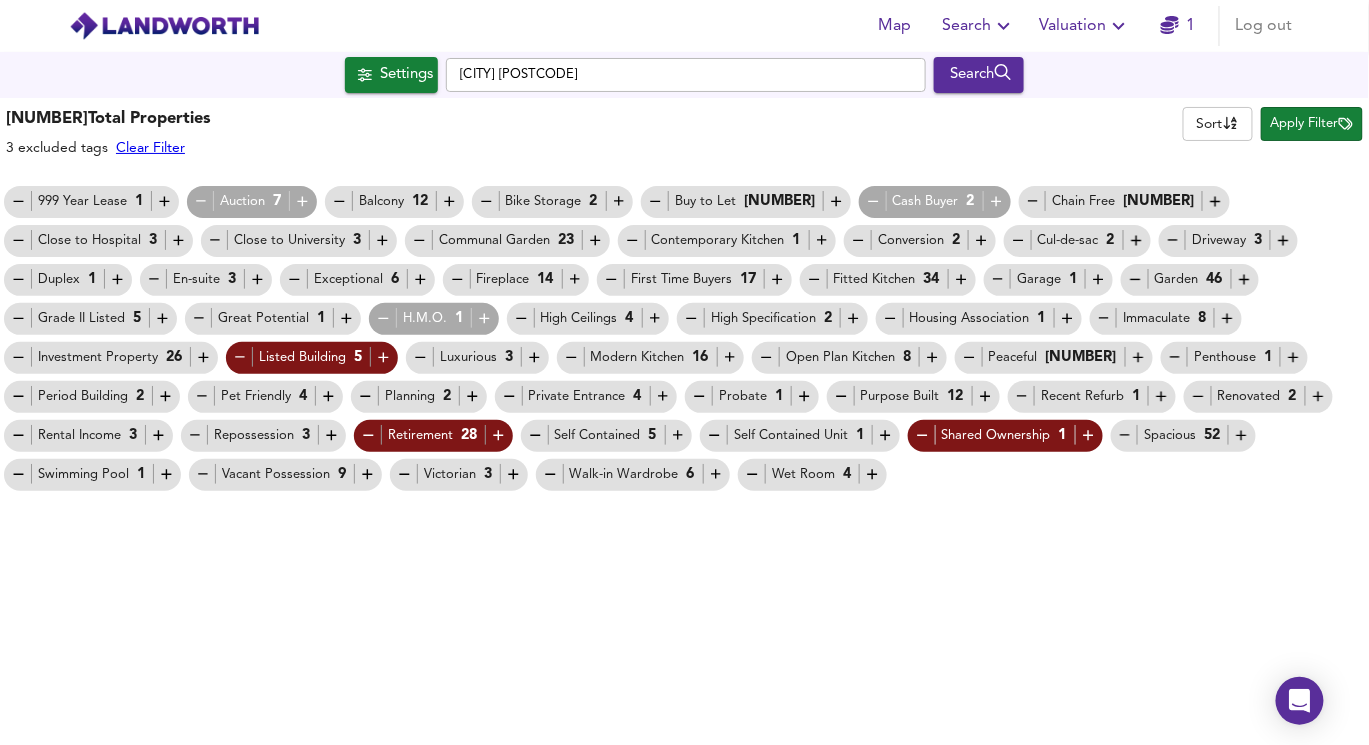 click 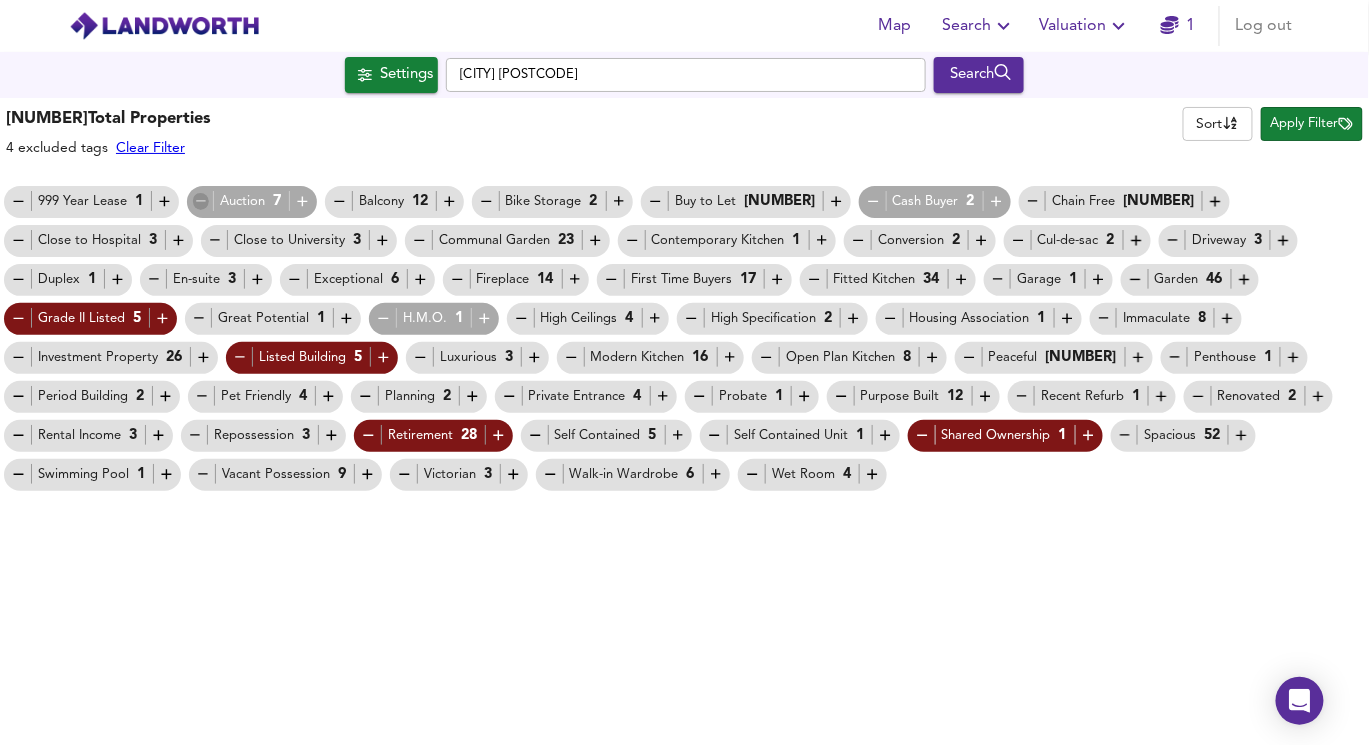click 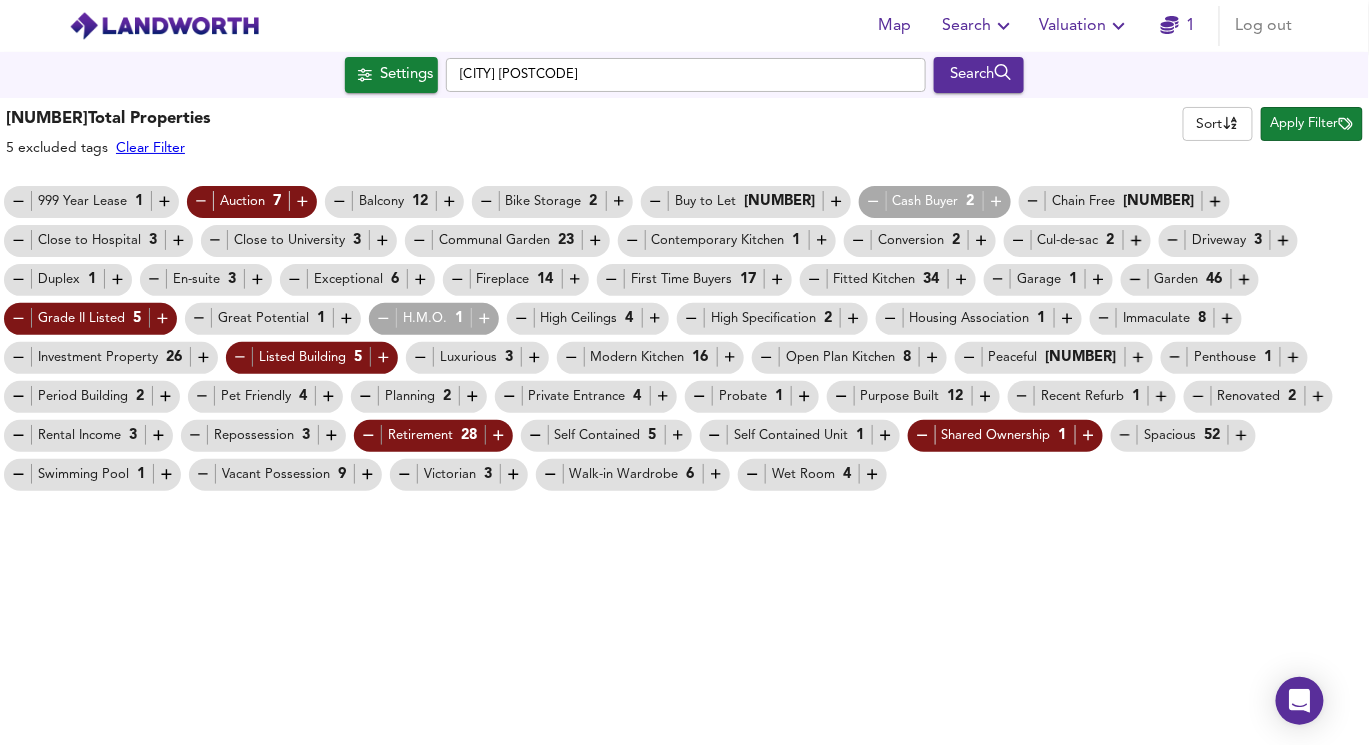 click on "Apply Filter" at bounding box center [1312, 124] 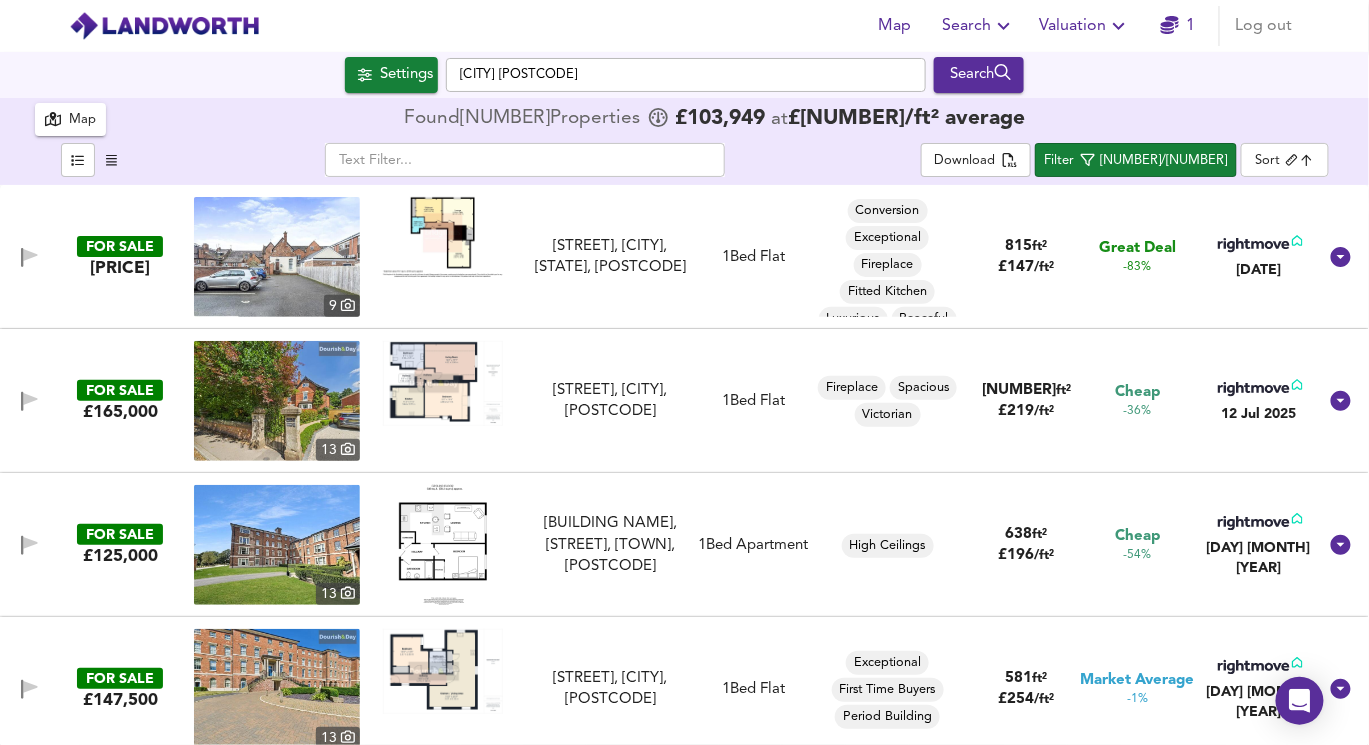 click at bounding box center (443, 237) 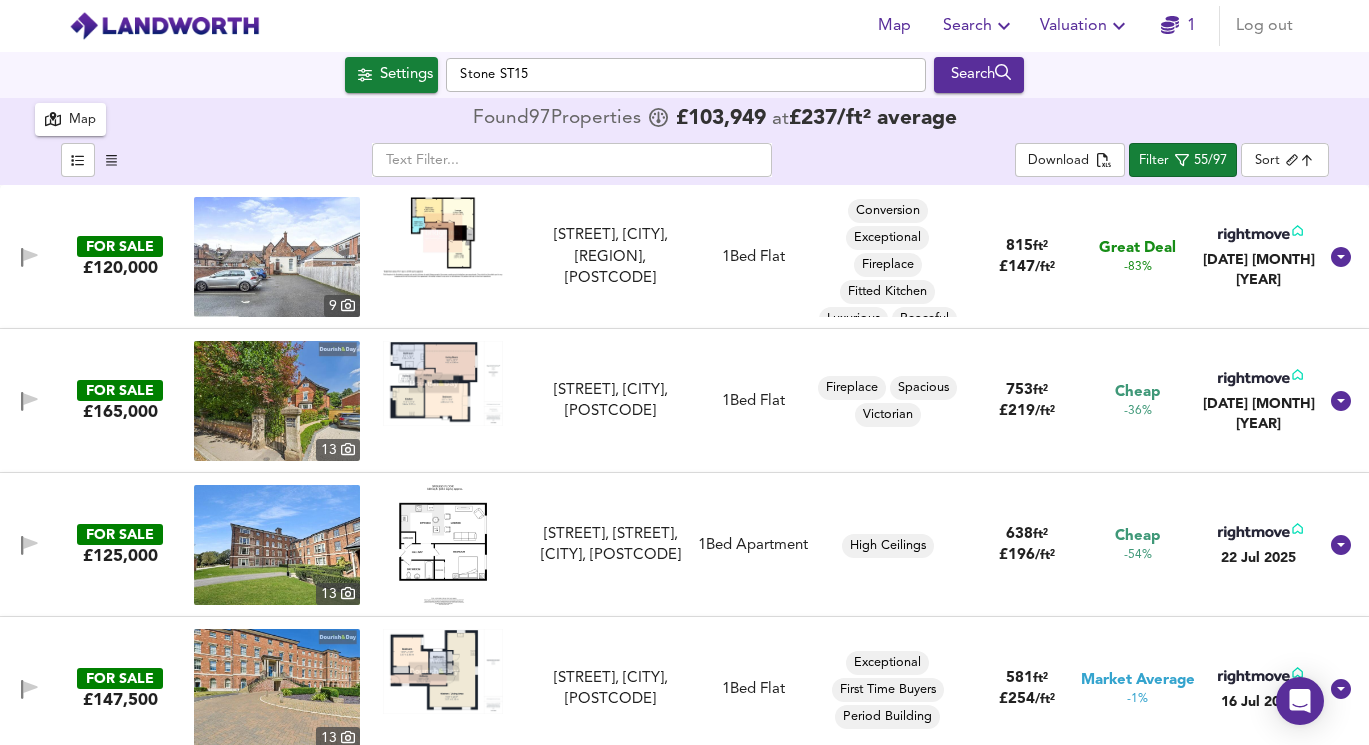 scroll, scrollTop: 0, scrollLeft: 0, axis: both 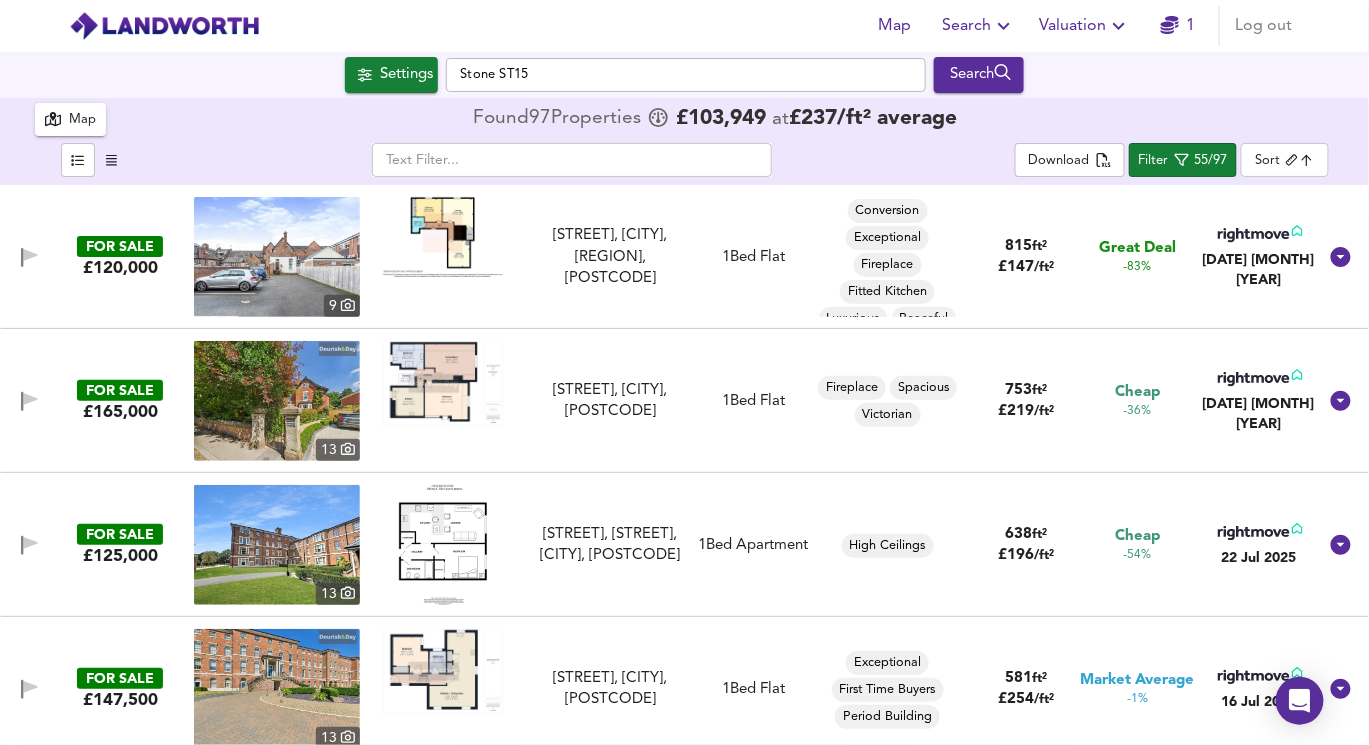 click at bounding box center (277, 257) 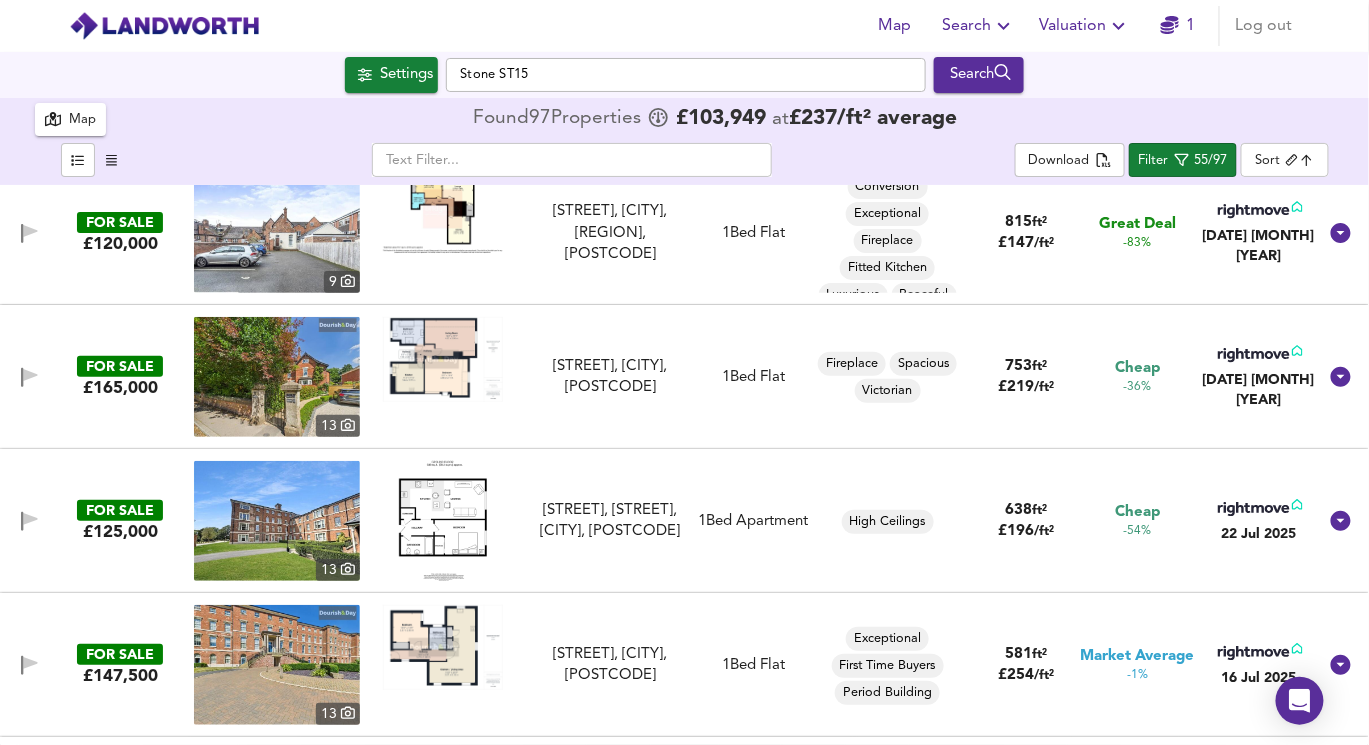click at bounding box center [443, 359] 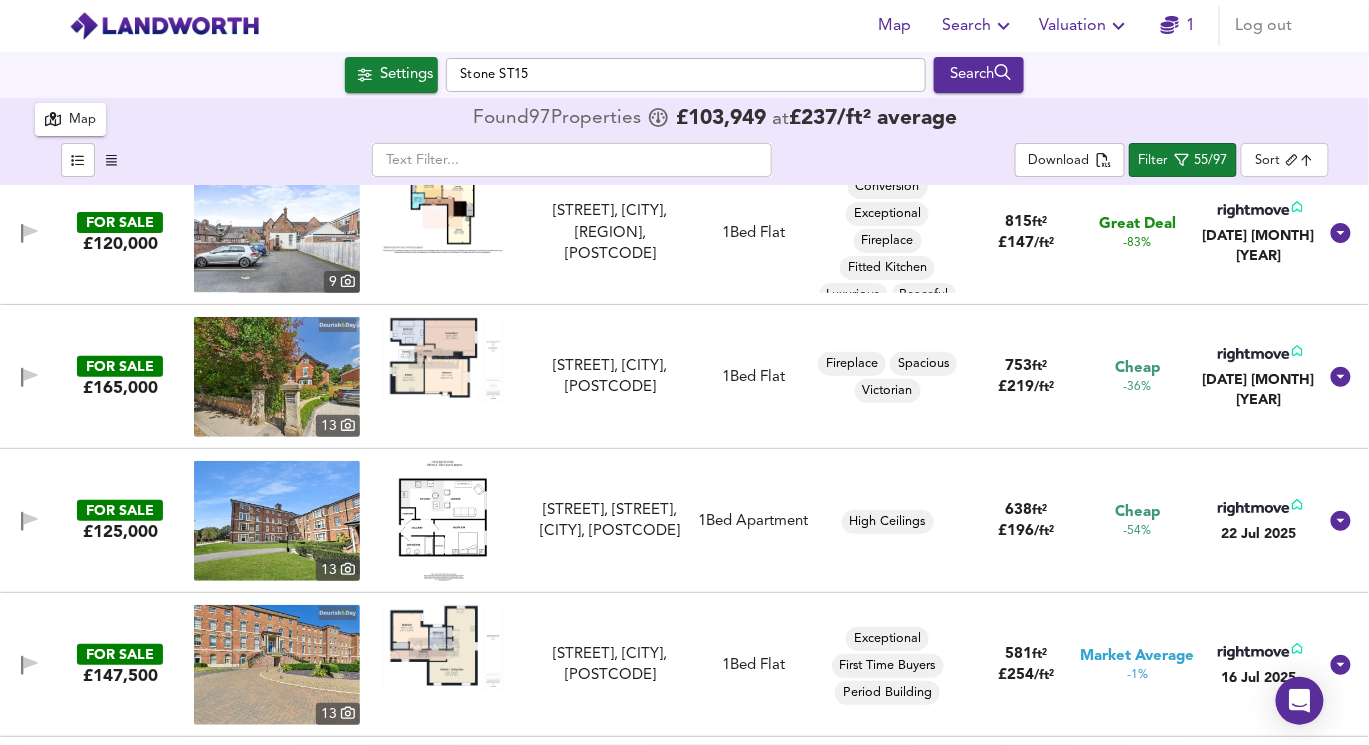 scroll, scrollTop: 0, scrollLeft: 0, axis: both 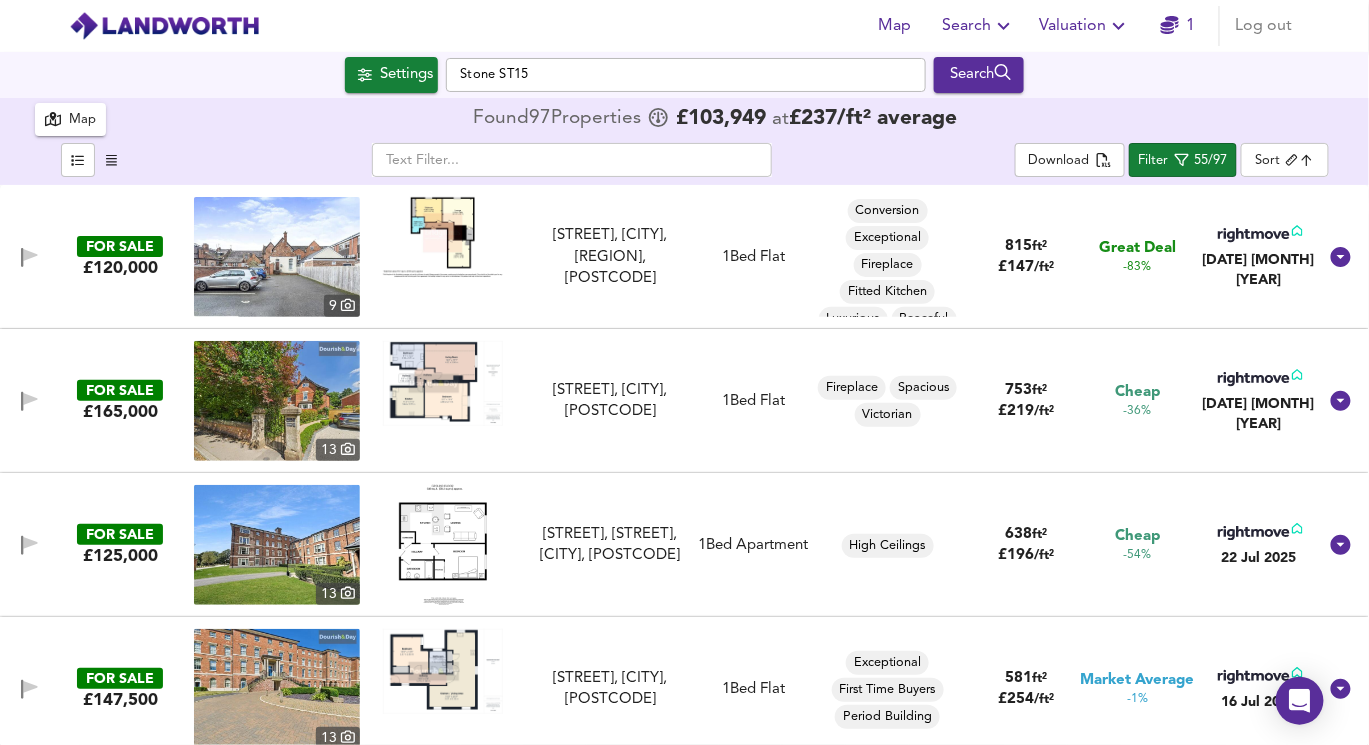 click at bounding box center (277, 401) 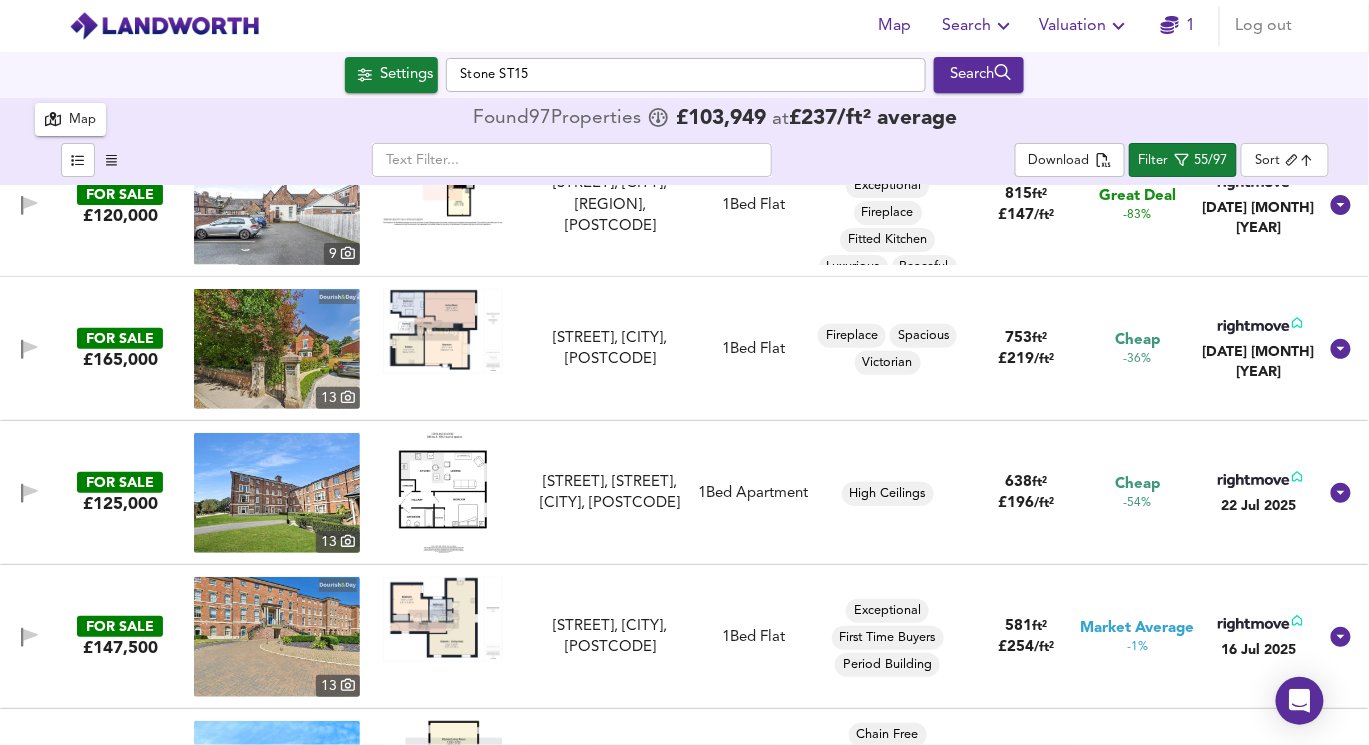 scroll, scrollTop: 54, scrollLeft: 0, axis: vertical 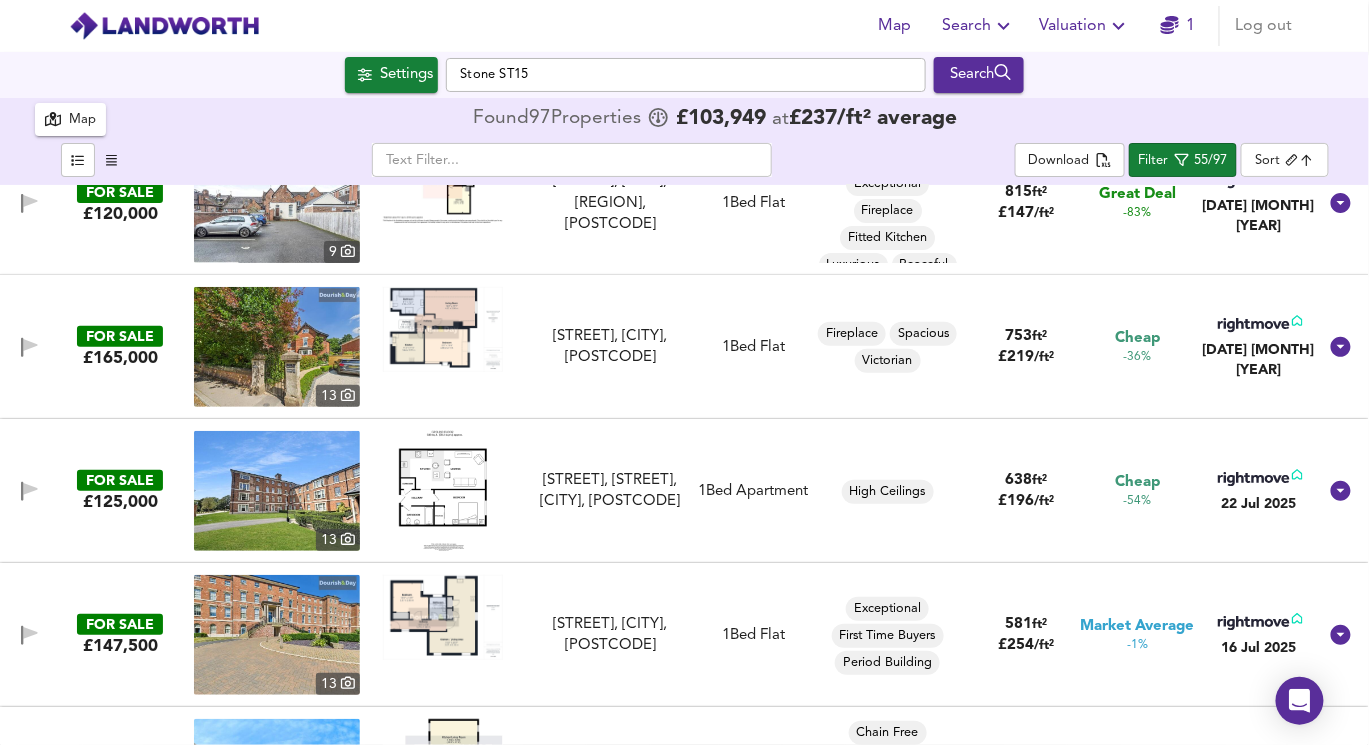 click at bounding box center (443, 491) 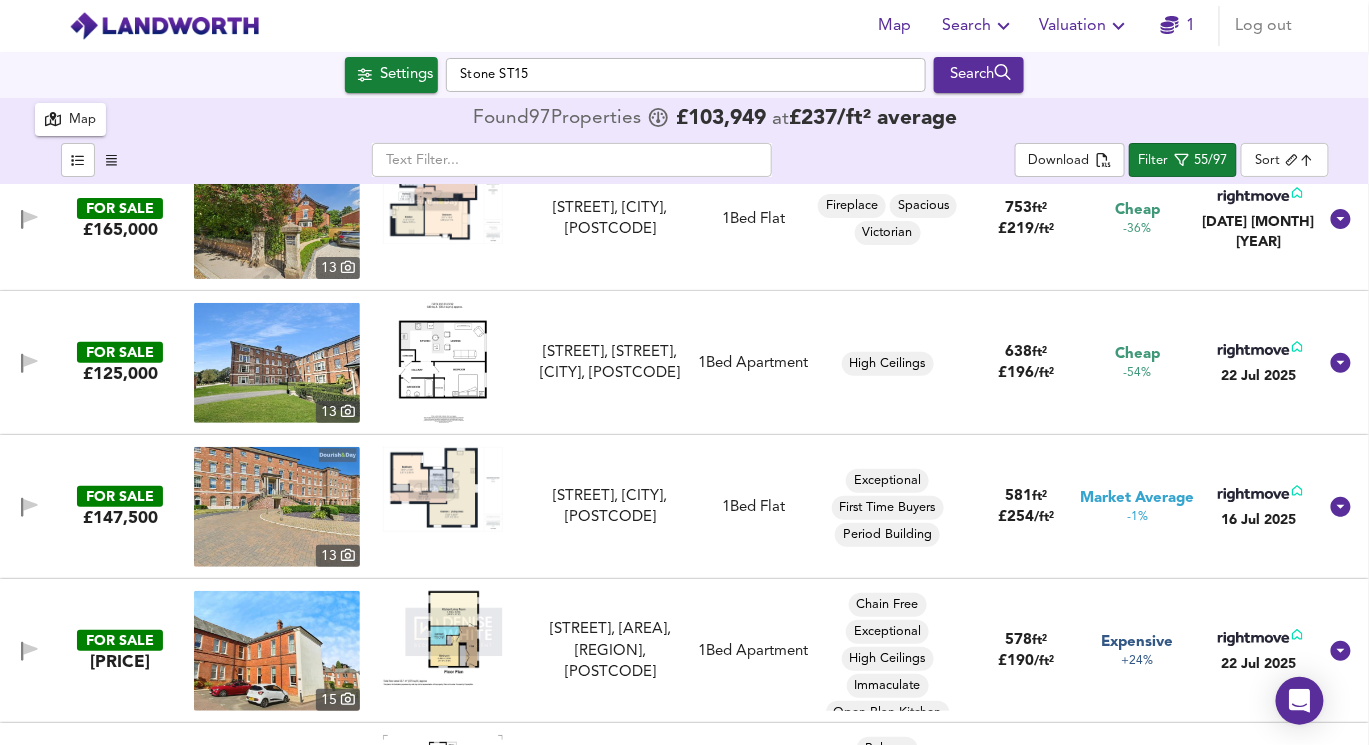 scroll, scrollTop: 208, scrollLeft: 0, axis: vertical 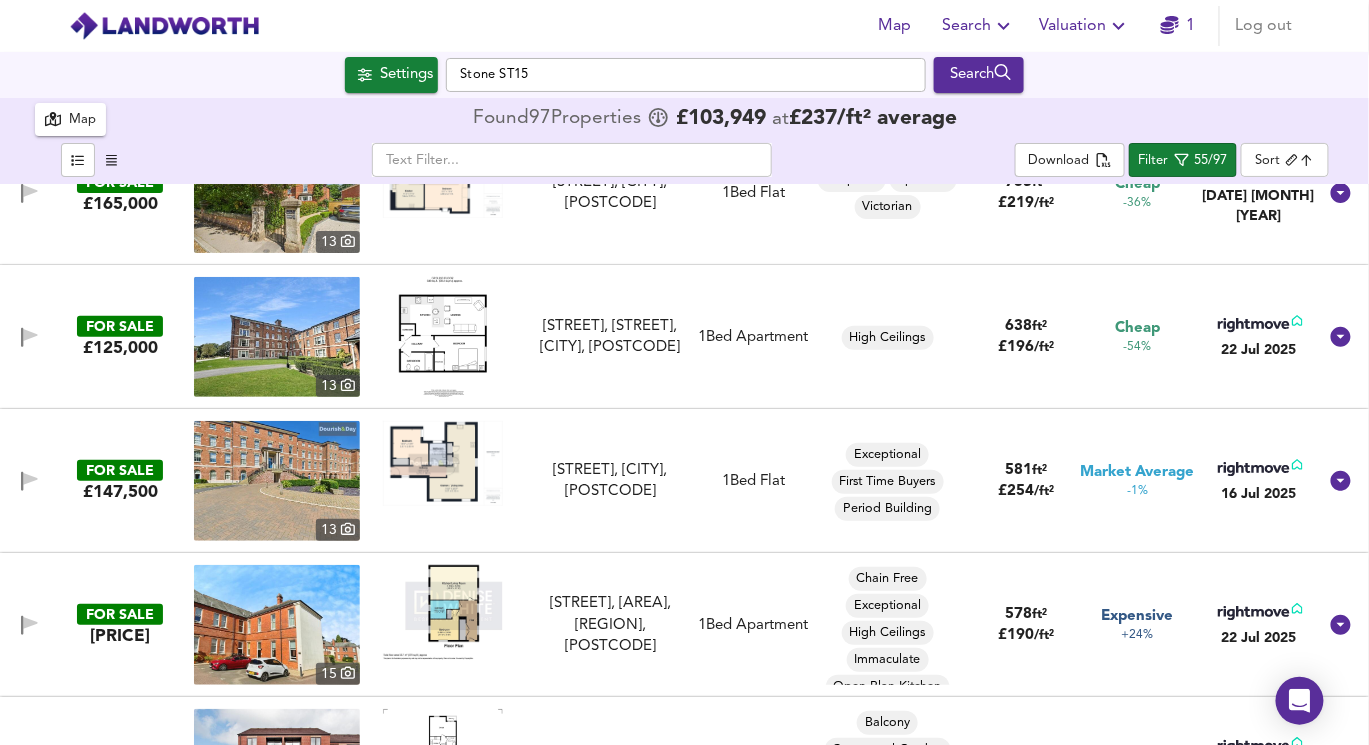 click at bounding box center [443, 463] 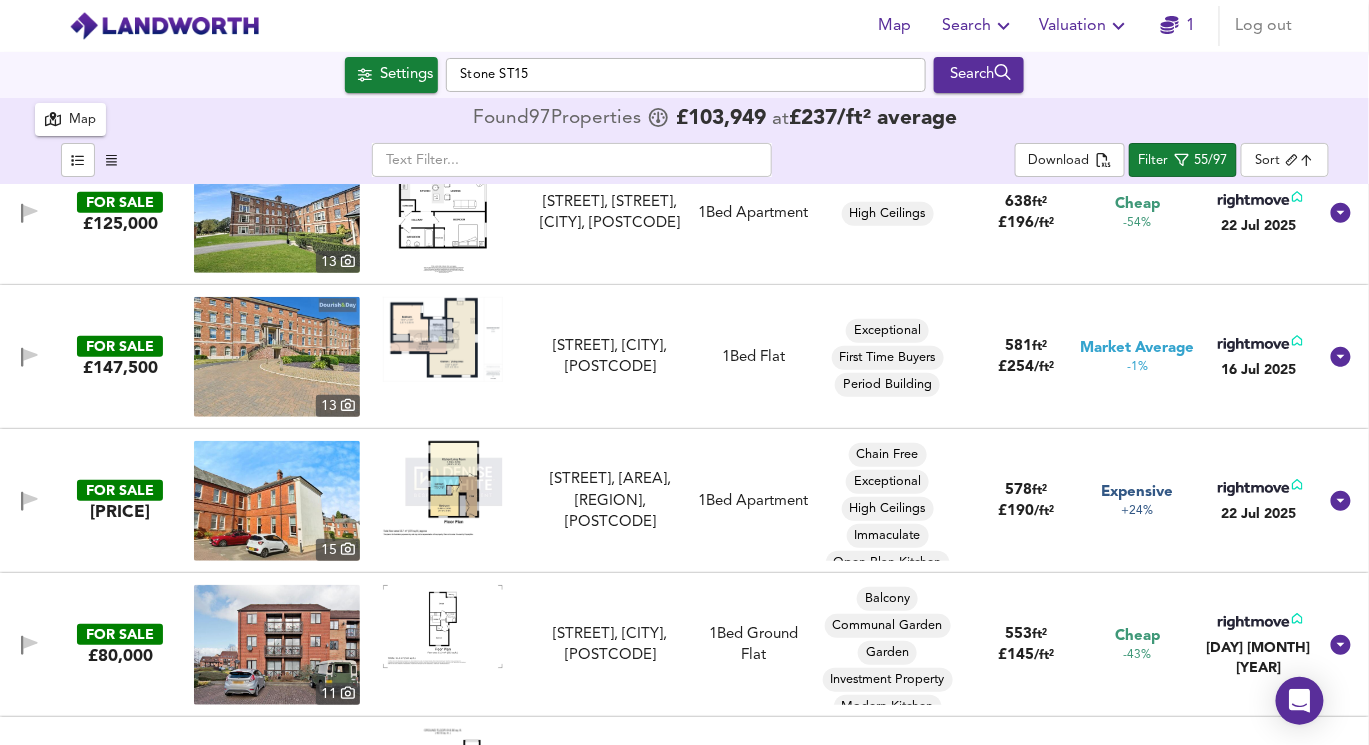 scroll, scrollTop: 352, scrollLeft: 0, axis: vertical 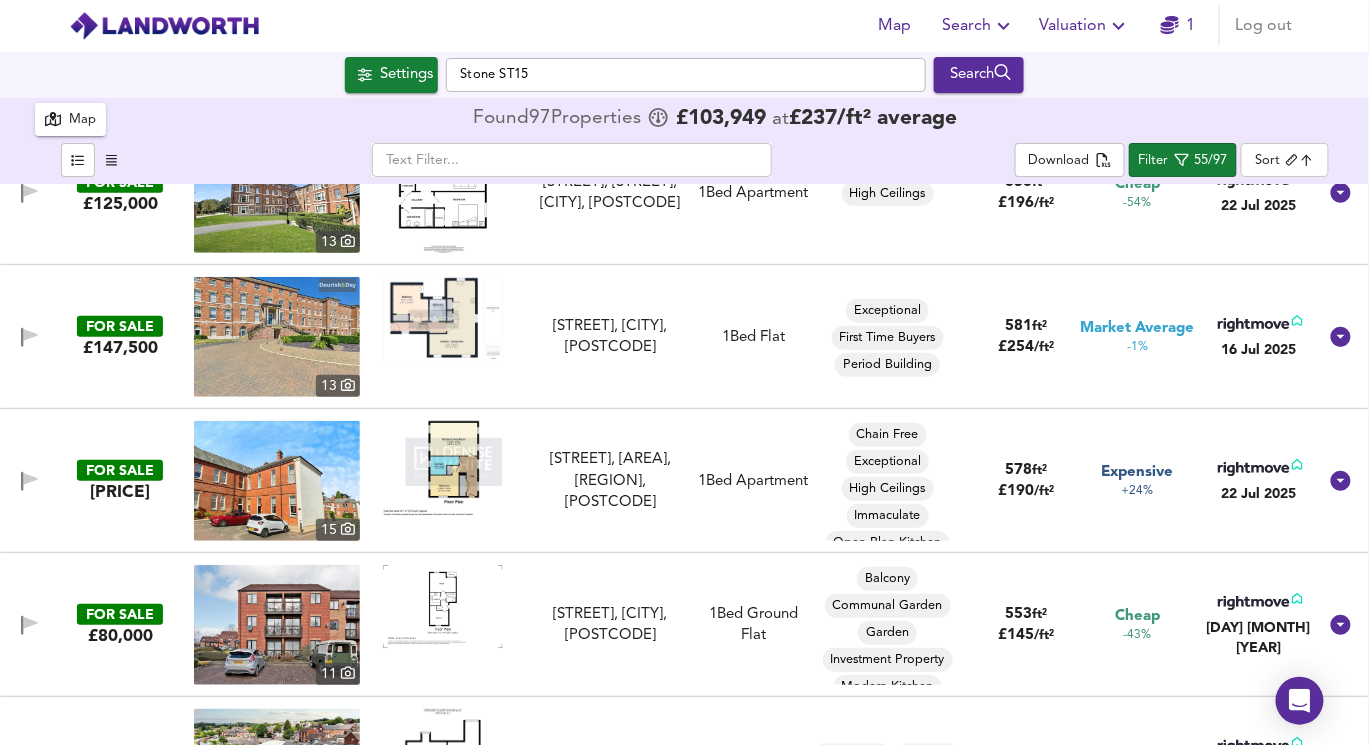 click at bounding box center (443, 468) 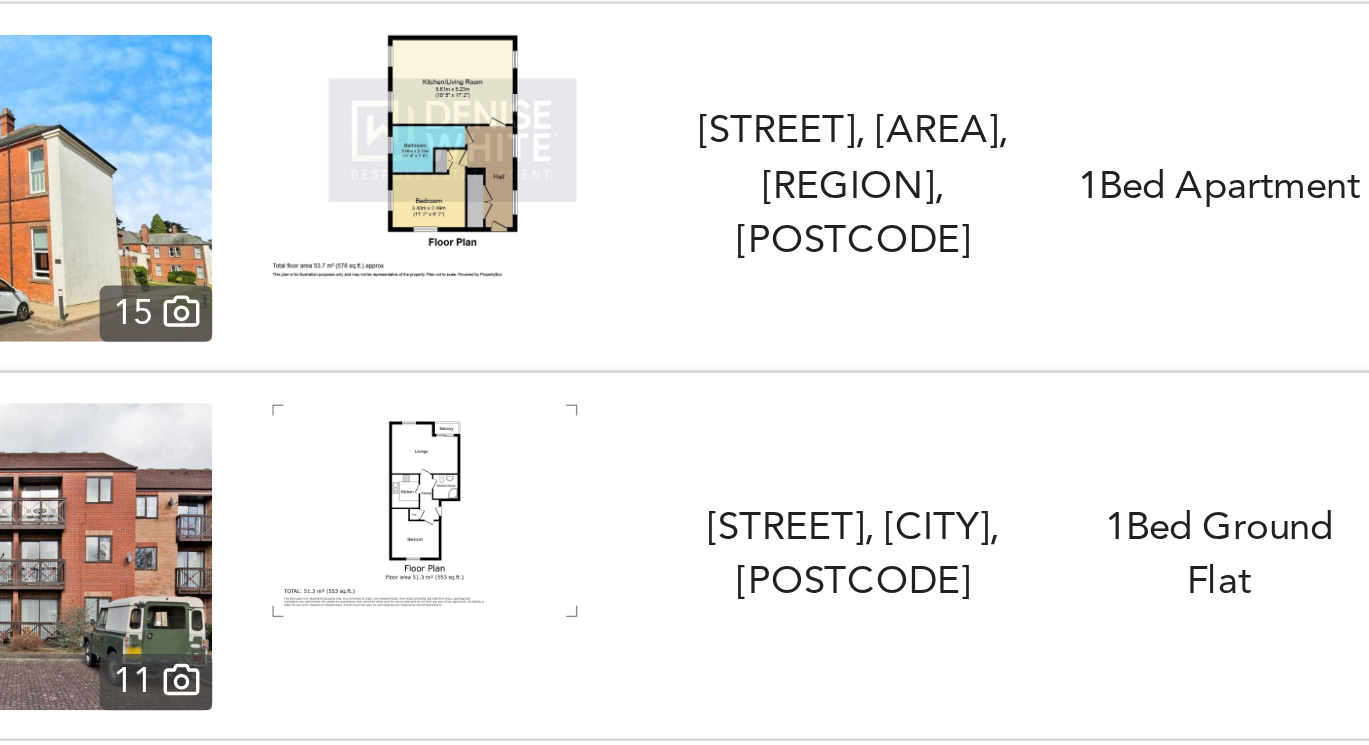 scroll, scrollTop: 535, scrollLeft: 0, axis: vertical 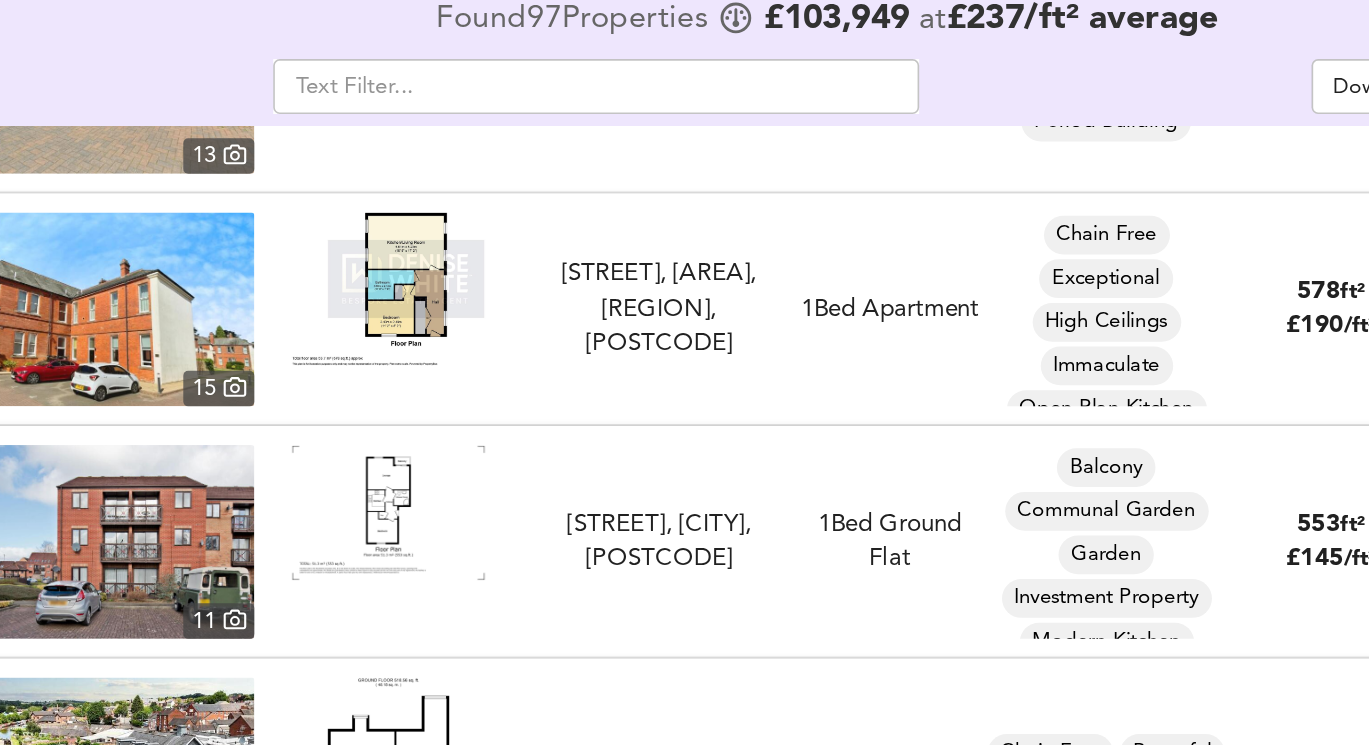 click at bounding box center (277, 442) 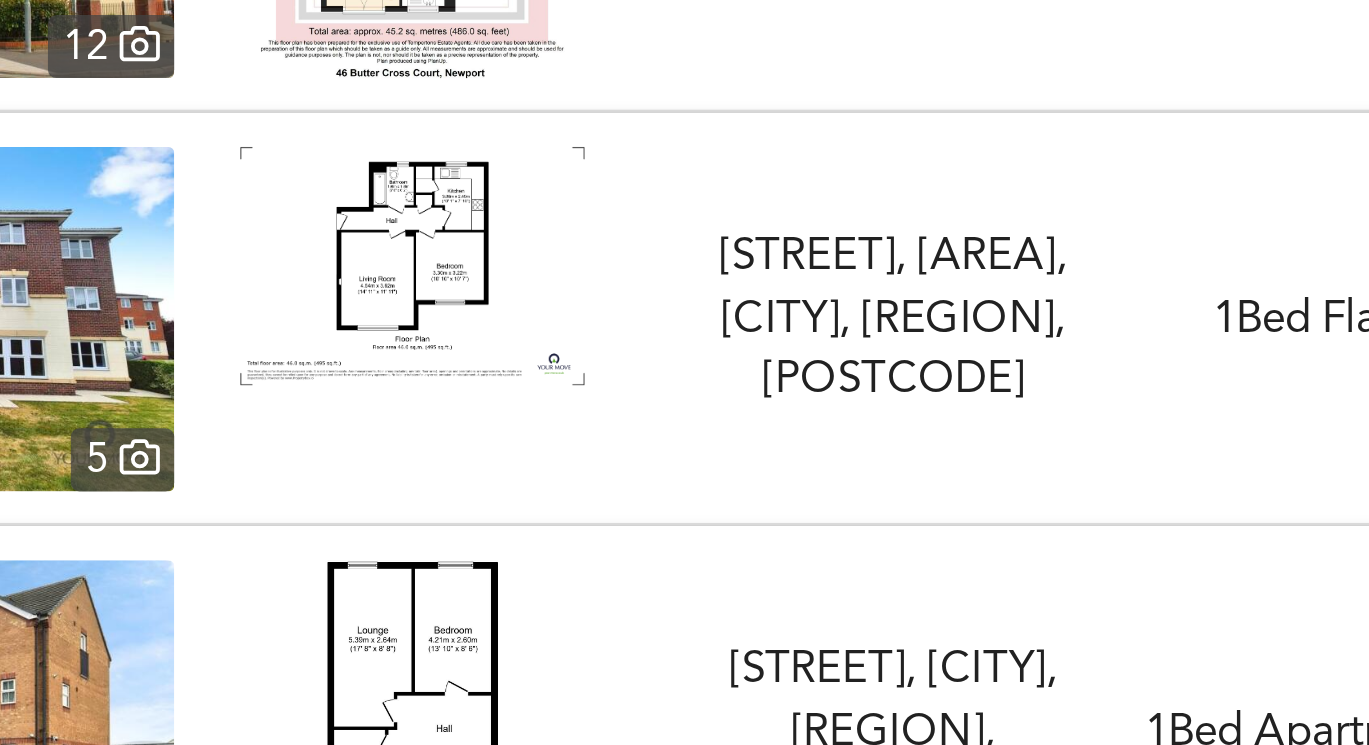scroll, scrollTop: 1194, scrollLeft: 0, axis: vertical 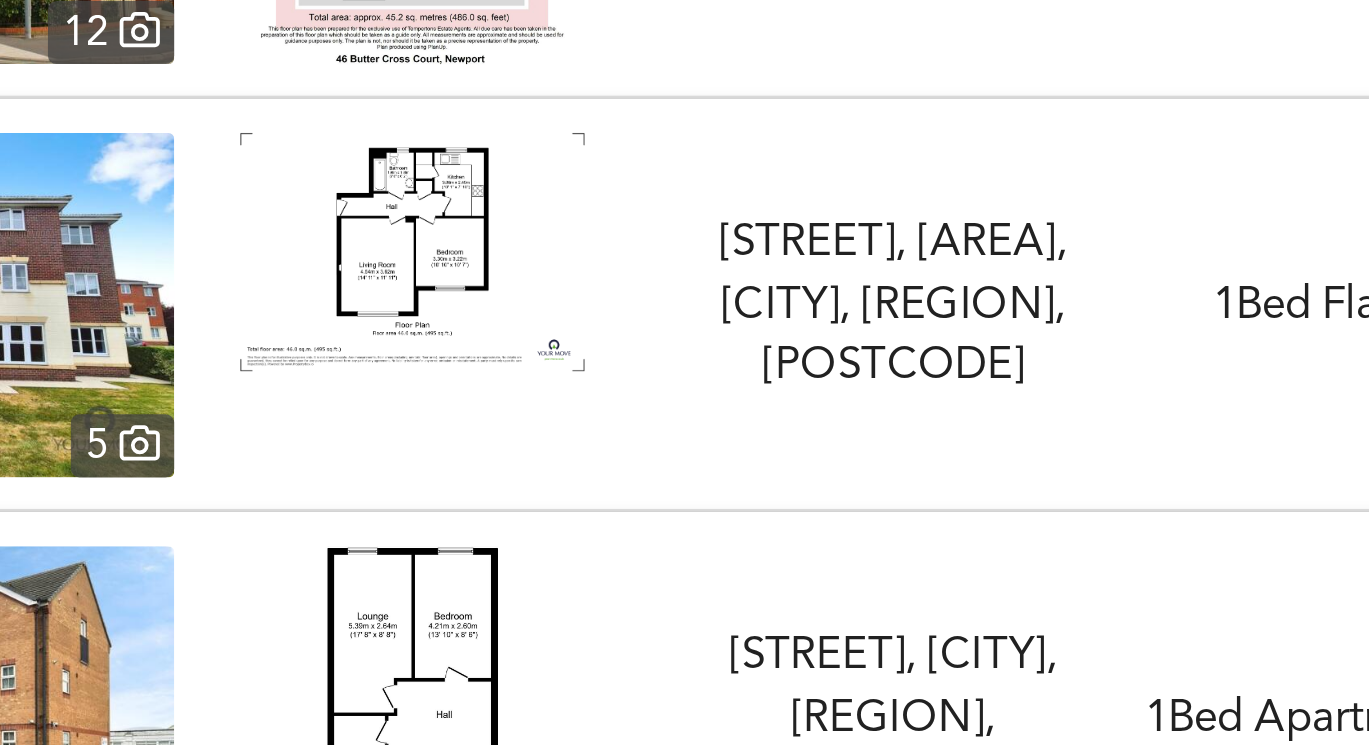 click at bounding box center [443, 340] 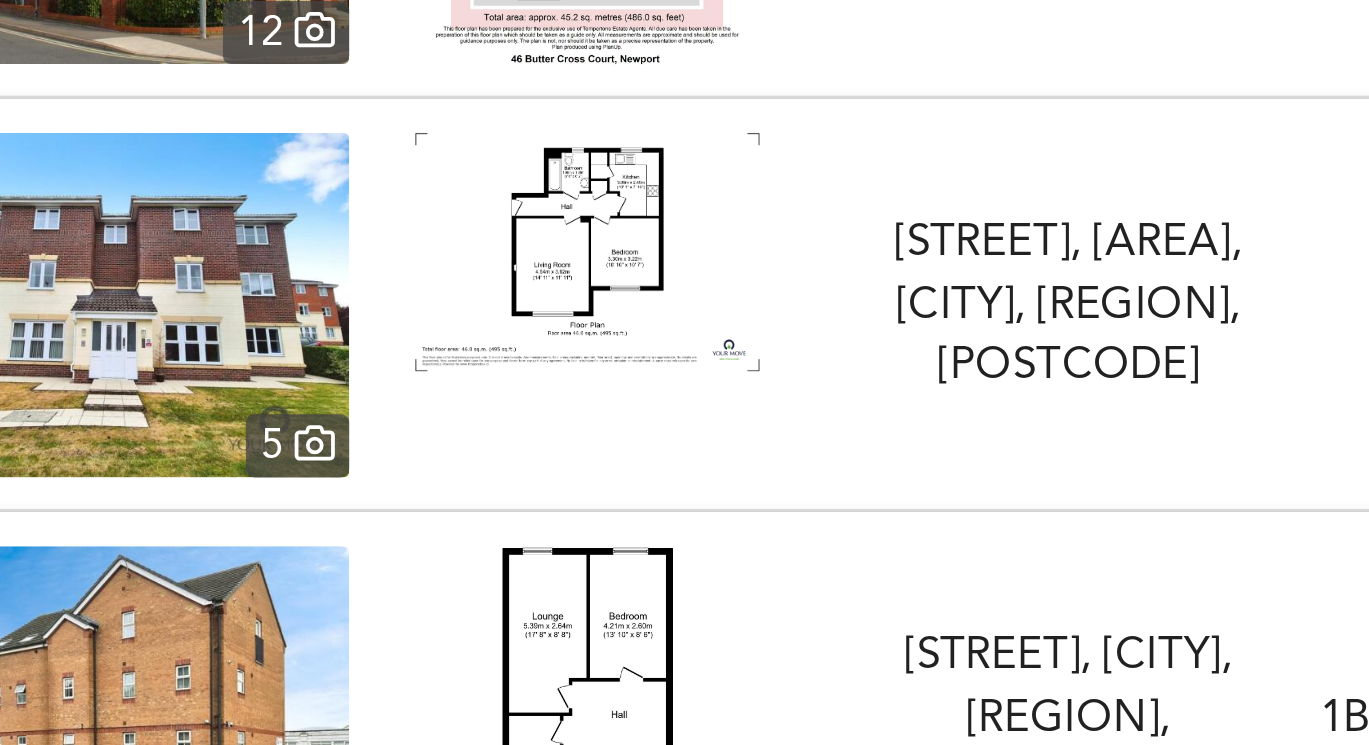 click at bounding box center (443, 359) 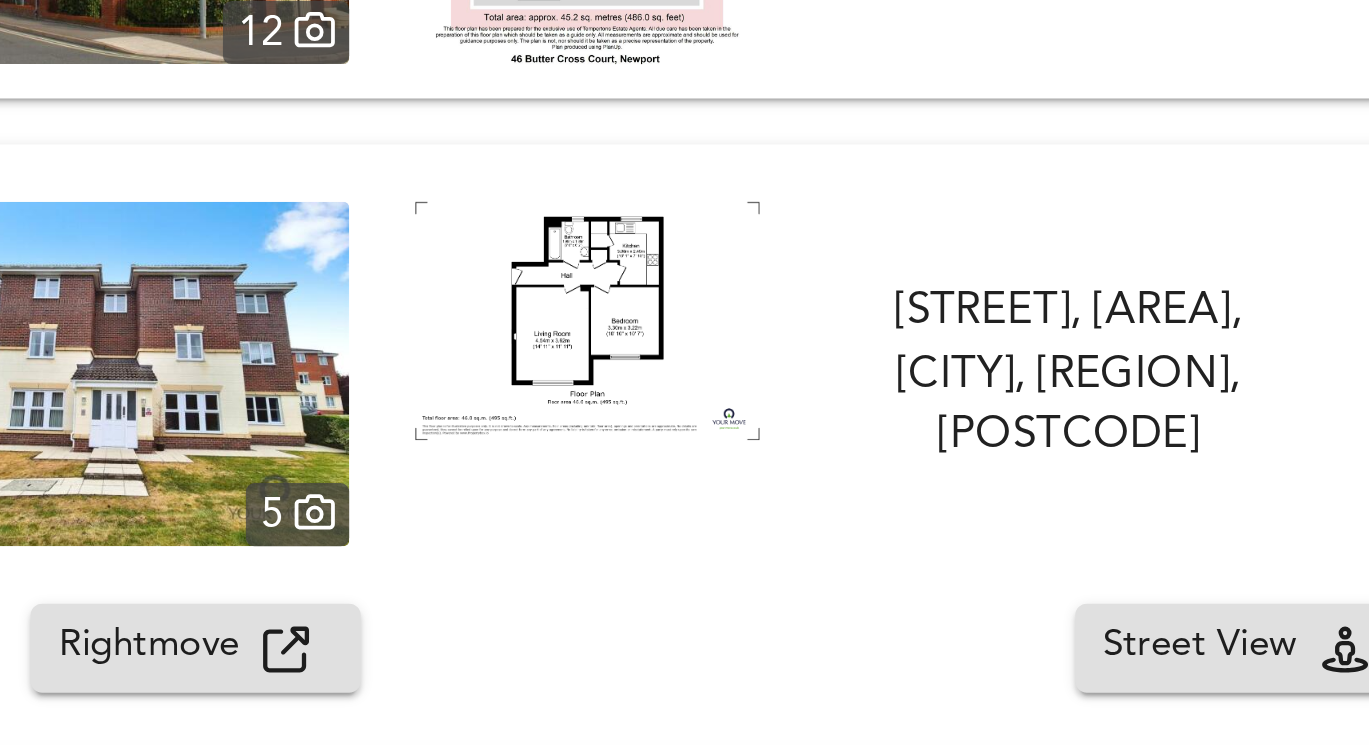 click at bounding box center (277, 383) 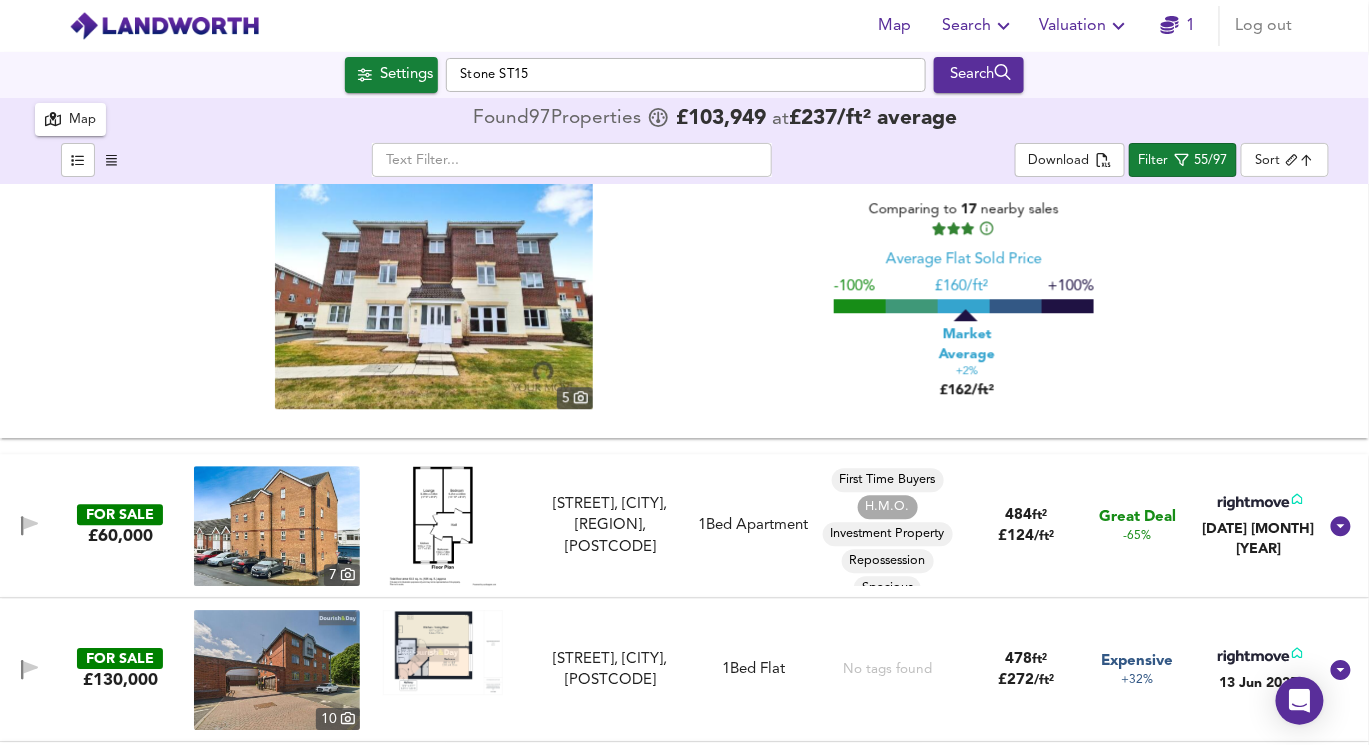 scroll, scrollTop: 1611, scrollLeft: 0, axis: vertical 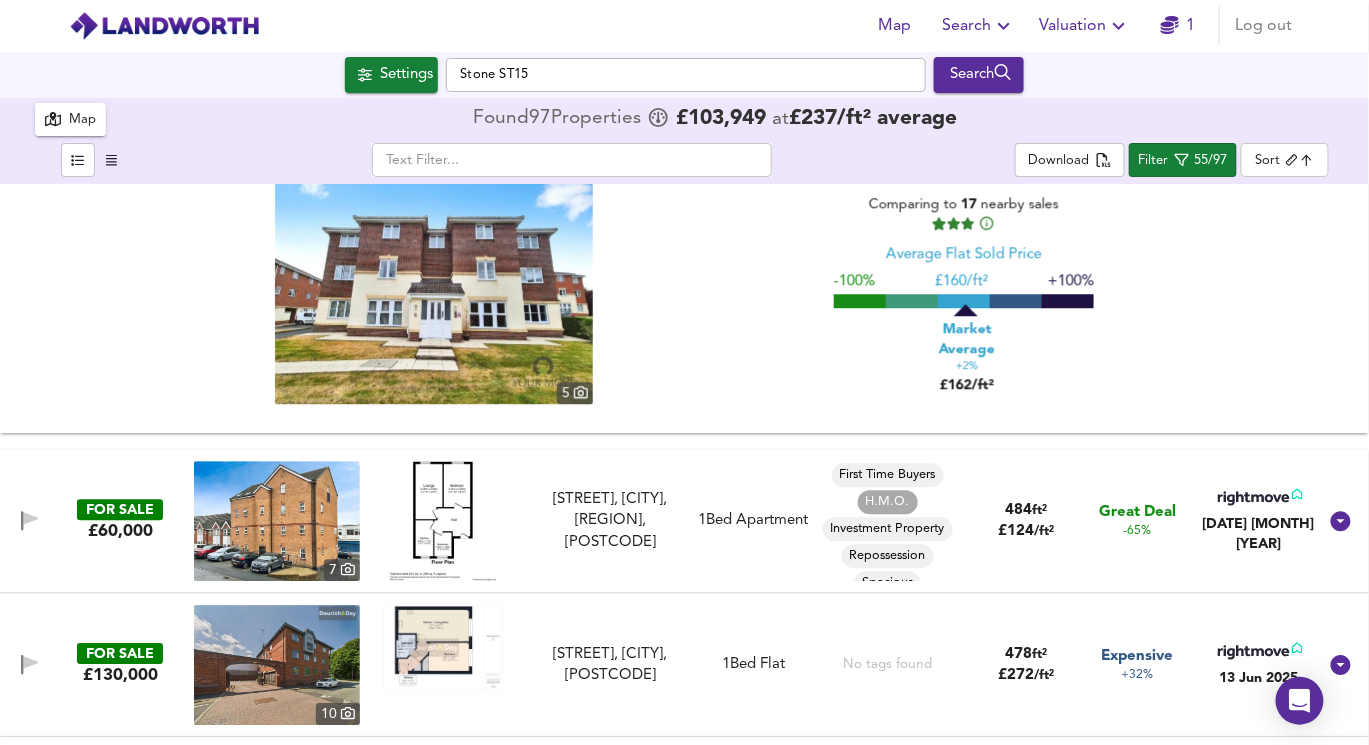 click on "5     Comparing to   17   nearby sales   Average Flat Sold Price -100% £ 160/ft² +100% Market Average +2% £162/ft²" at bounding box center [684, 289] 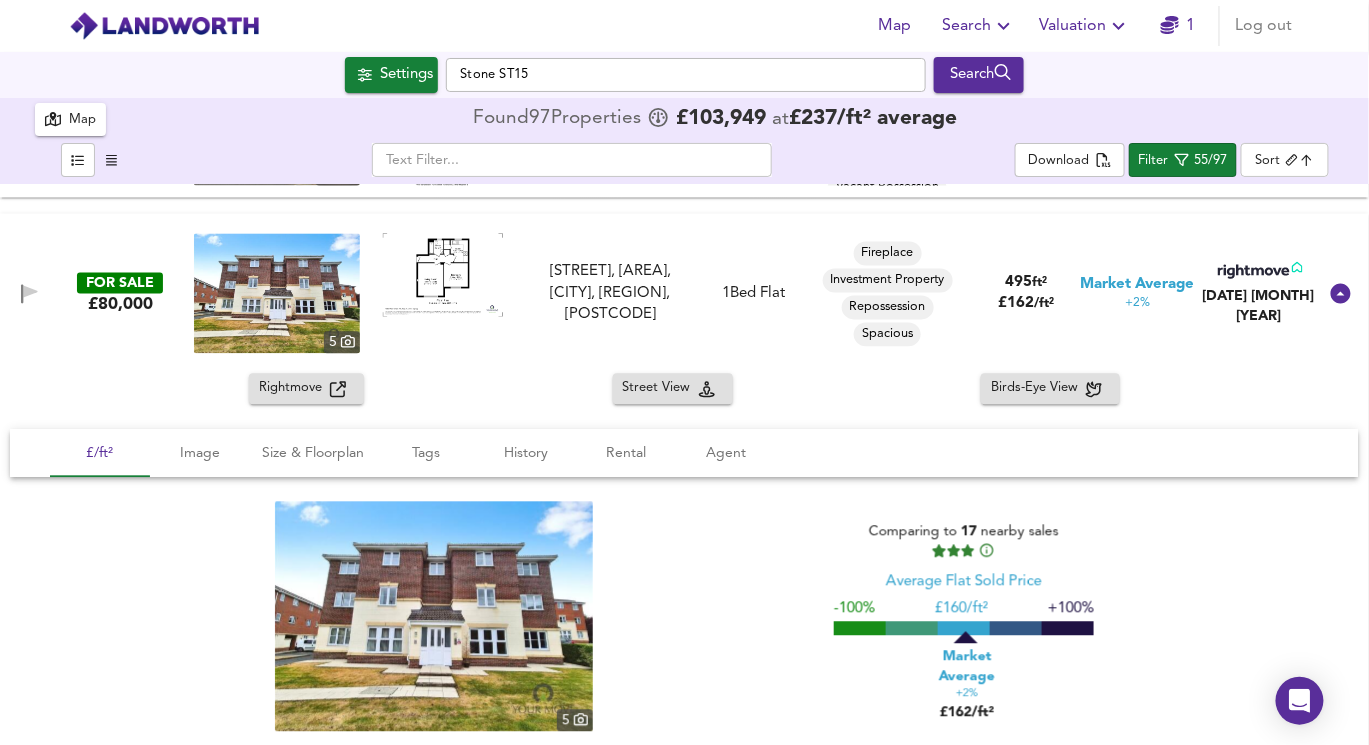 scroll, scrollTop: 1250, scrollLeft: 0, axis: vertical 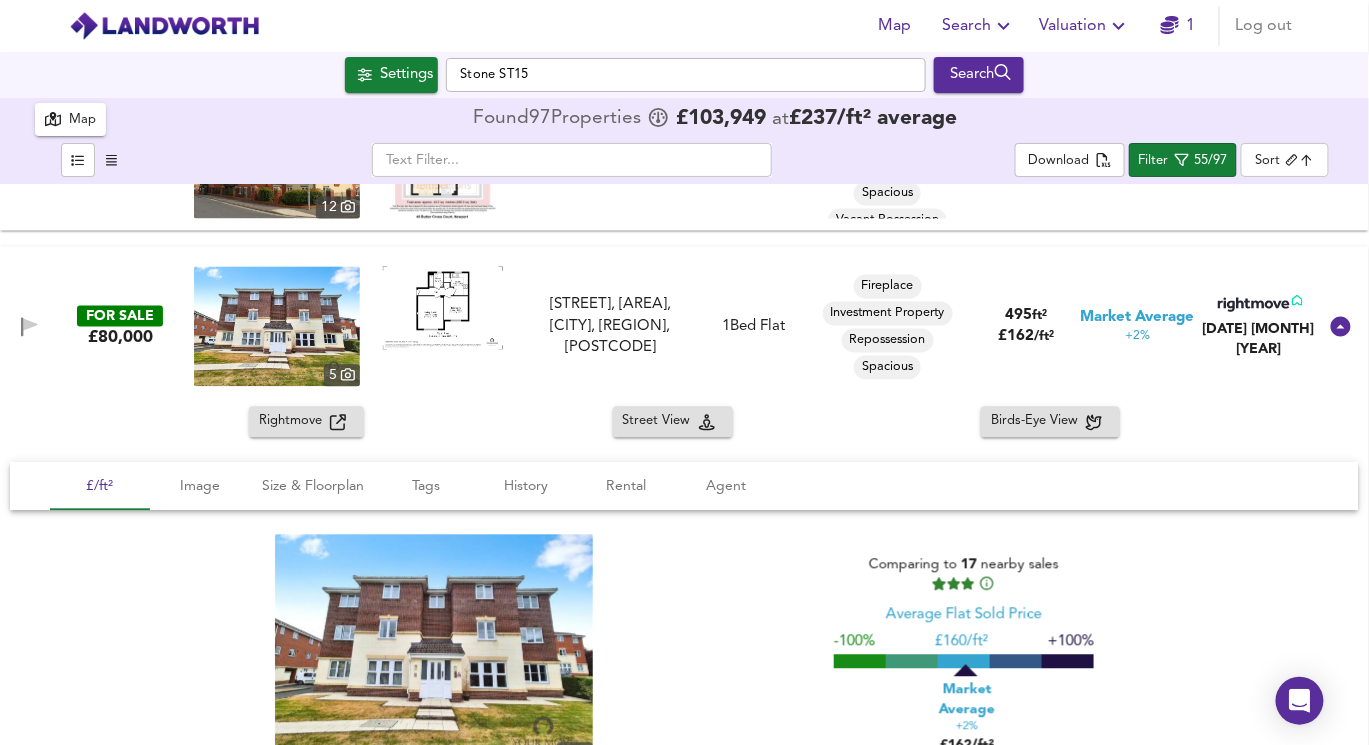 click on "Rightmove       Street View       Birds-Eye View" at bounding box center [684, 422] 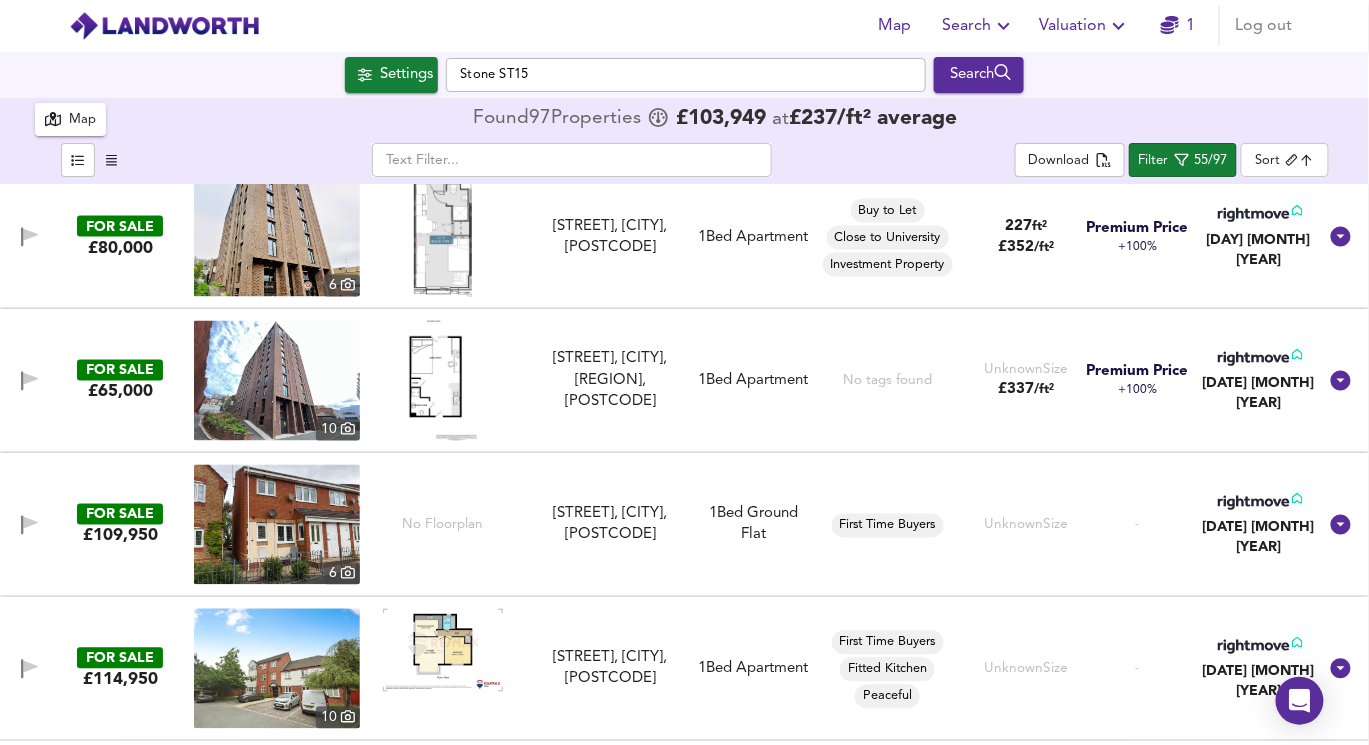 scroll, scrollTop: 3334, scrollLeft: 0, axis: vertical 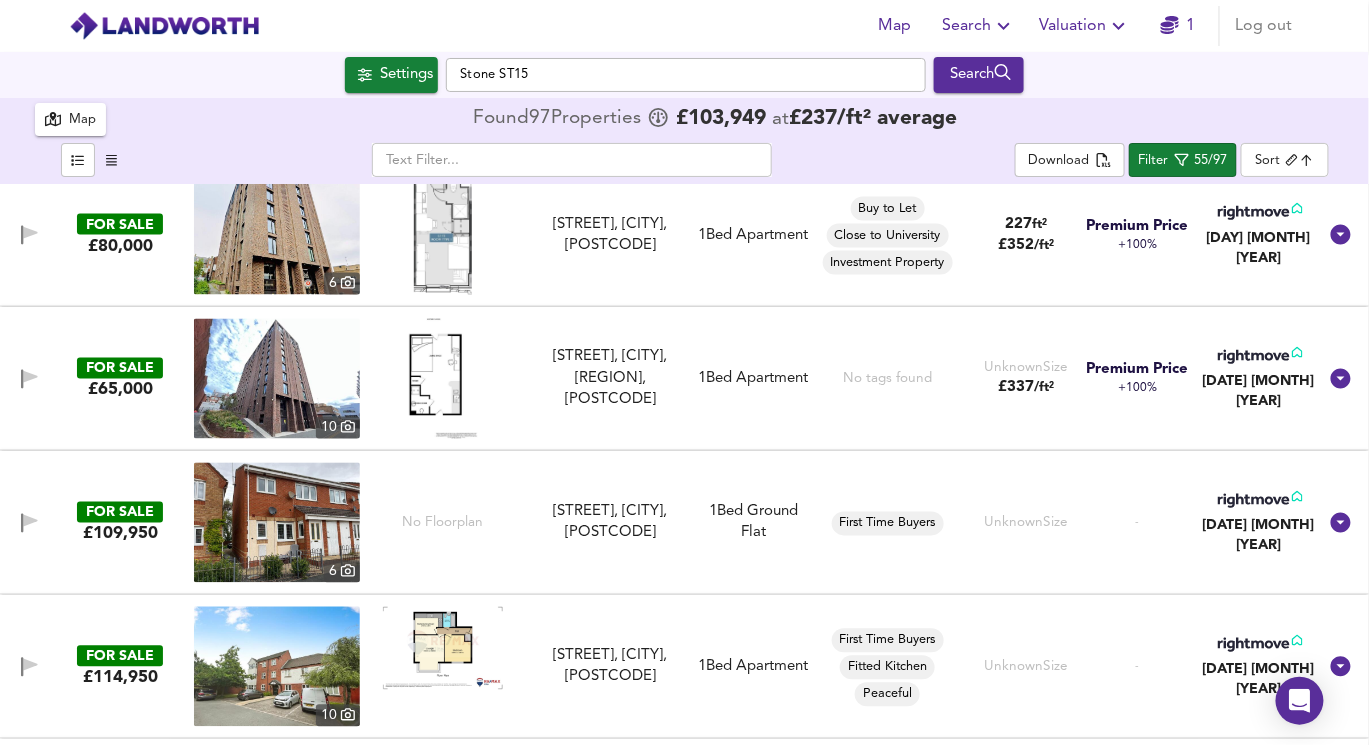 click at bounding box center (277, 523) 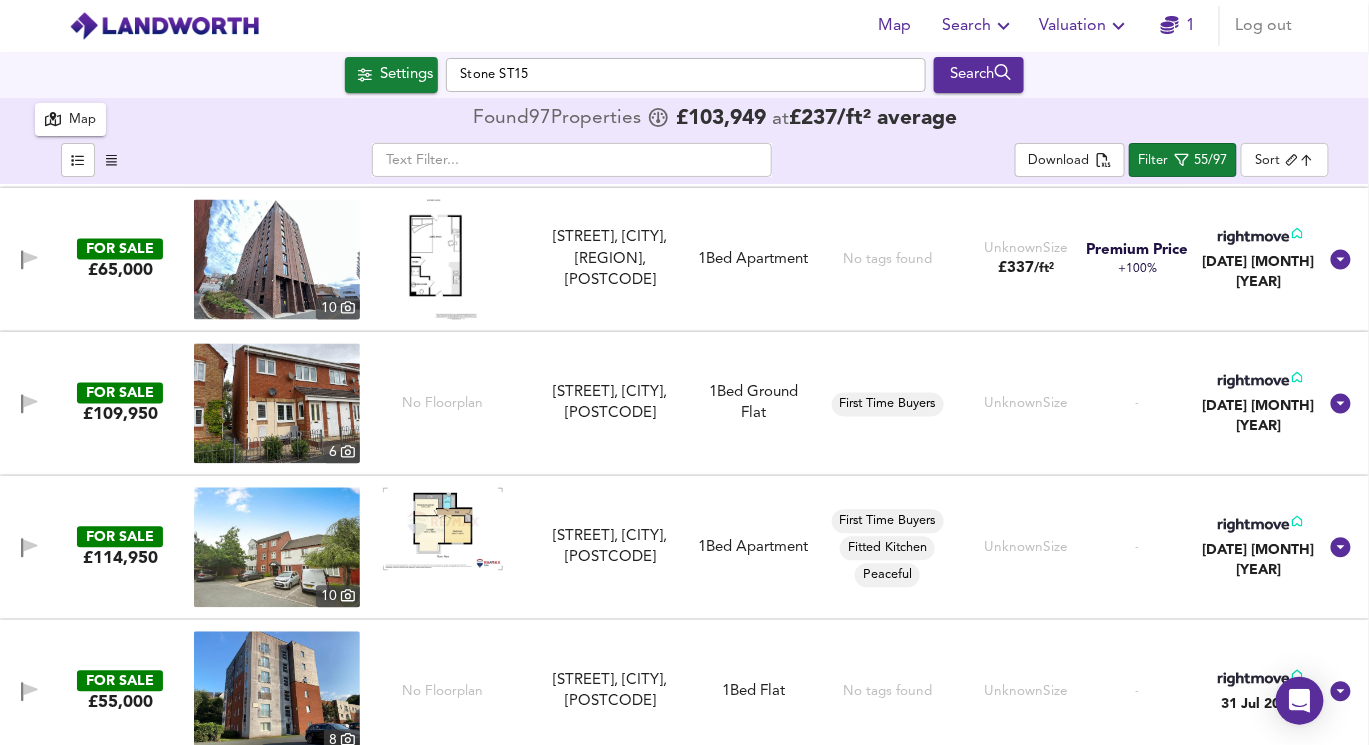 scroll, scrollTop: 3454, scrollLeft: 0, axis: vertical 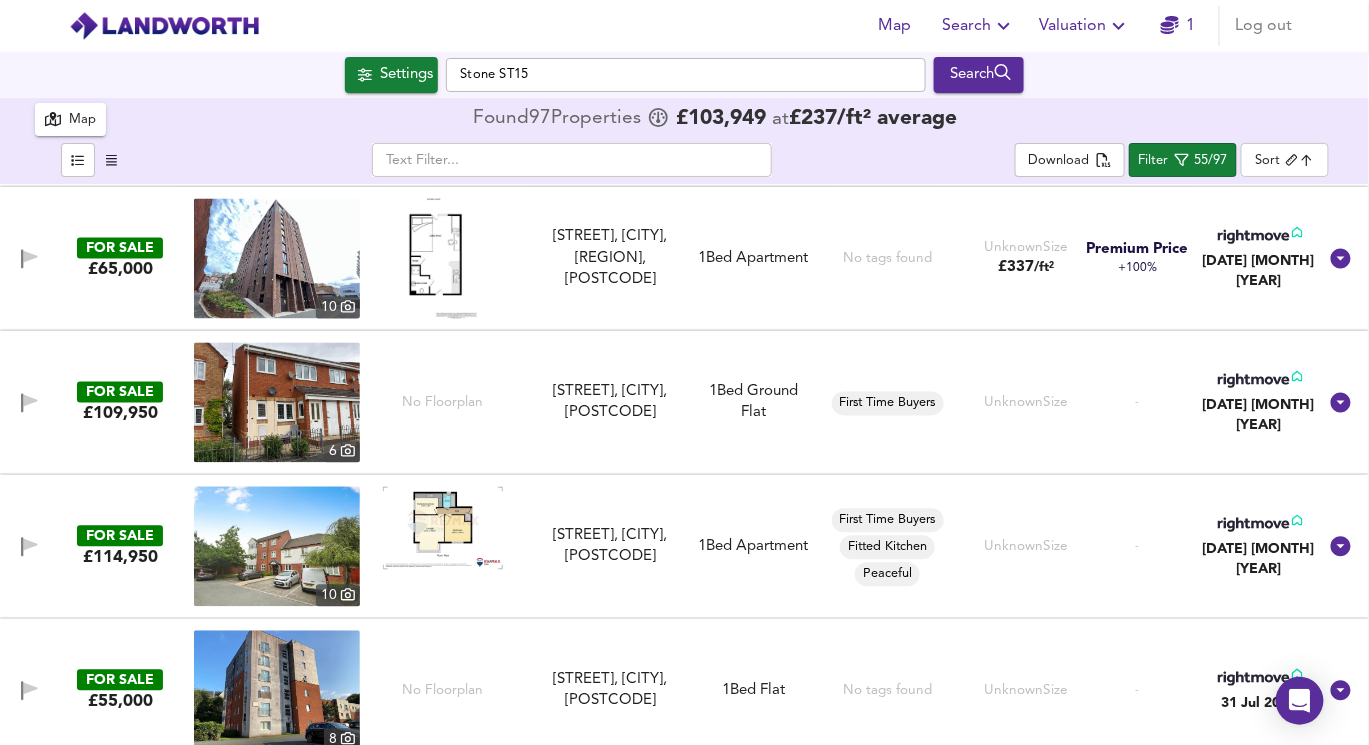 click at bounding box center (443, 528) 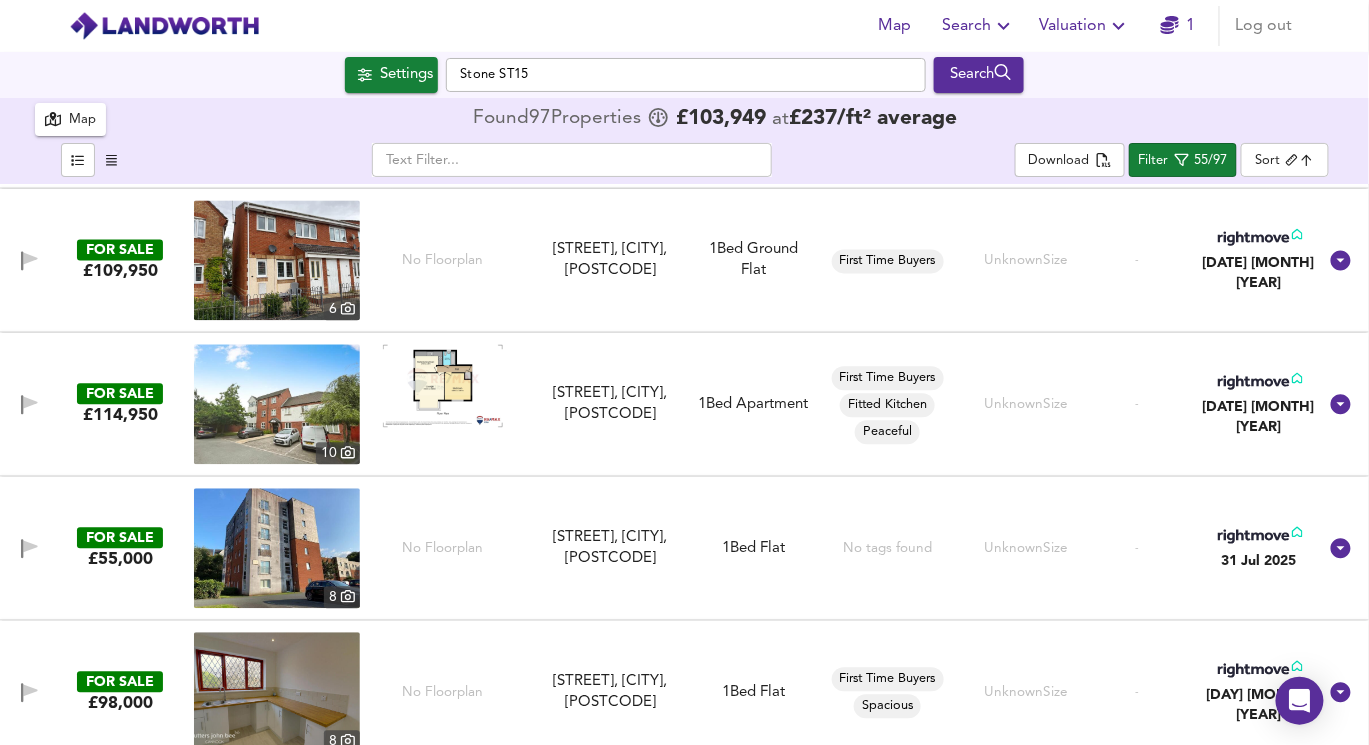 scroll, scrollTop: 3597, scrollLeft: 0, axis: vertical 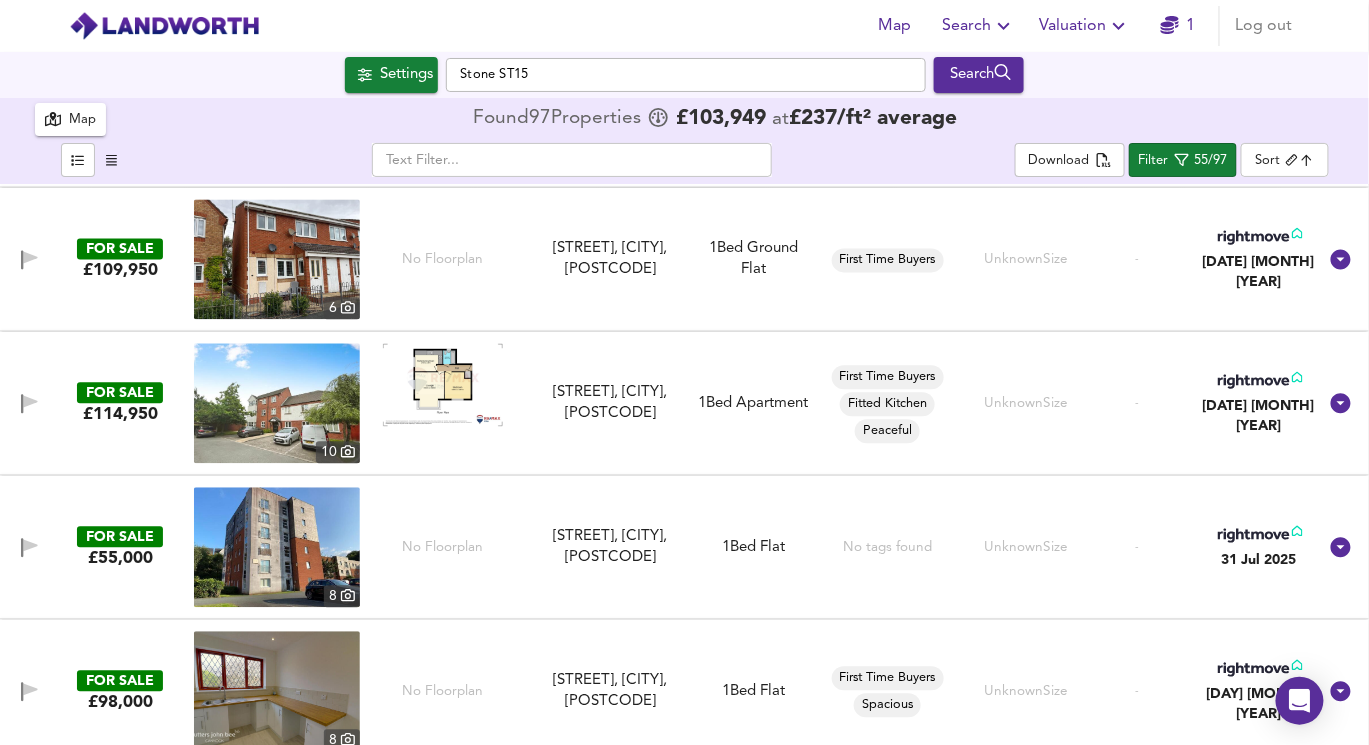 click at bounding box center (277, 548) 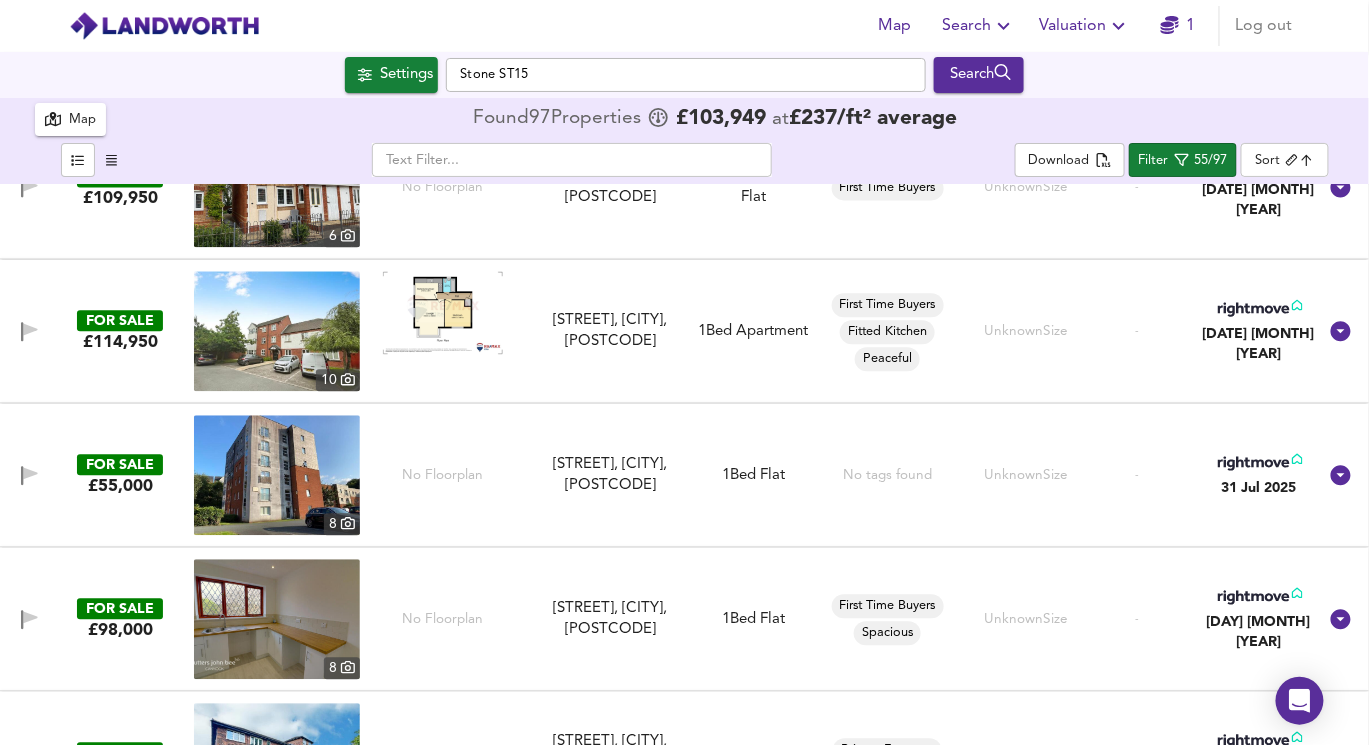 scroll, scrollTop: 3681, scrollLeft: 0, axis: vertical 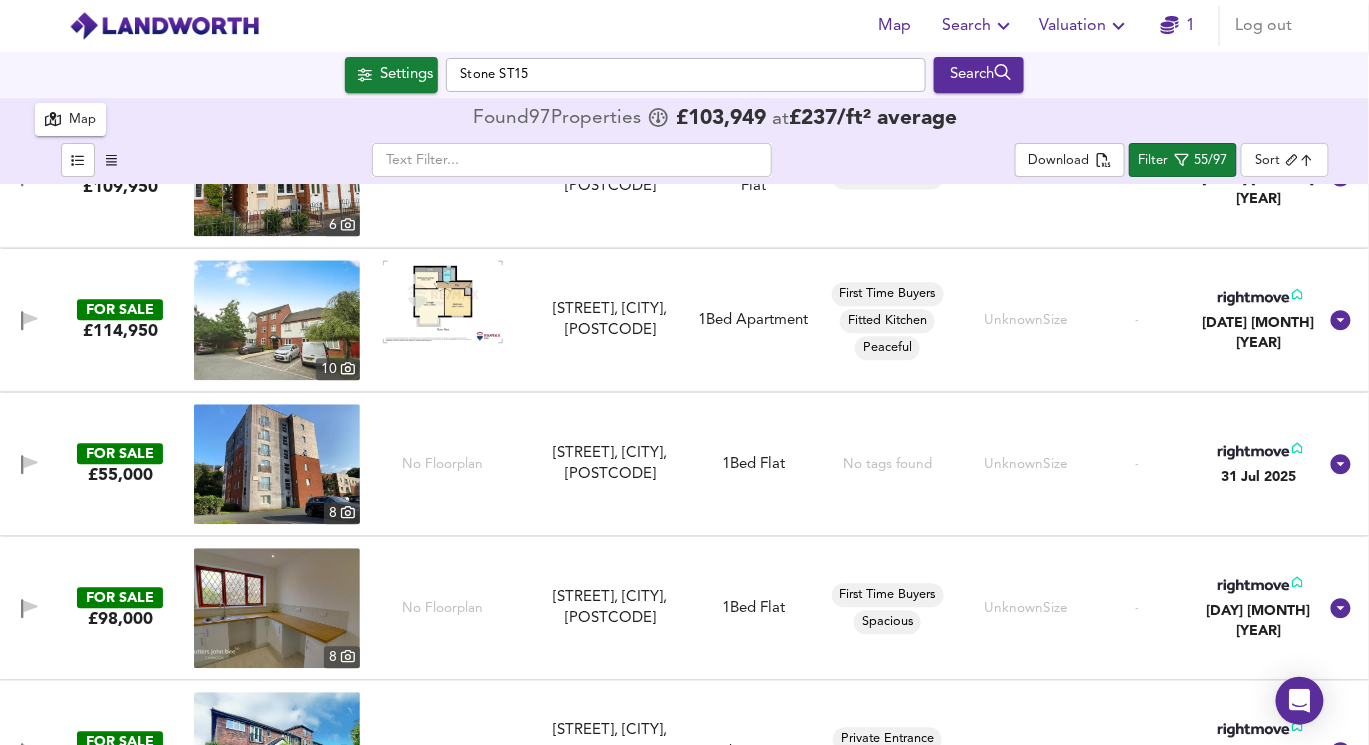 click at bounding box center (277, 464) 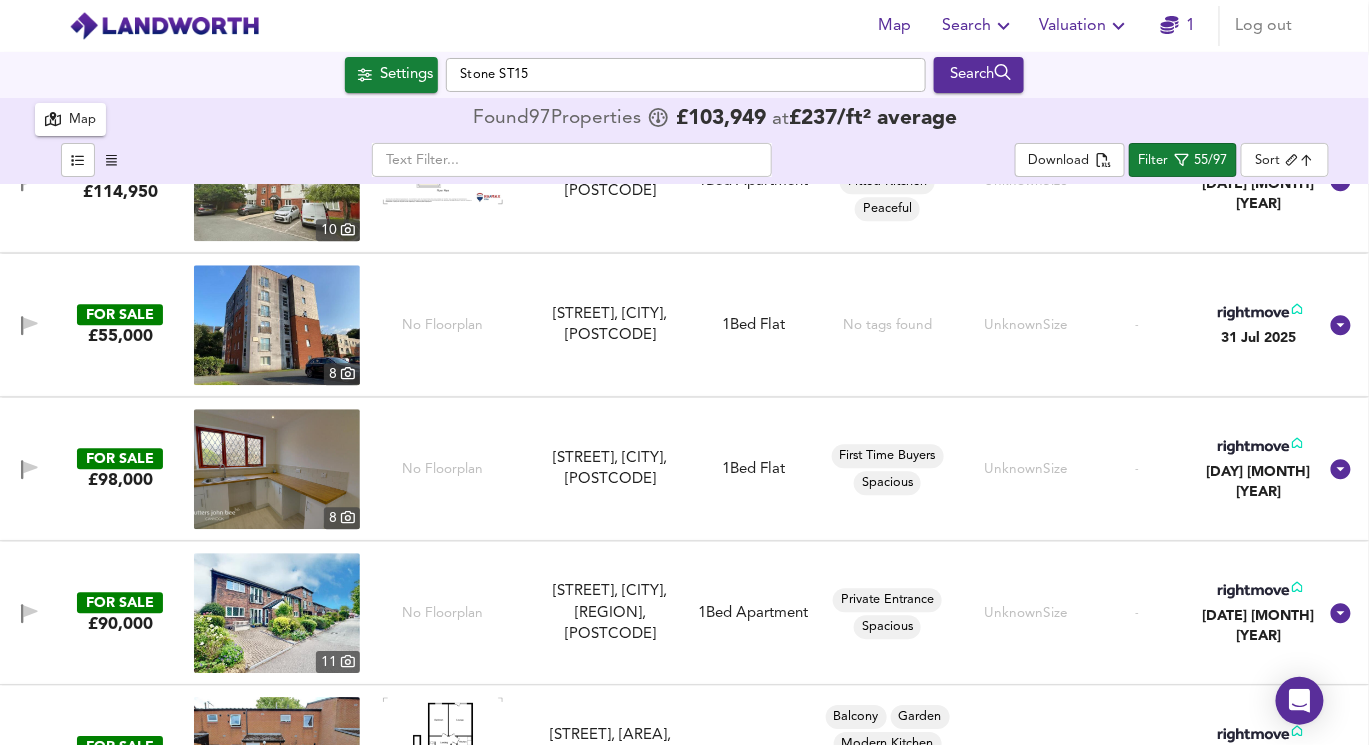 scroll, scrollTop: 3826, scrollLeft: 0, axis: vertical 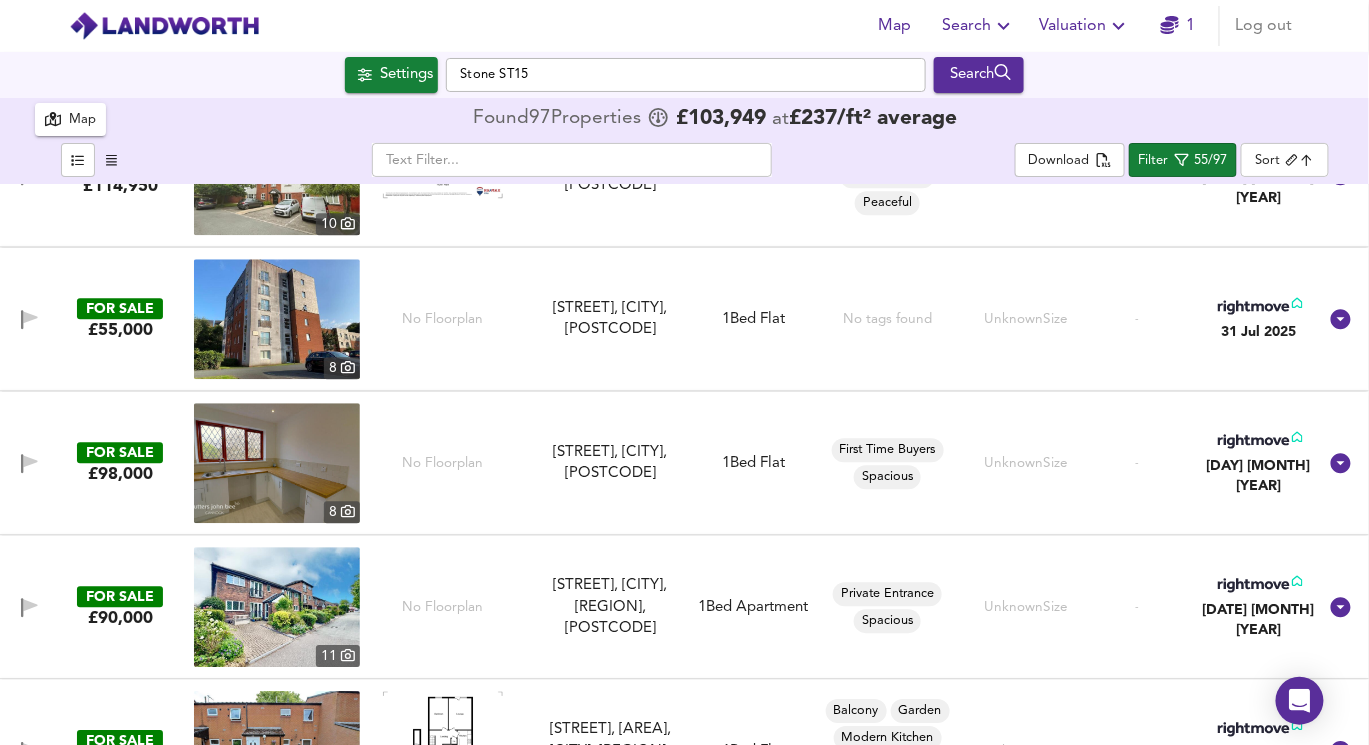 click at bounding box center [277, 463] 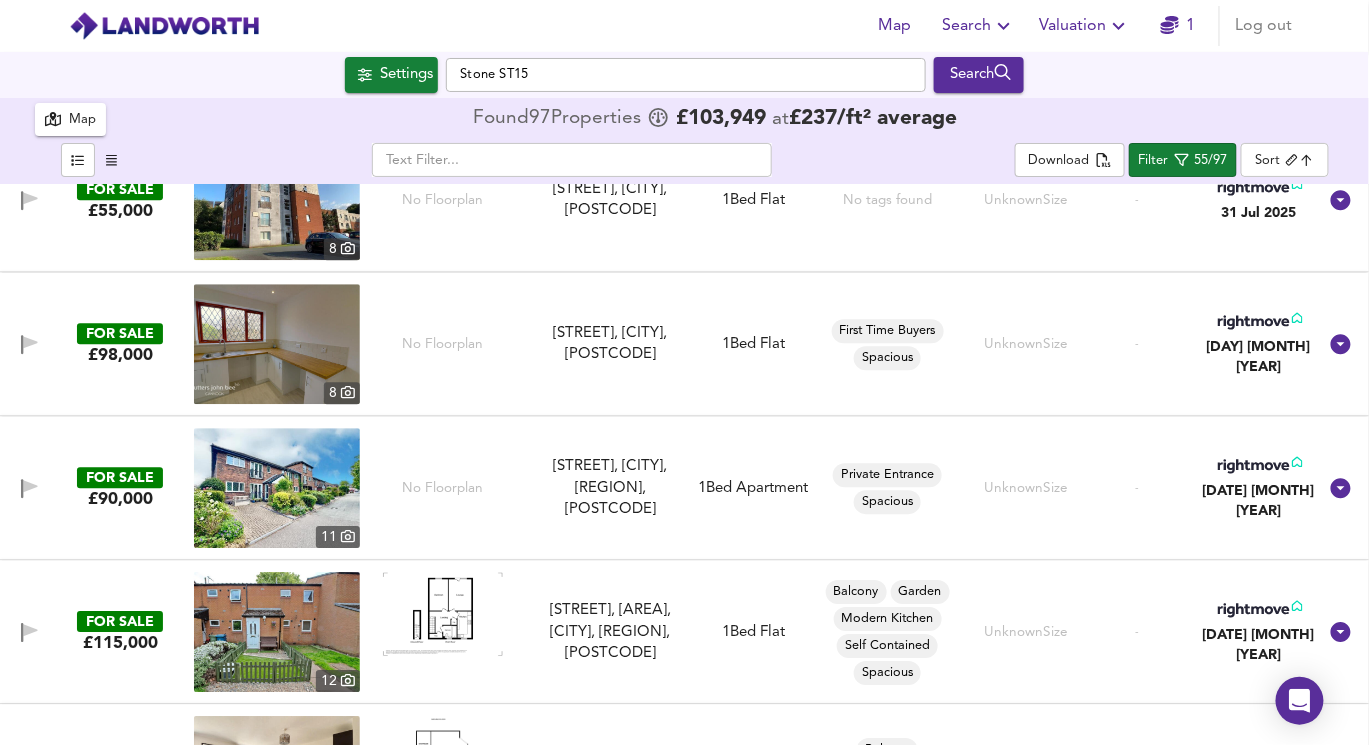 scroll, scrollTop: 3946, scrollLeft: 0, axis: vertical 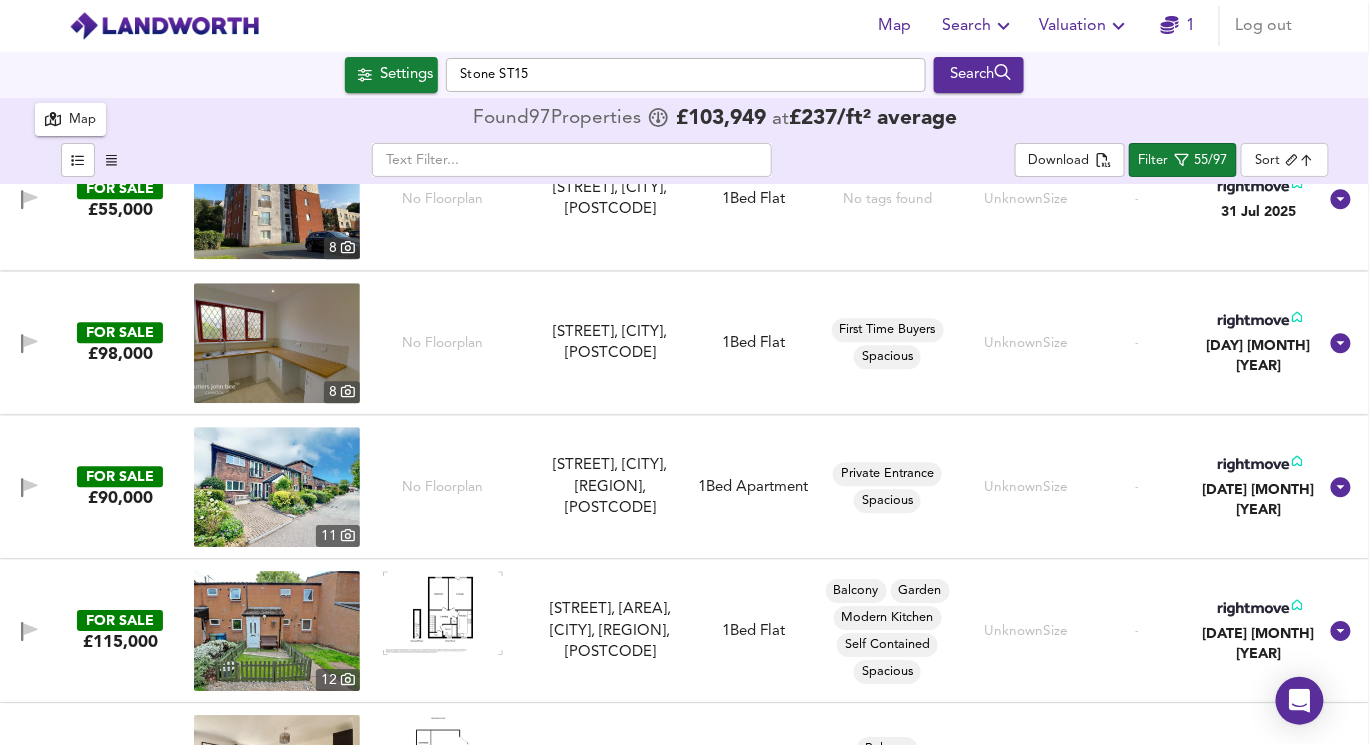 click at bounding box center (277, 487) 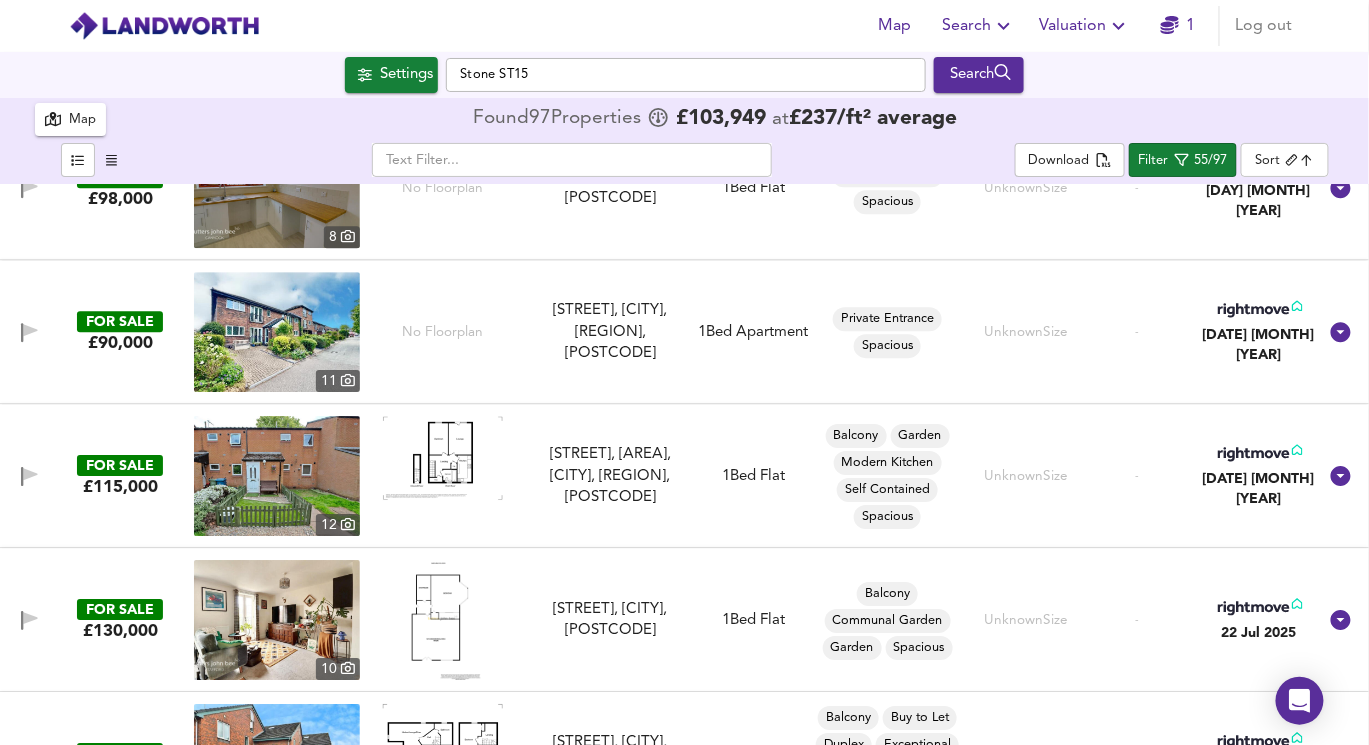 scroll, scrollTop: 4102, scrollLeft: 0, axis: vertical 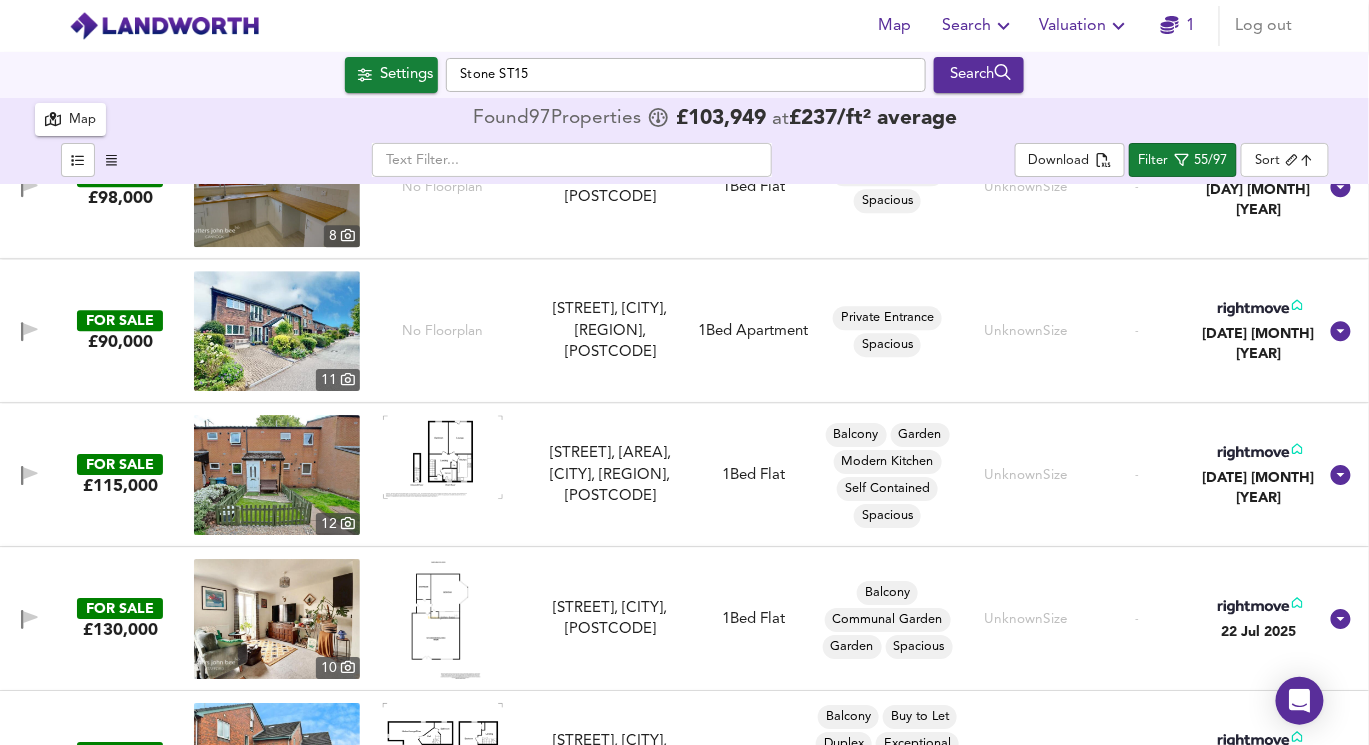 click at bounding box center [443, 456] 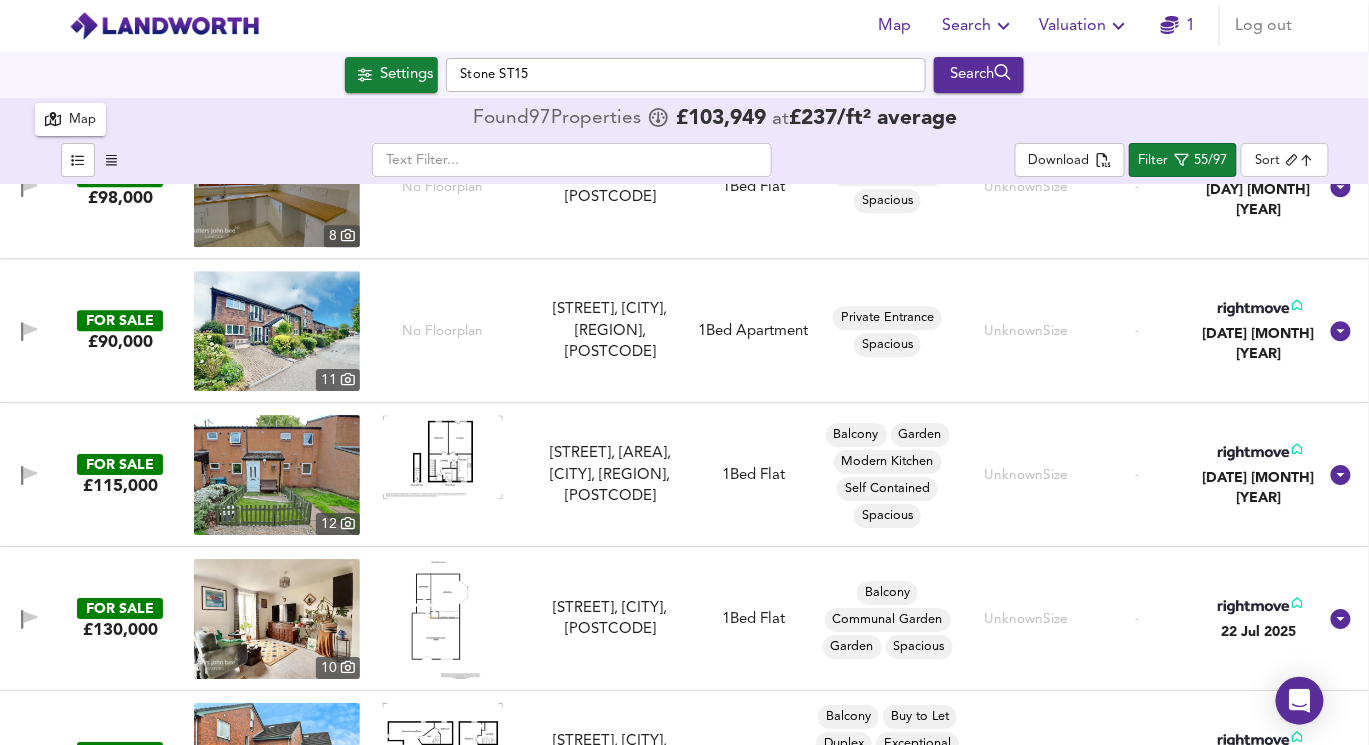 scroll, scrollTop: 4110, scrollLeft: 0, axis: vertical 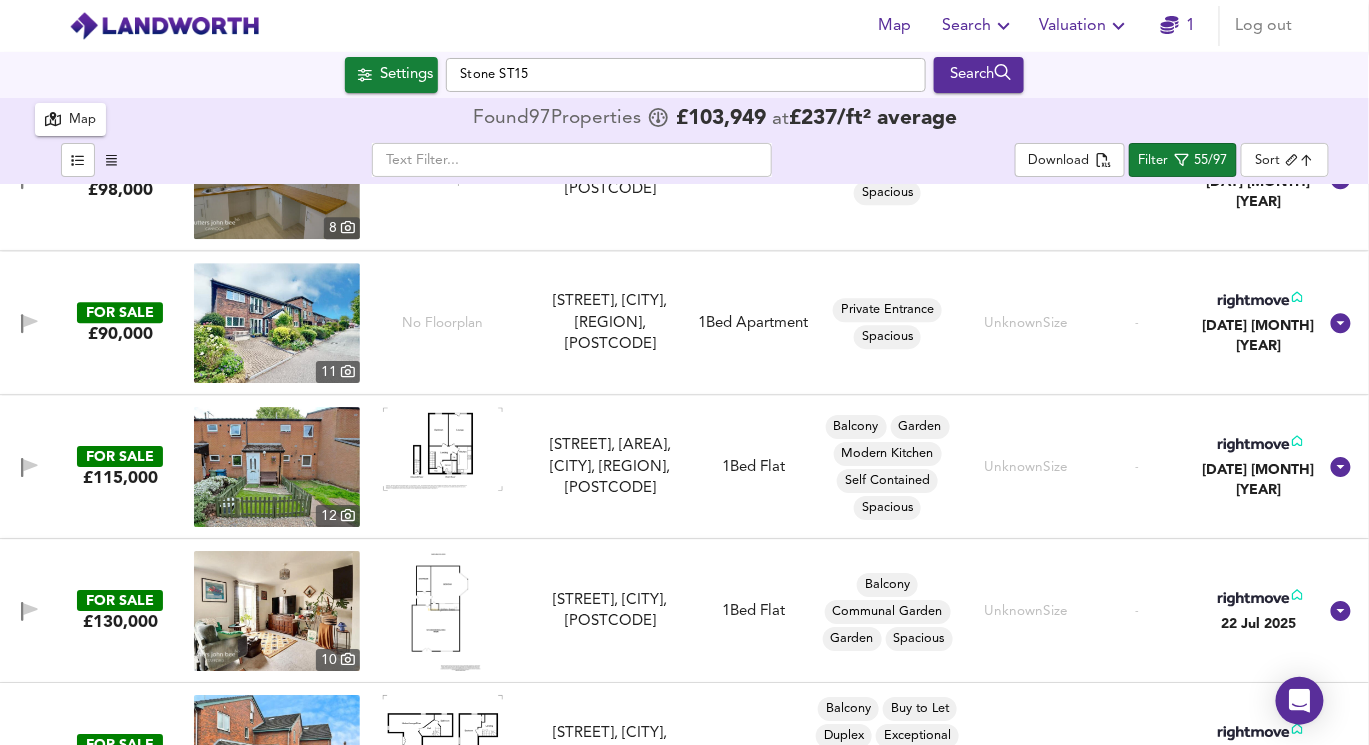 click at bounding box center (277, 467) 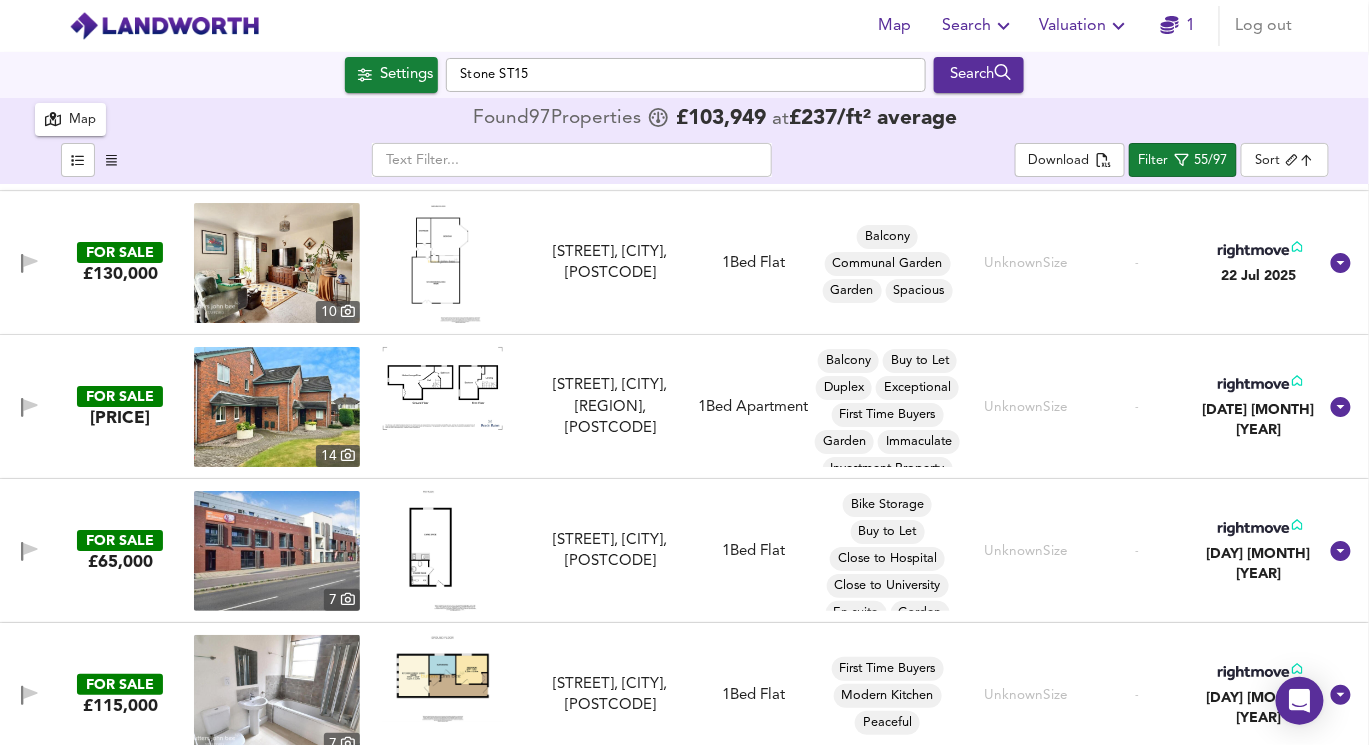 scroll, scrollTop: 4459, scrollLeft: 0, axis: vertical 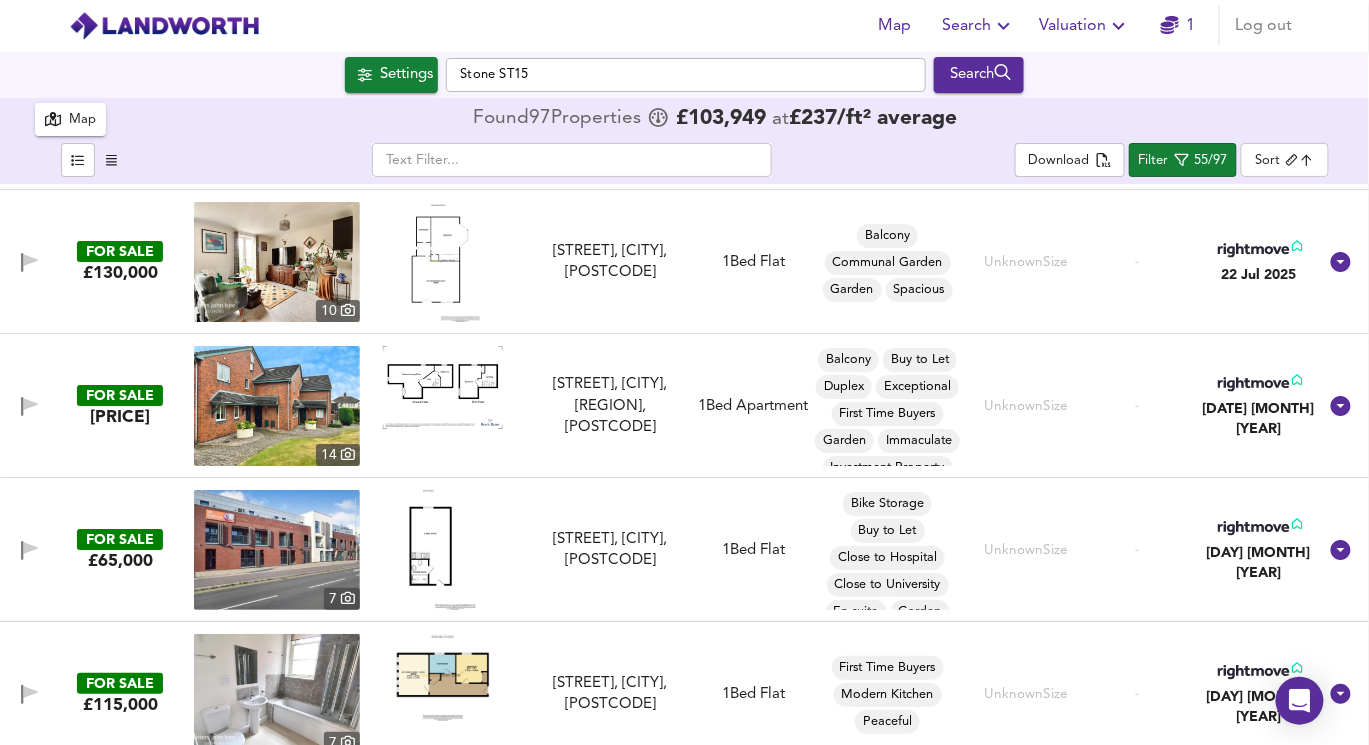 click at bounding box center (443, 387) 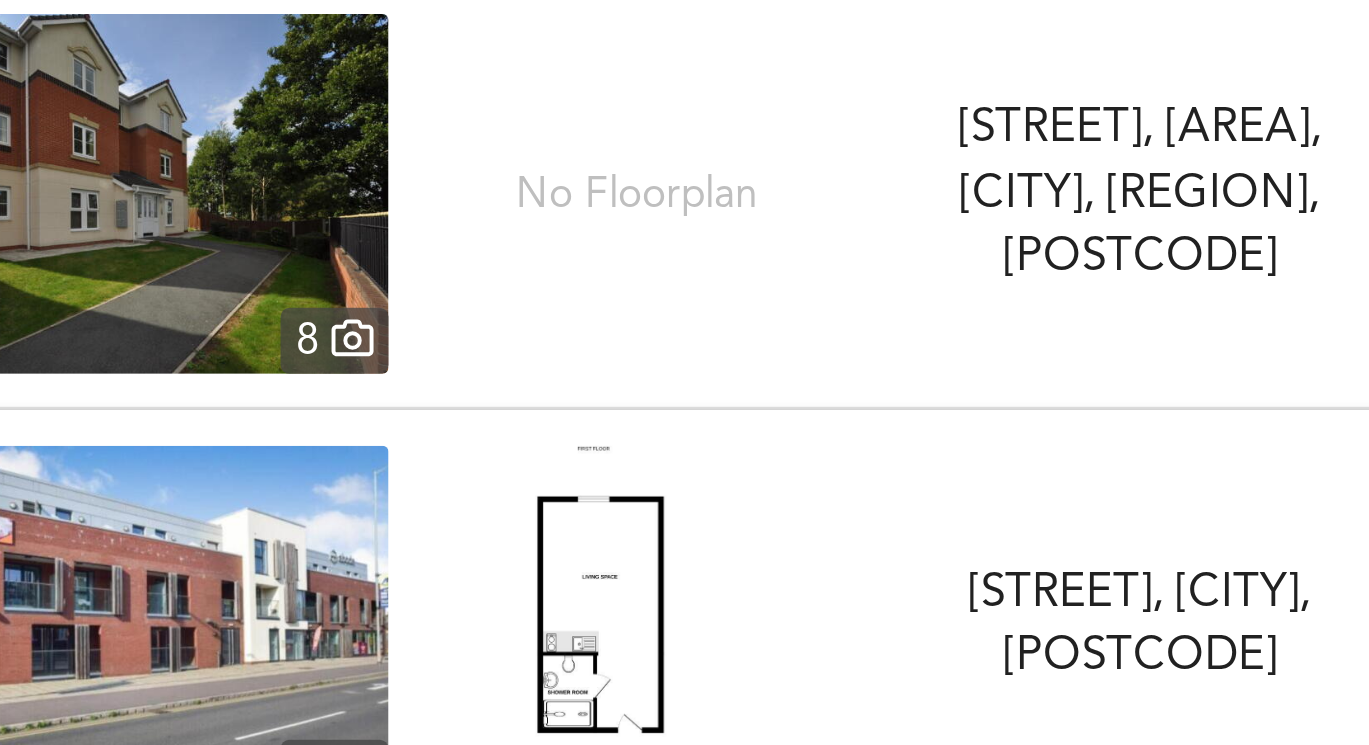 scroll, scrollTop: 5166, scrollLeft: 0, axis: vertical 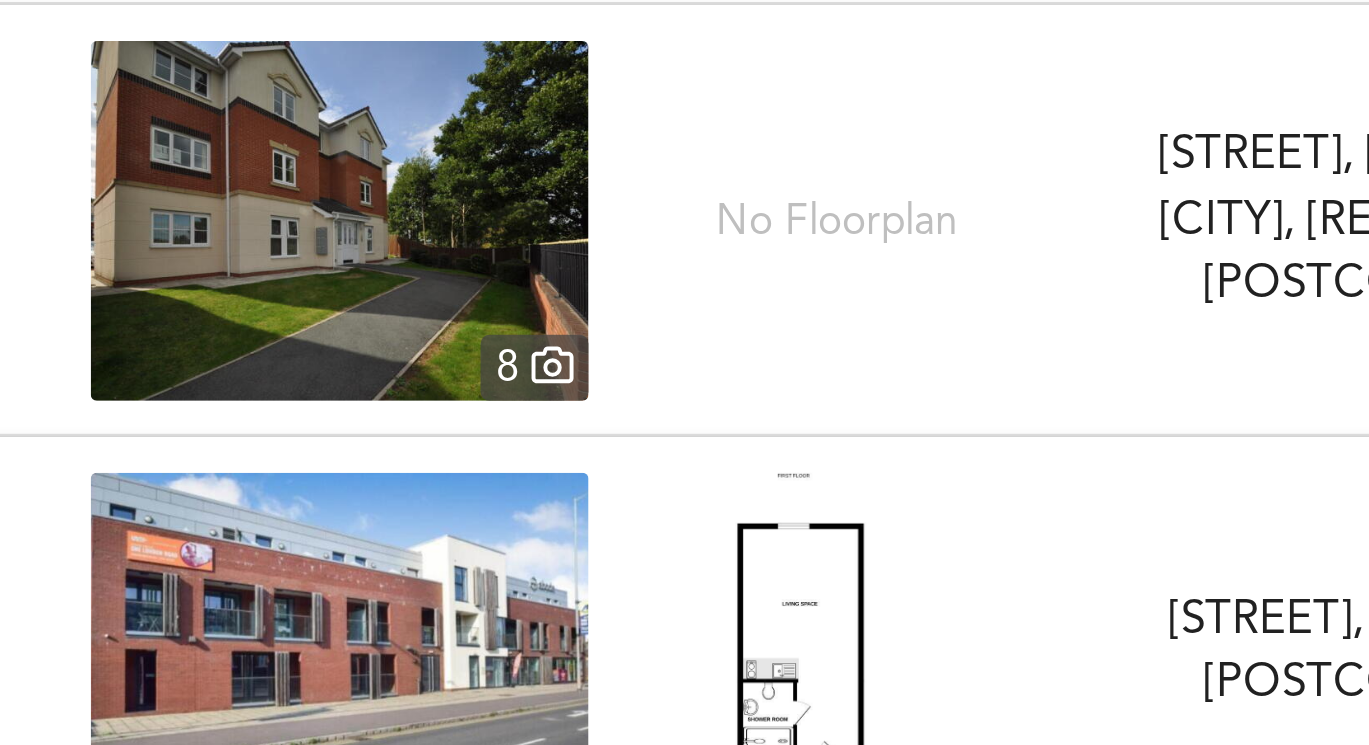 click at bounding box center (277, 419) 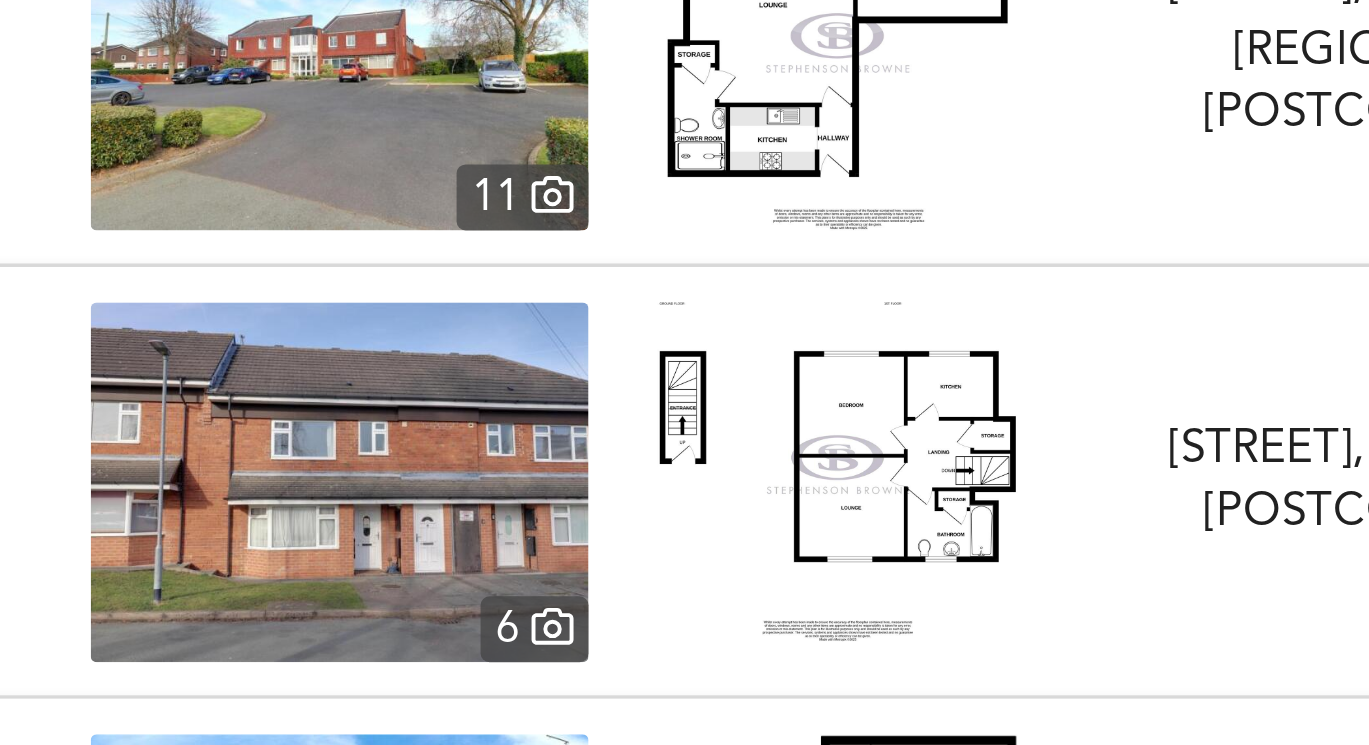 scroll, scrollTop: 5513, scrollLeft: 0, axis: vertical 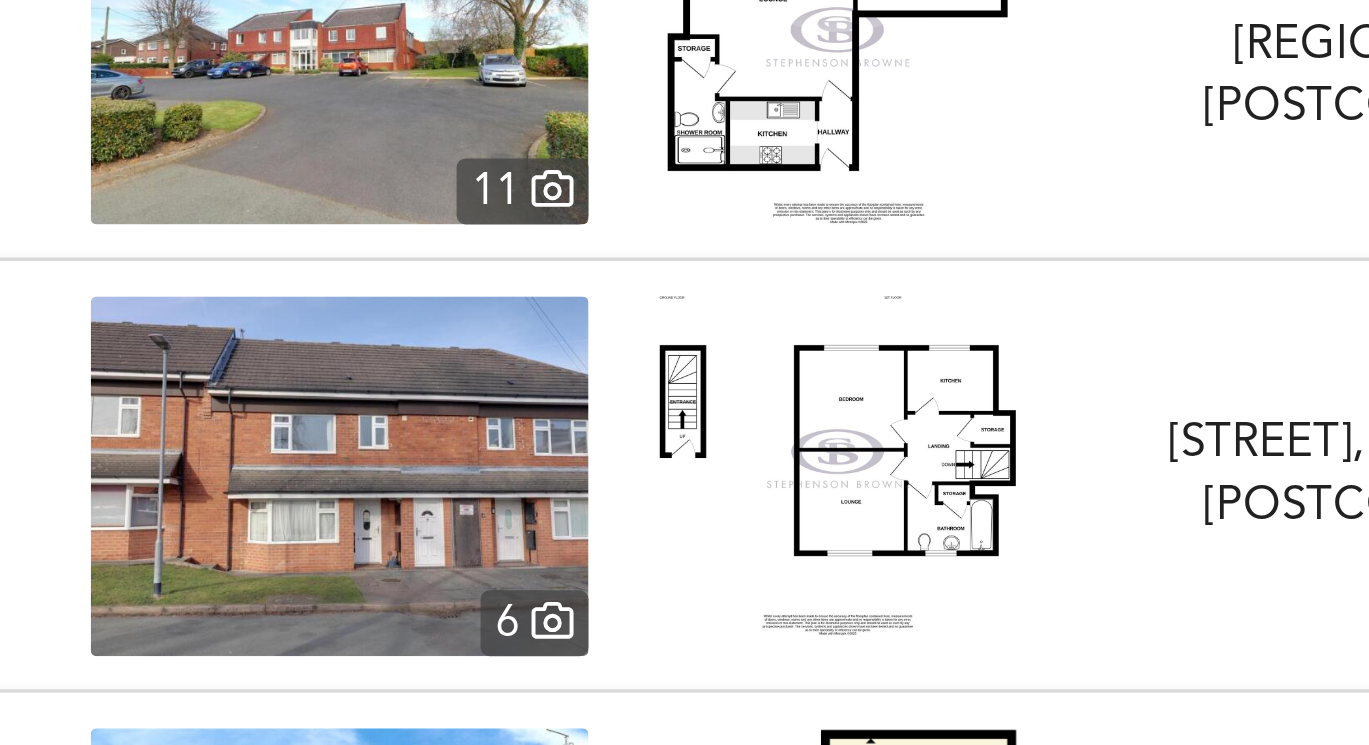 click at bounding box center (277, 504) 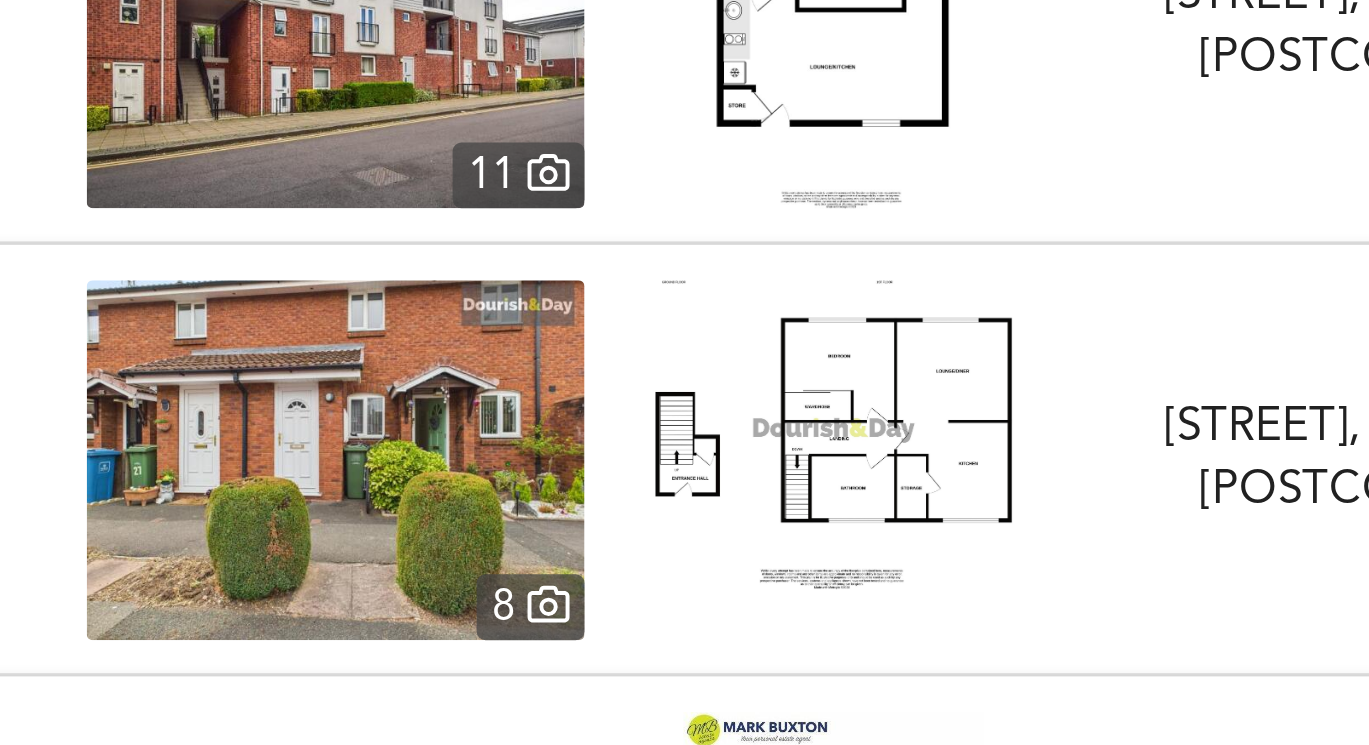 scroll, scrollTop: 6952, scrollLeft: 0, axis: vertical 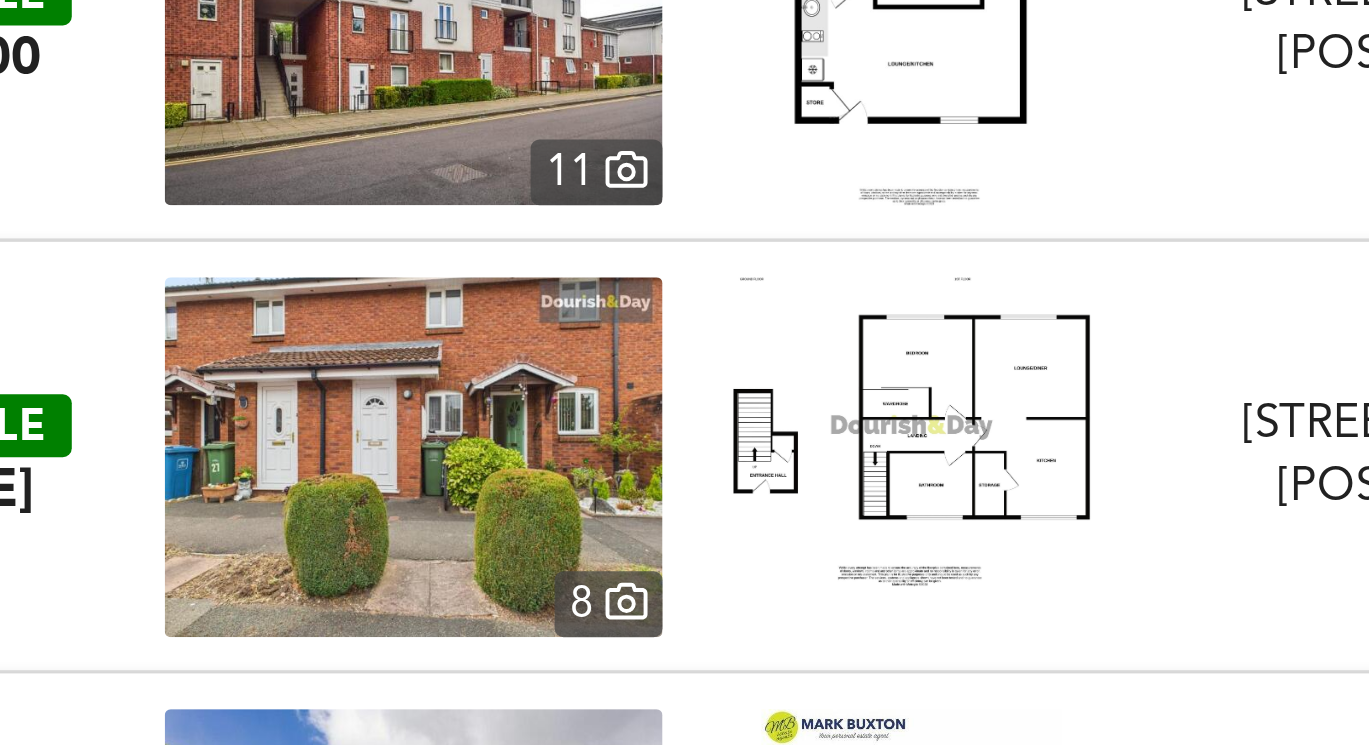click at bounding box center (277, 649) 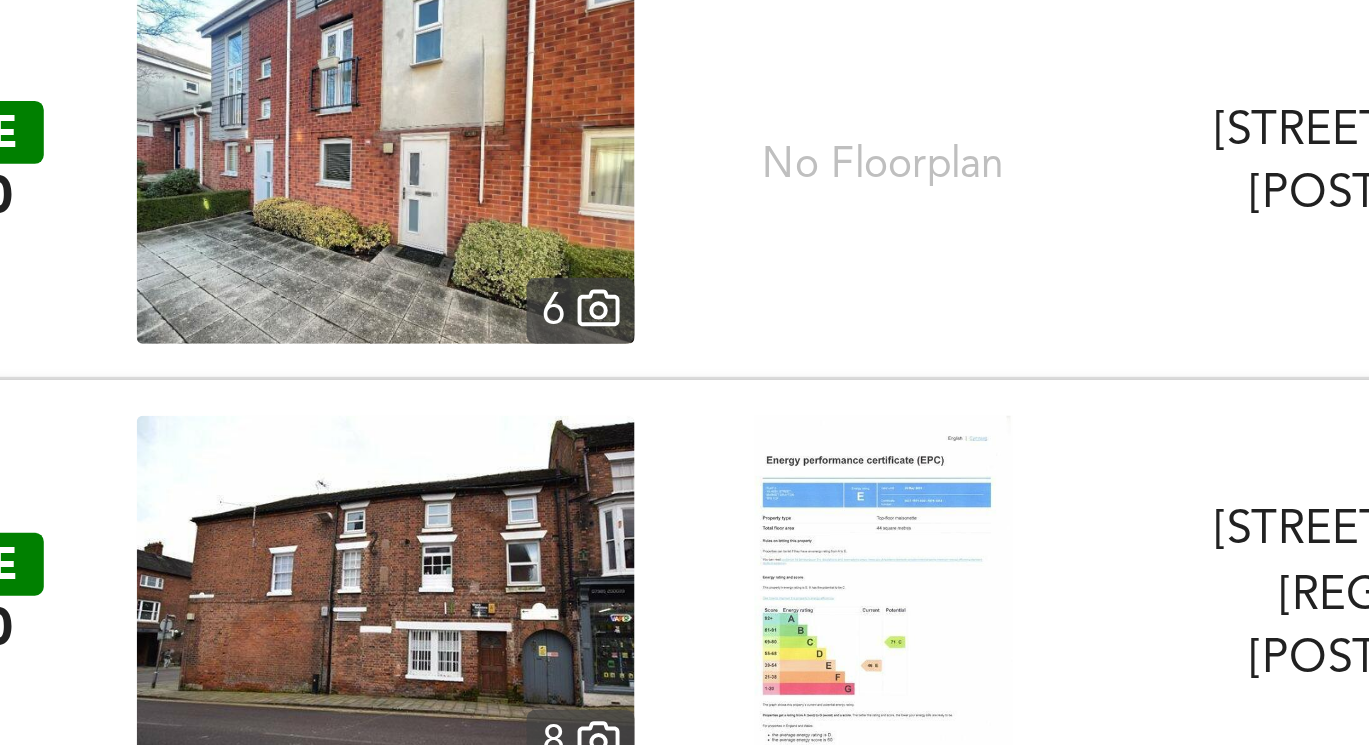 scroll, scrollTop: 7360, scrollLeft: 0, axis: vertical 